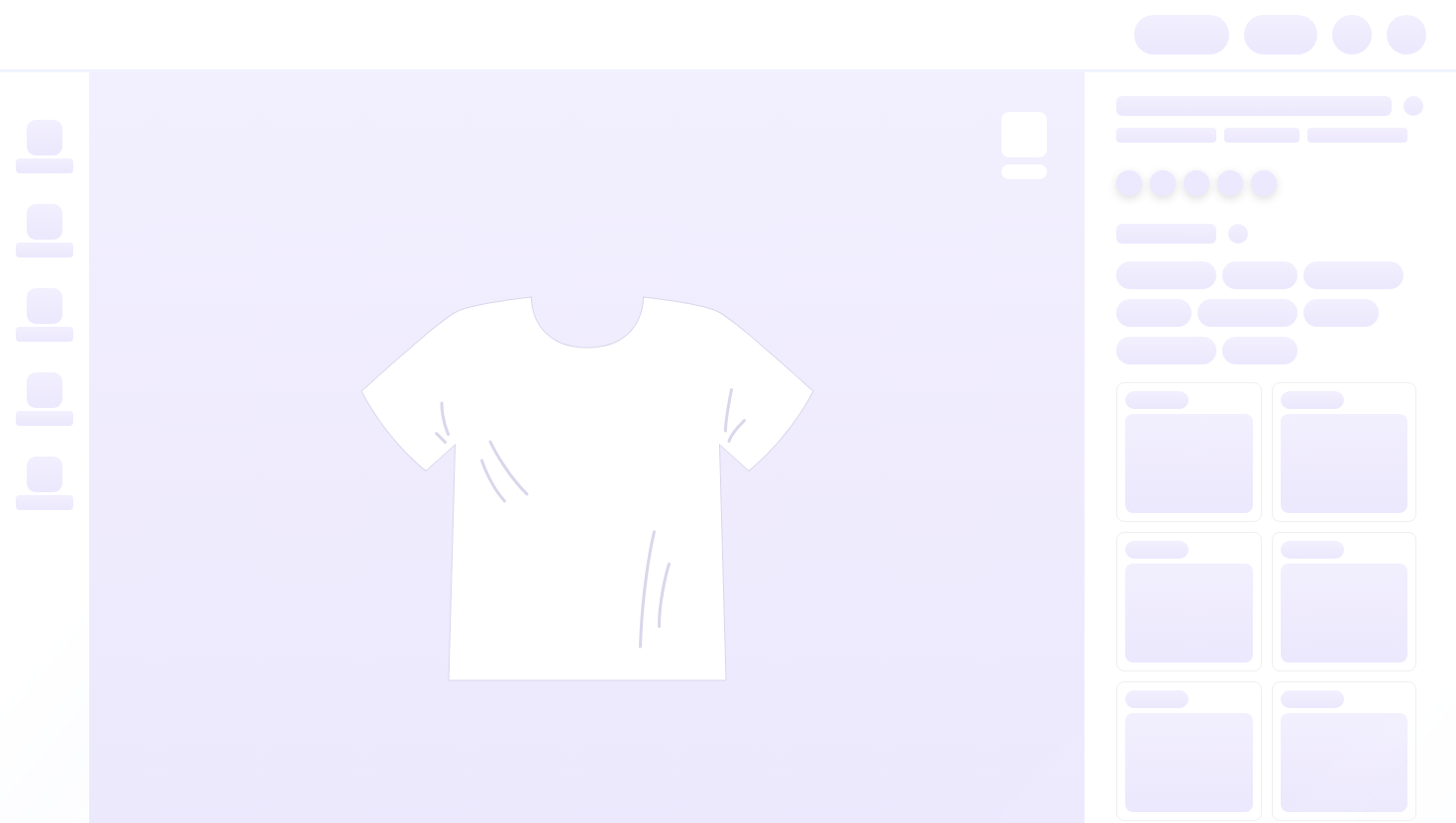 scroll, scrollTop: 0, scrollLeft: 0, axis: both 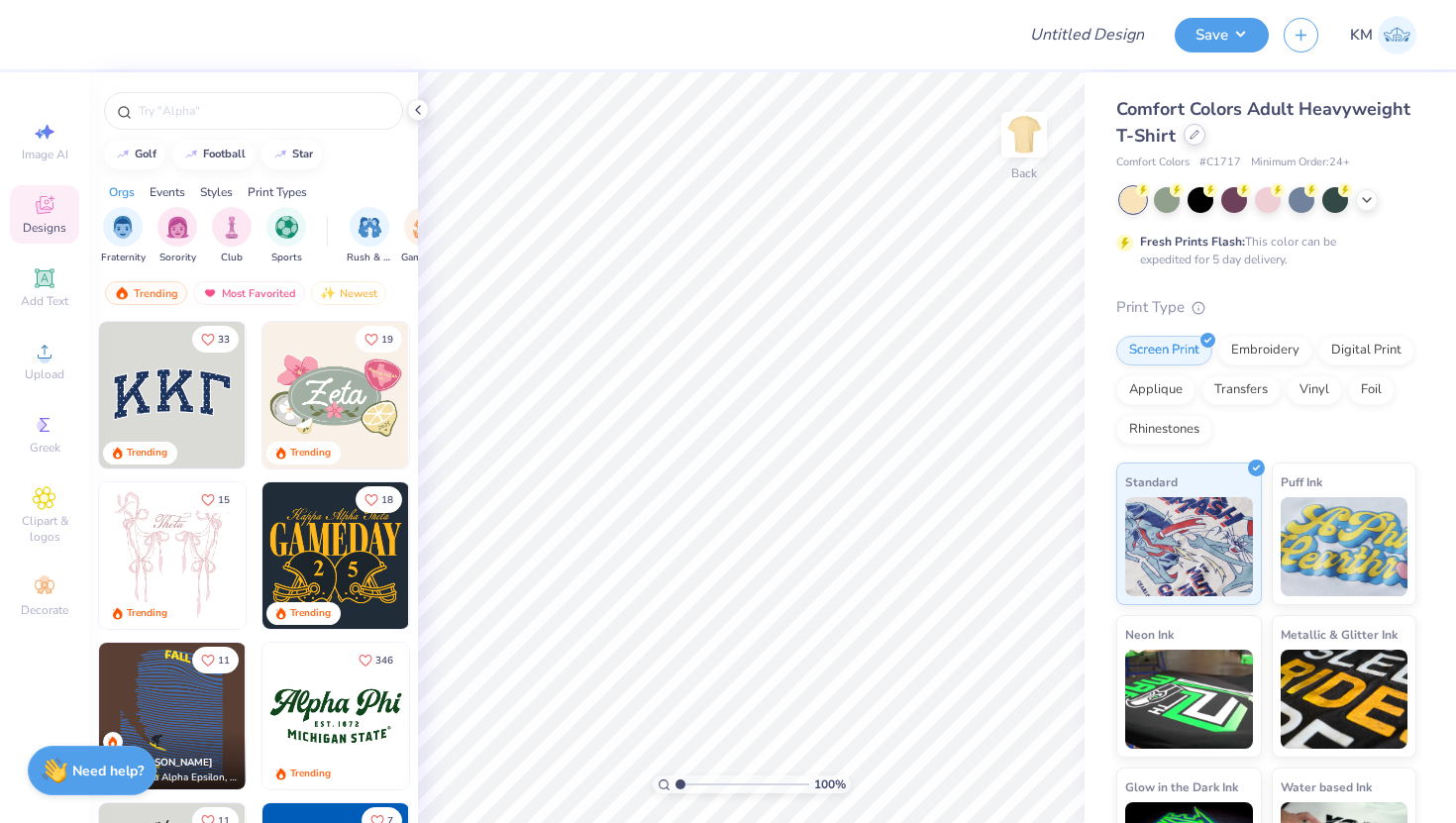 click at bounding box center [1195, 135] 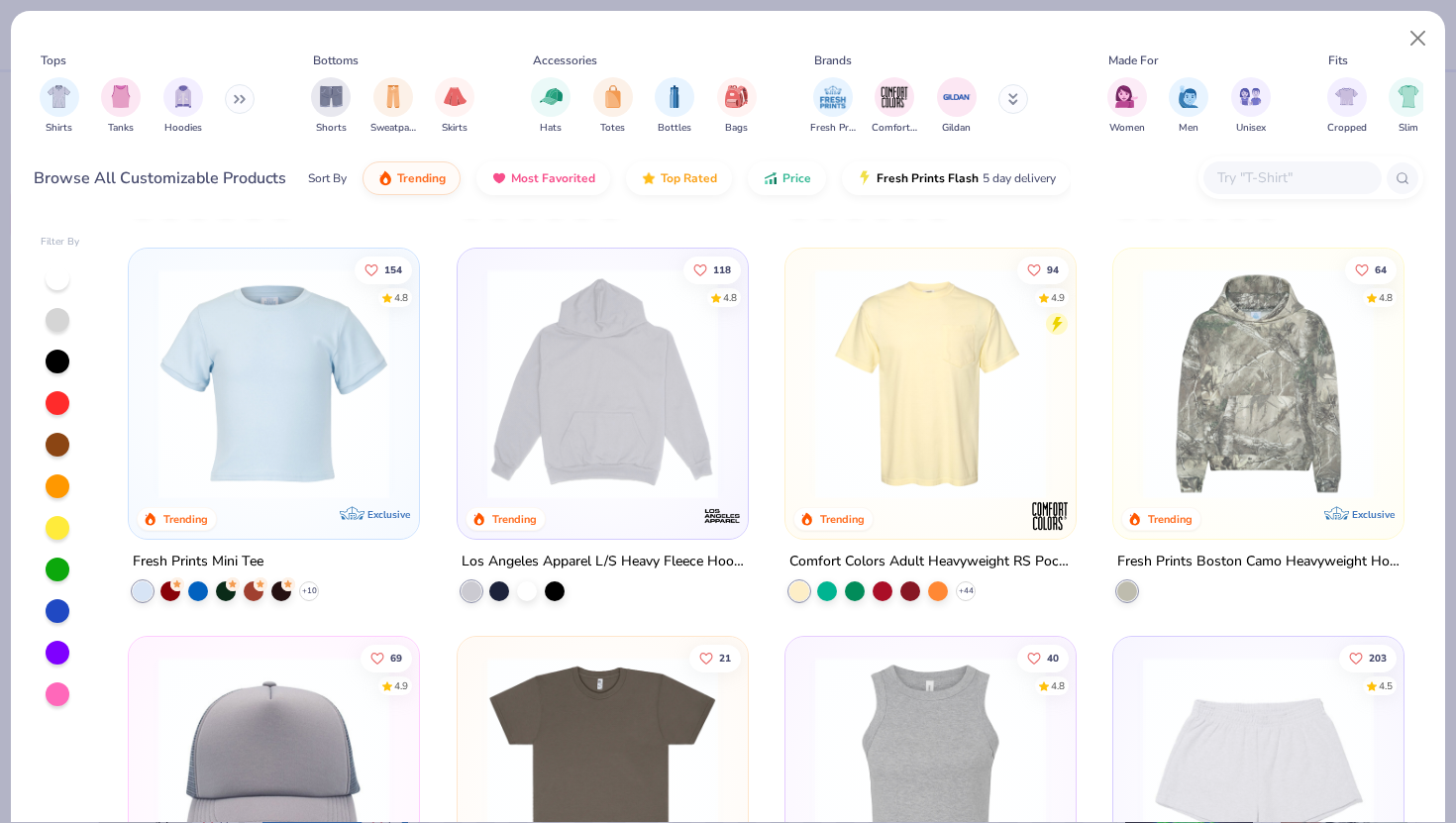 scroll, scrollTop: 1536, scrollLeft: 0, axis: vertical 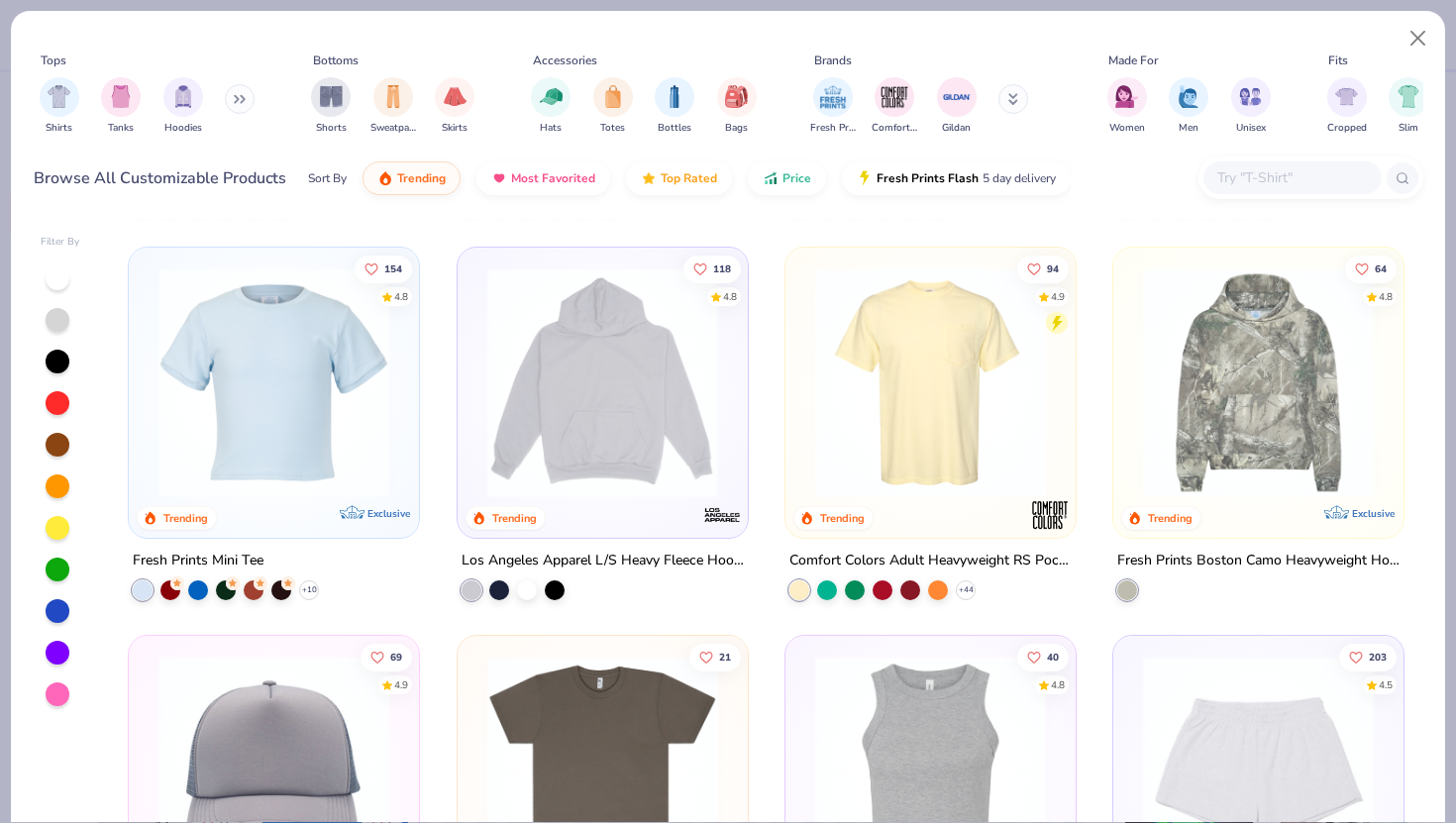 click at bounding box center (1258, 382) 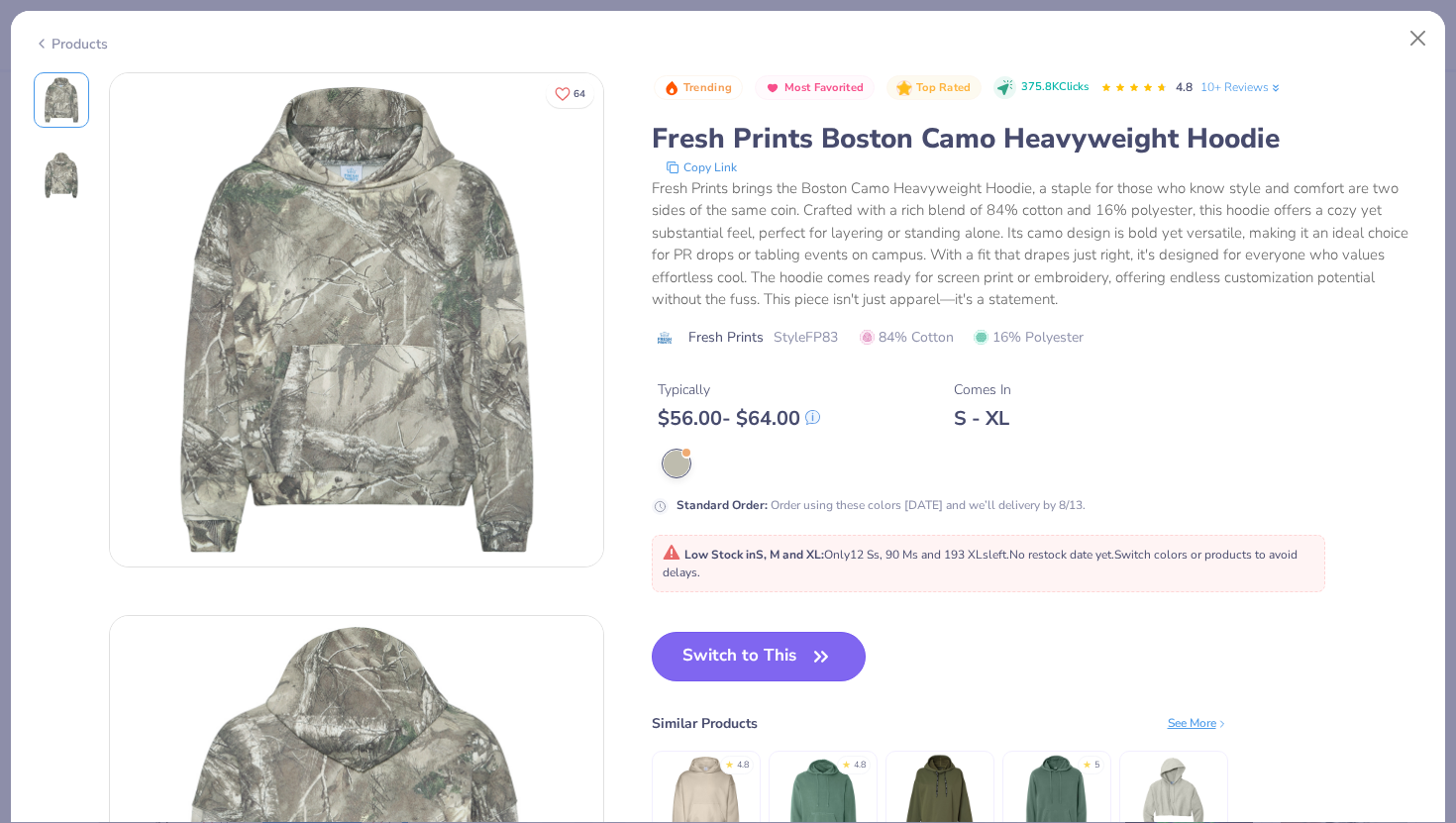 click on "Switch to This" at bounding box center (759, 657) 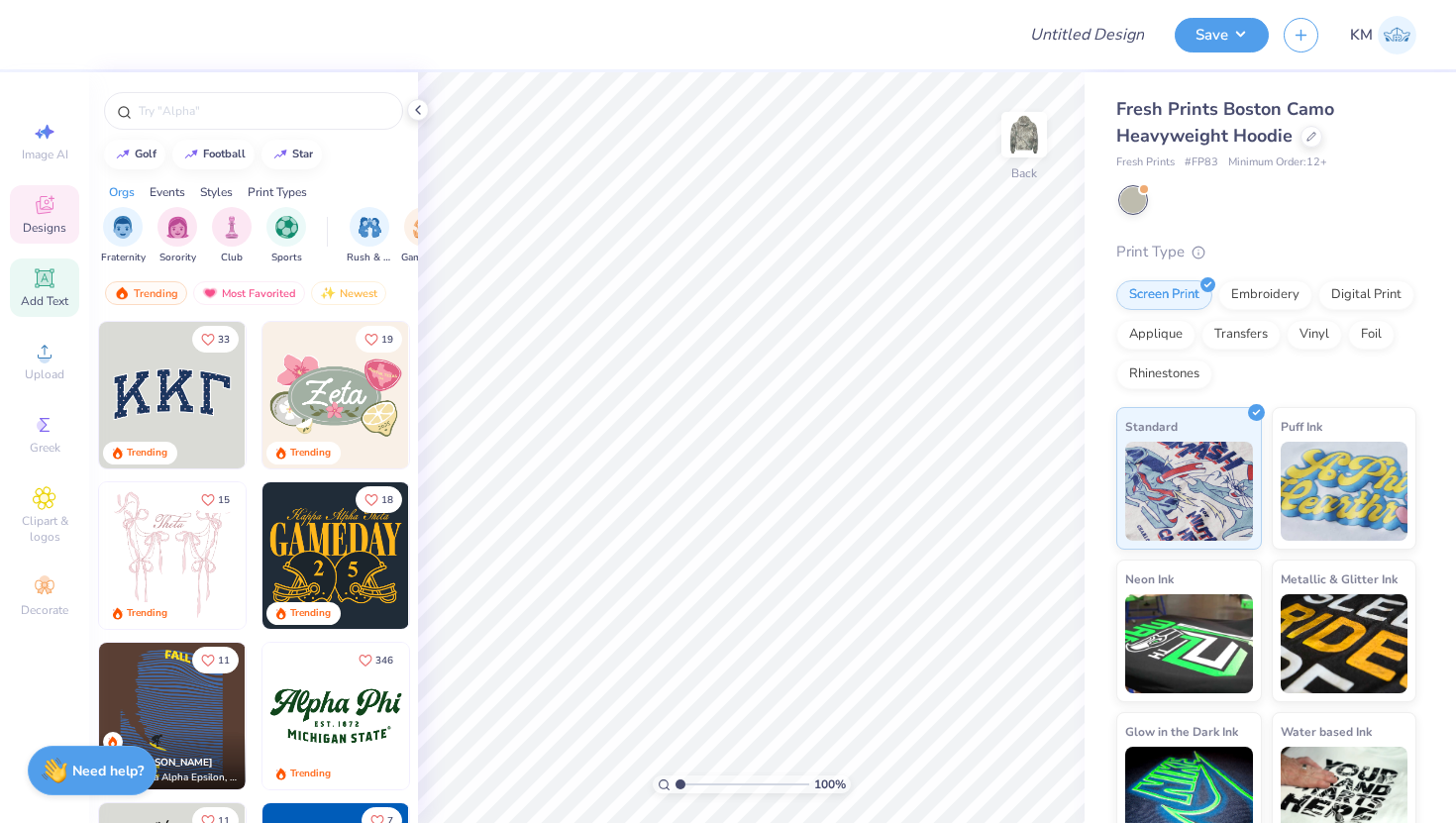 click on "Add Text" at bounding box center (45, 301) 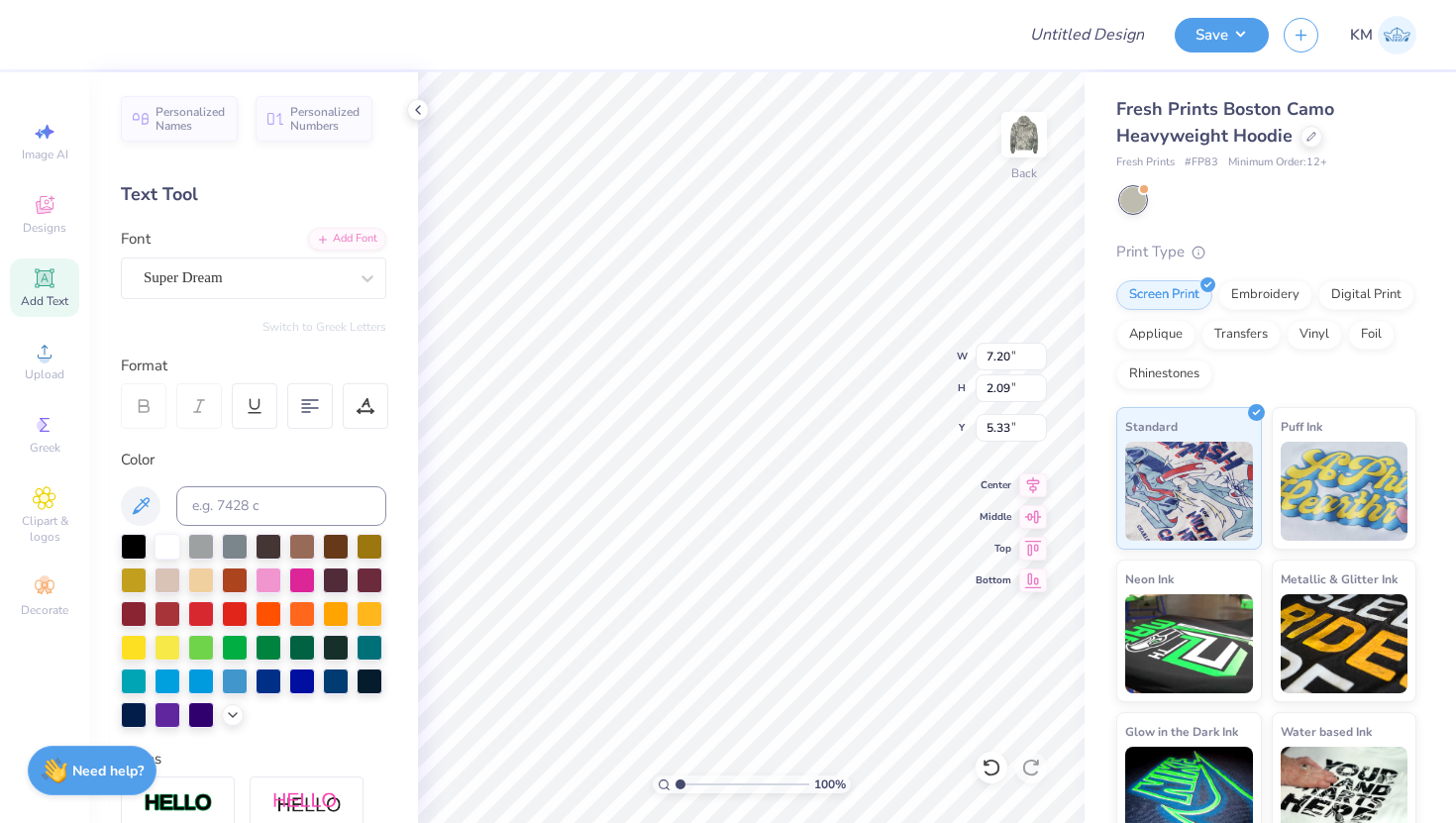 type on "T" 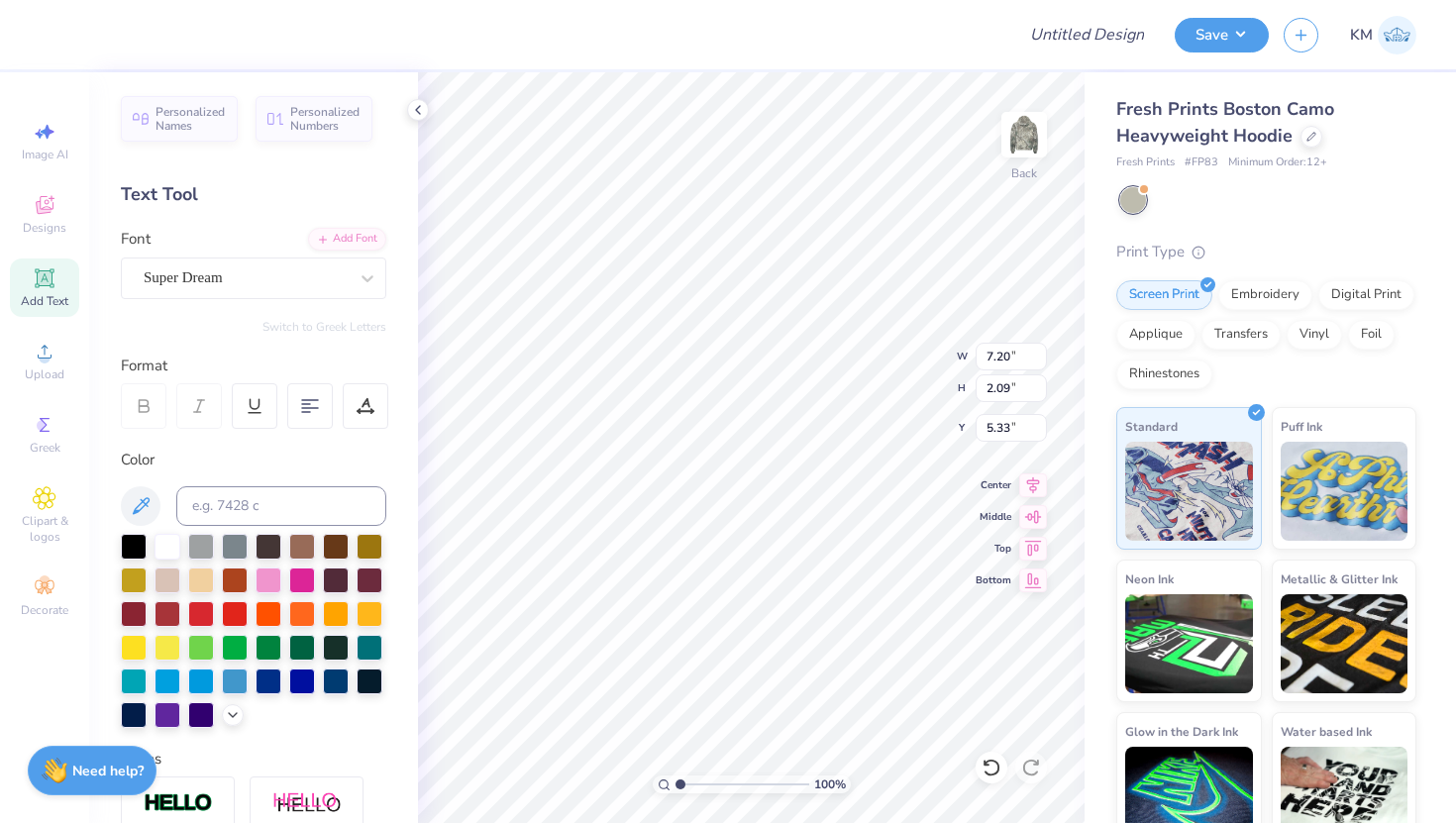 scroll, scrollTop: 0, scrollLeft: 0, axis: both 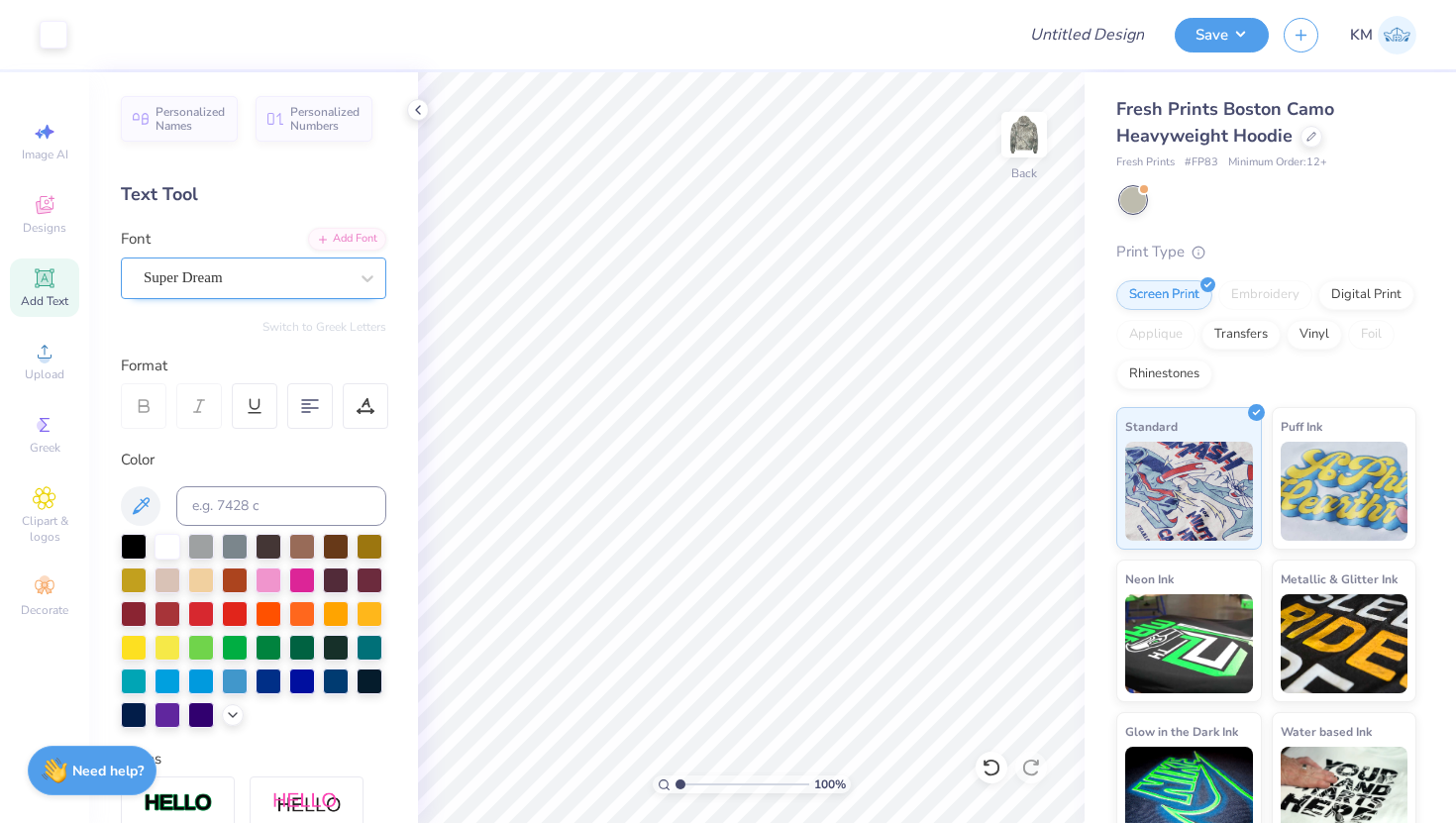 click on "Super Dream" at bounding box center [246, 277] 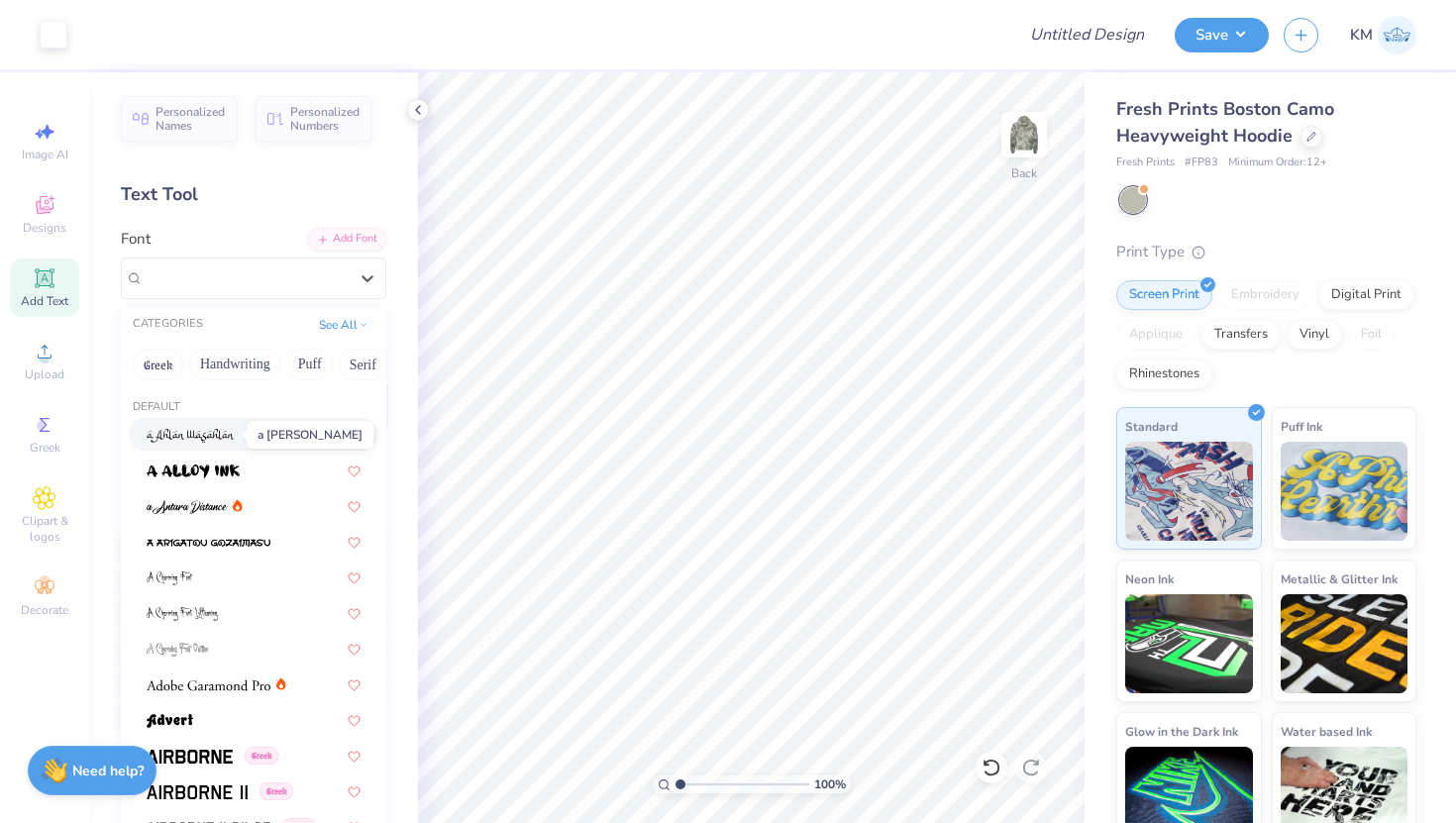 click at bounding box center [190, 436] 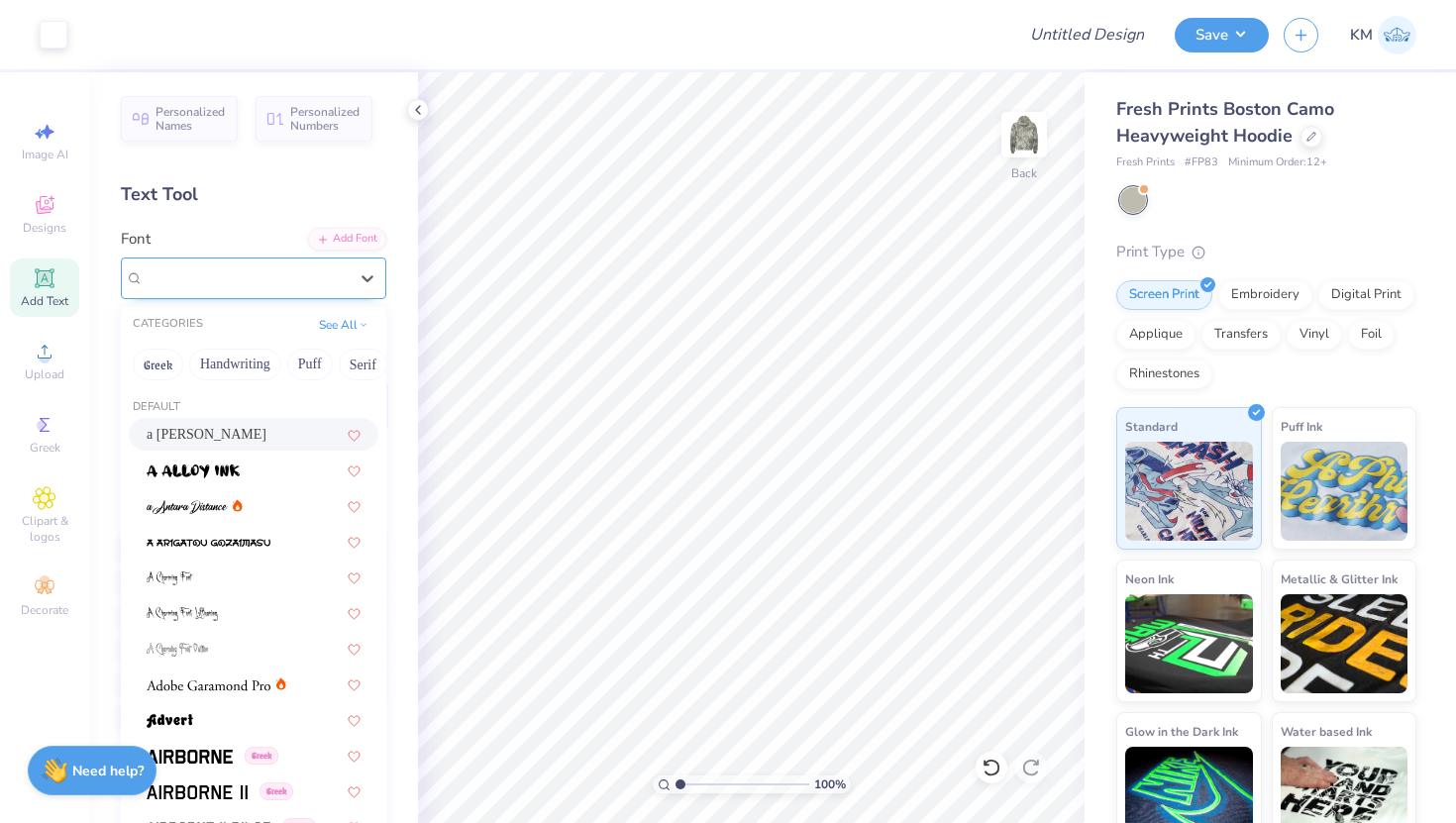 click on "a [PERSON_NAME]" at bounding box center (246, 277) 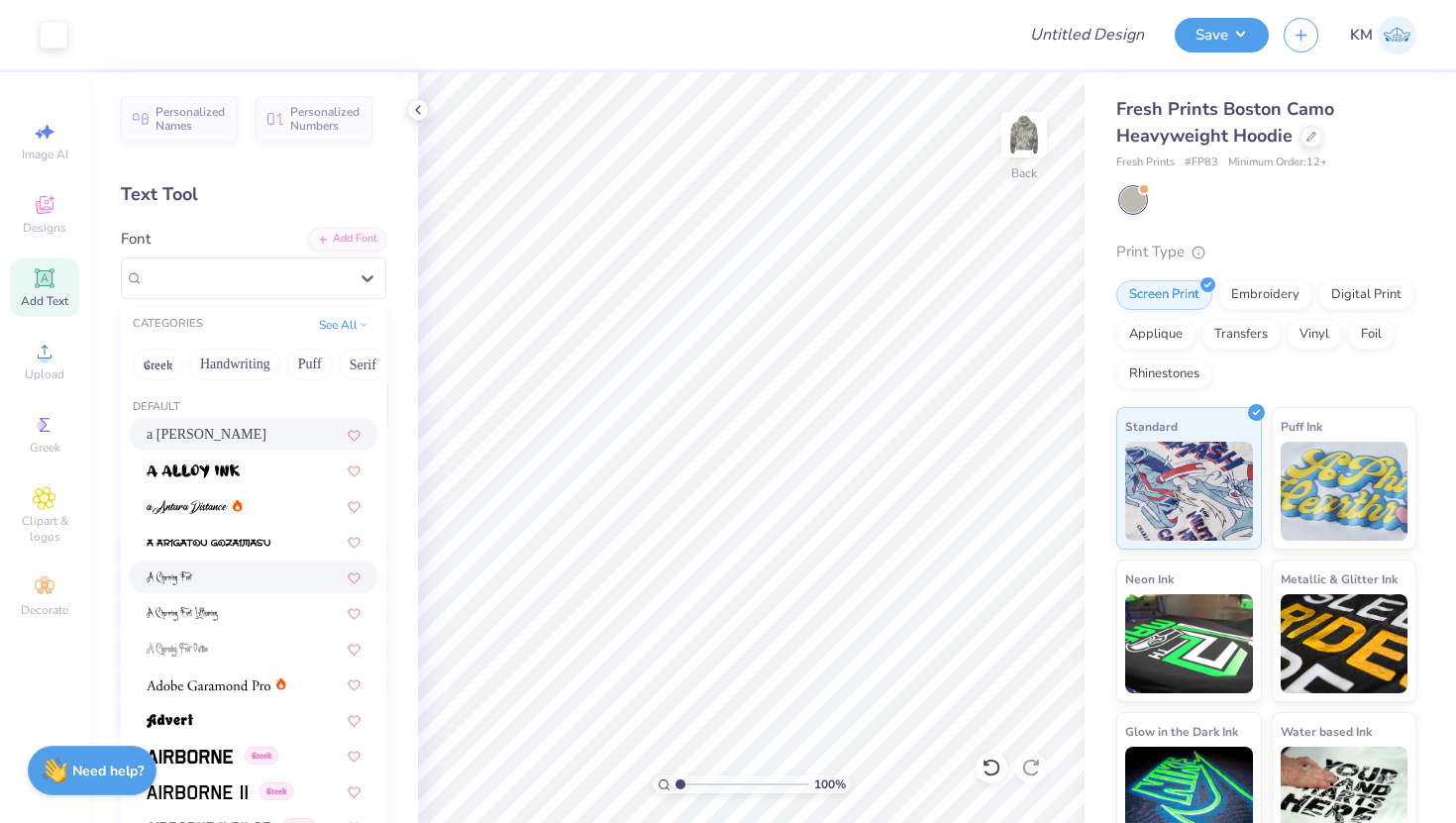 click at bounding box center (254, 576) 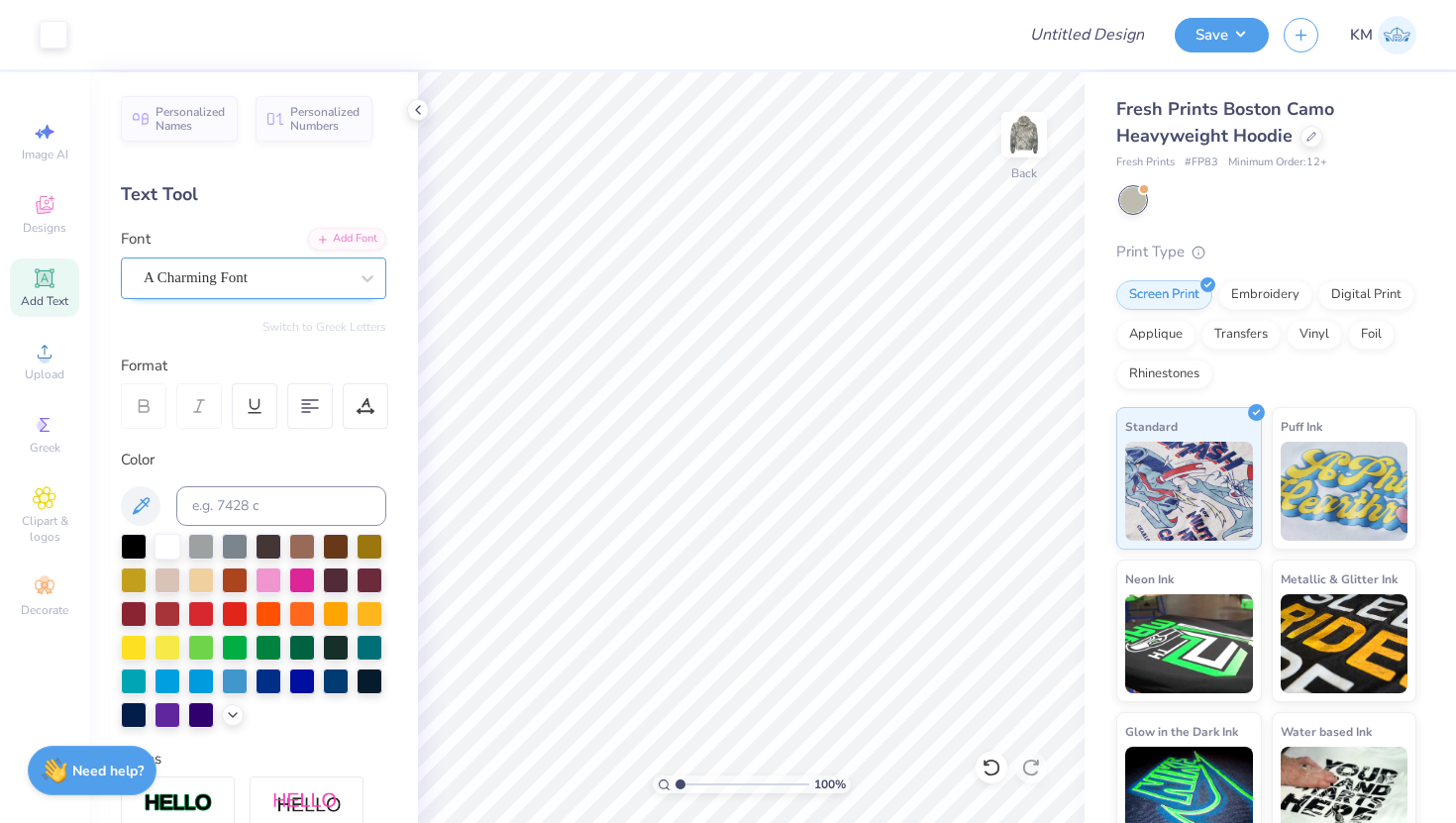 click on "A Charming Font" at bounding box center [254, 278] 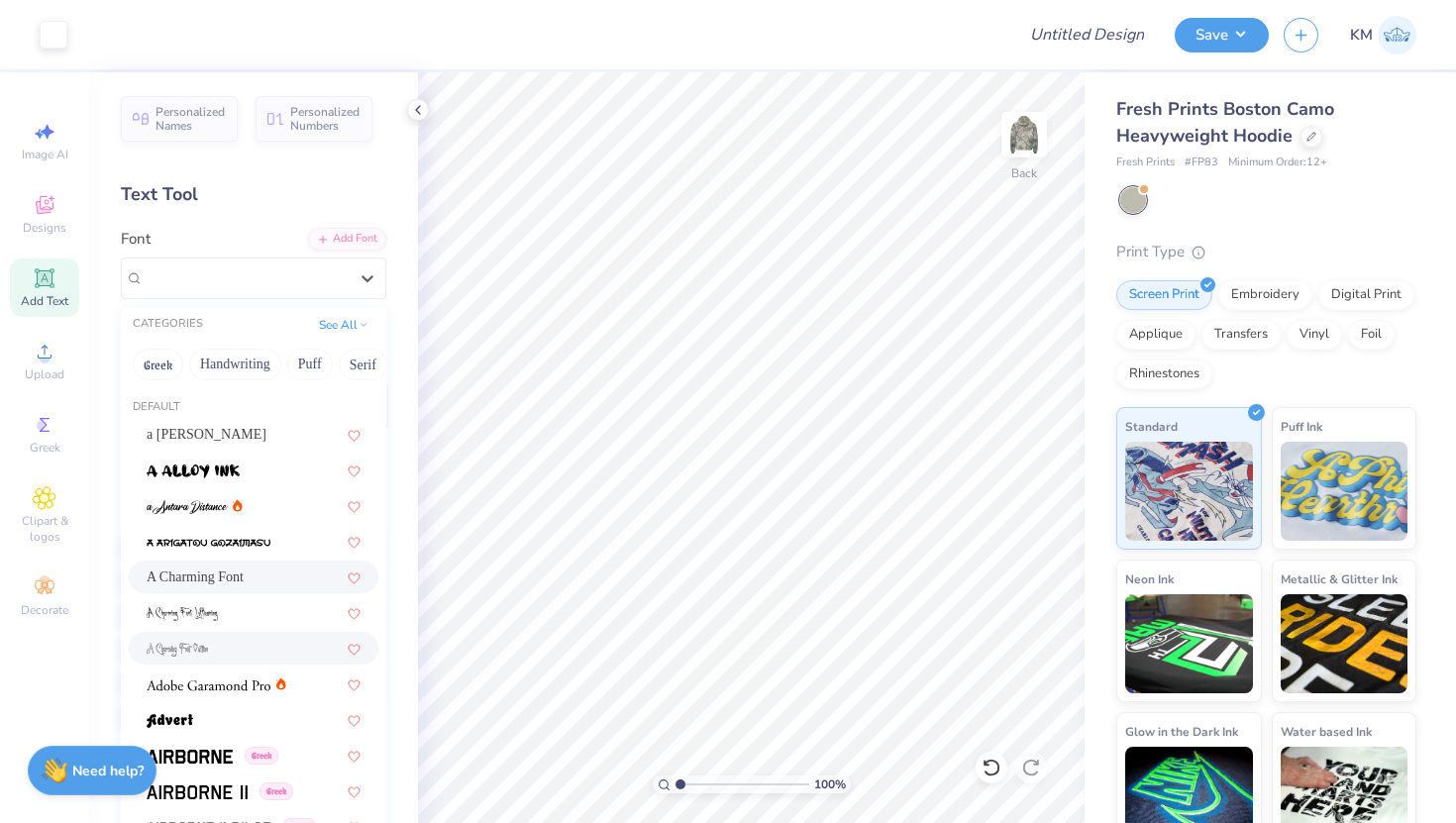 click at bounding box center (254, 648) 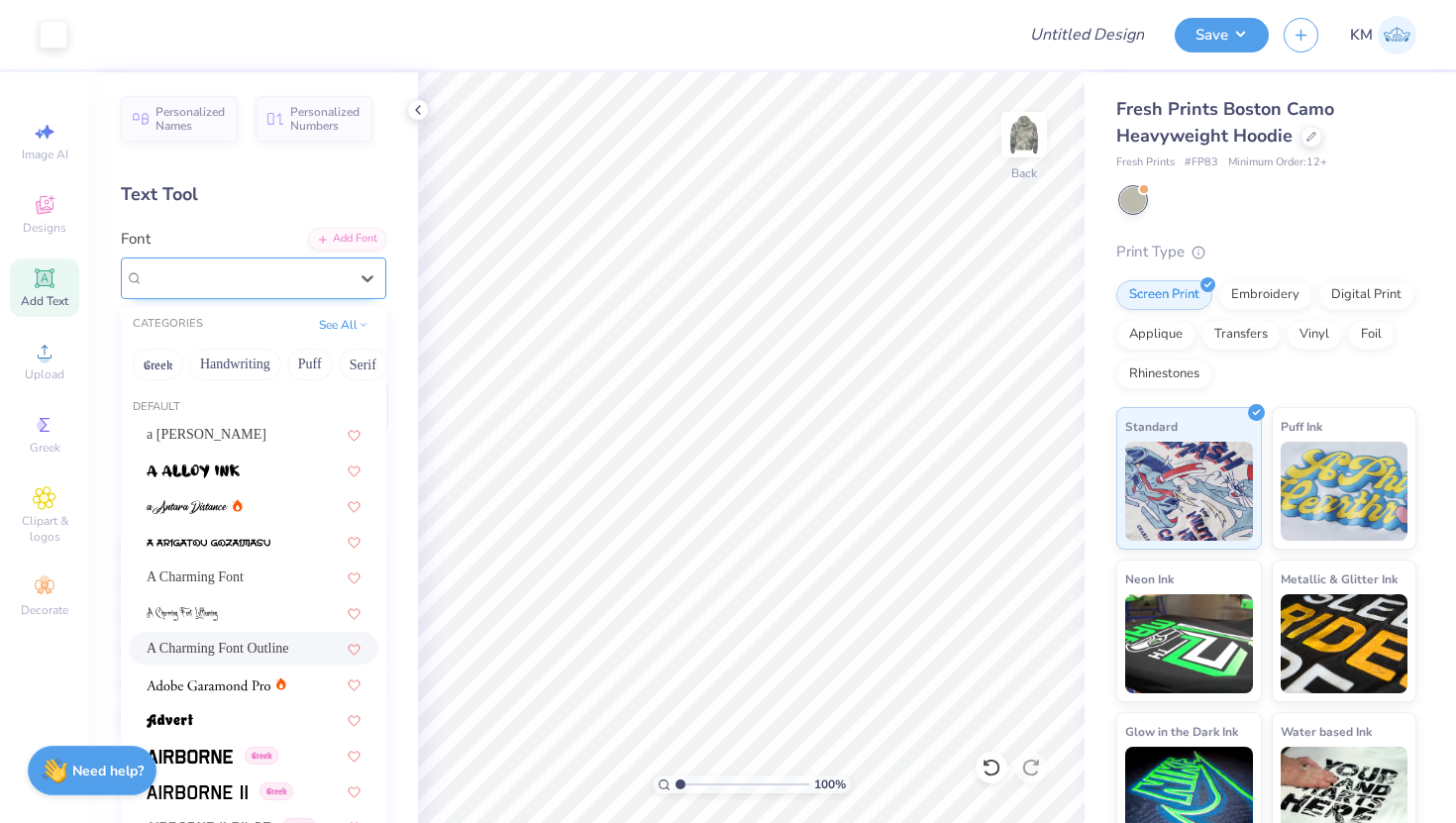 click on "A Charming Font Outline" at bounding box center (246, 277) 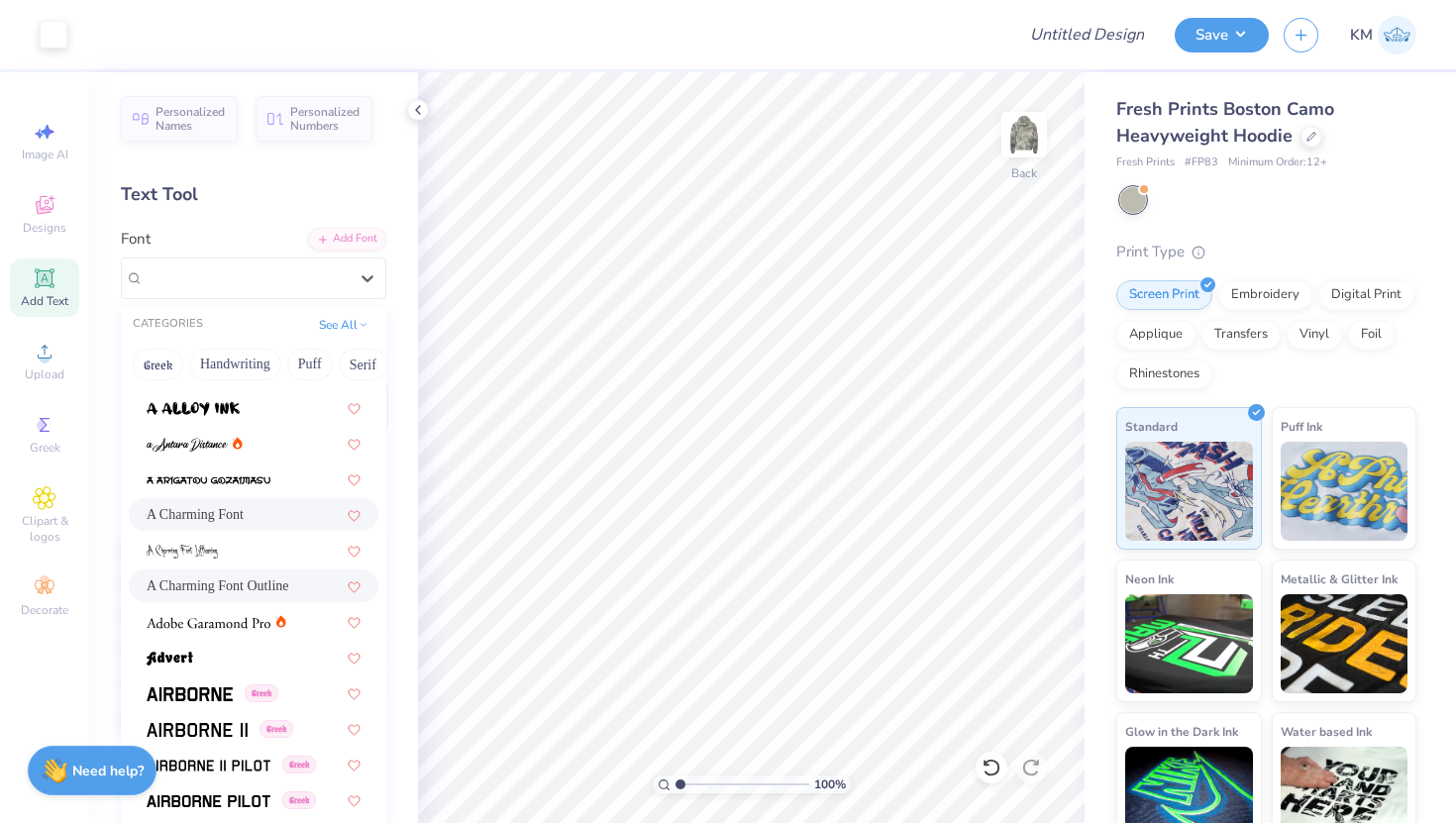 scroll, scrollTop: 65, scrollLeft: 0, axis: vertical 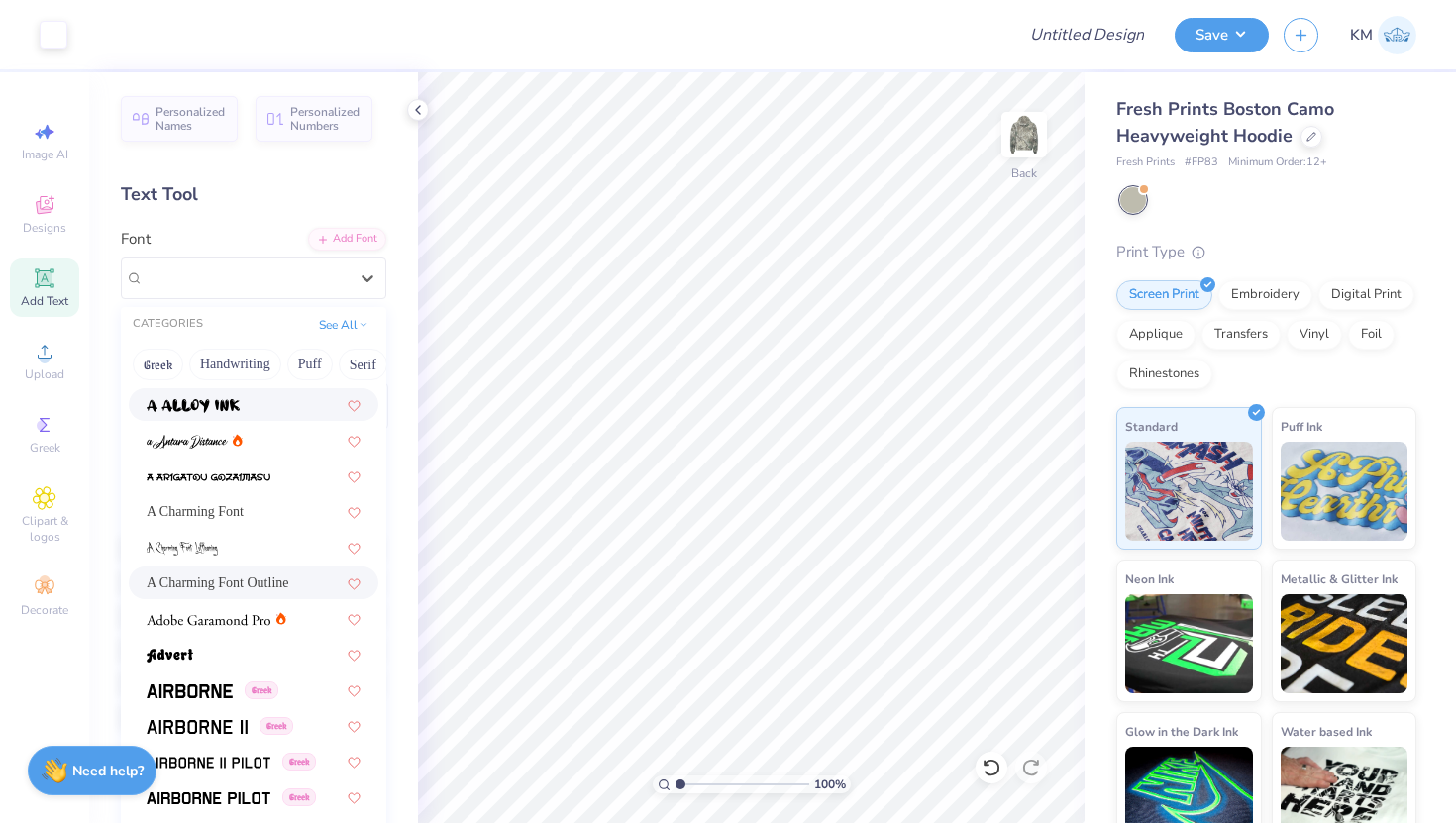 click on "Font option a Alloy Ink focused, 2 of 311. 311 results available. Use Up and Down to choose options, press Enter to select the currently focused option, press Escape to exit the menu, press Tab to select the option and exit the menu. A Charming Font Outline CATEGORIES See All Greek Handwriting Puff Serif Bold Calligraphy Retro Sans Serif Minimal Fantasy Techno Others Default a [PERSON_NAME] A Charming Font A Charming Font Outline [DEMOGRAPHIC_DATA] [DEMOGRAPHIC_DATA] [DEMOGRAPHIC_DATA] [DEMOGRAPHIC_DATA] [DEMOGRAPHIC_DATA] [DEMOGRAPHIC_DATA] [DEMOGRAPHIC_DATA] [DEMOGRAPHIC_DATA] [DEMOGRAPHIC_DATA] [DEMOGRAPHIC_DATA] [DEMOGRAPHIC_DATA] [DEMOGRAPHIC_DATA] [DEMOGRAPHIC_DATA] Greek [DEMOGRAPHIC_DATA] [DEMOGRAPHIC_DATA] [DEMOGRAPHIC_DATA] [DEMOGRAPHIC_DATA] [DEMOGRAPHIC_DATA] Greek Greek Super Dream Greek Greek Greek Greek Times New [DEMOGRAPHIC_DATA] Varsity Team Greek Greek [DEMOGRAPHIC_DATA] Greek" at bounding box center (254, 263) 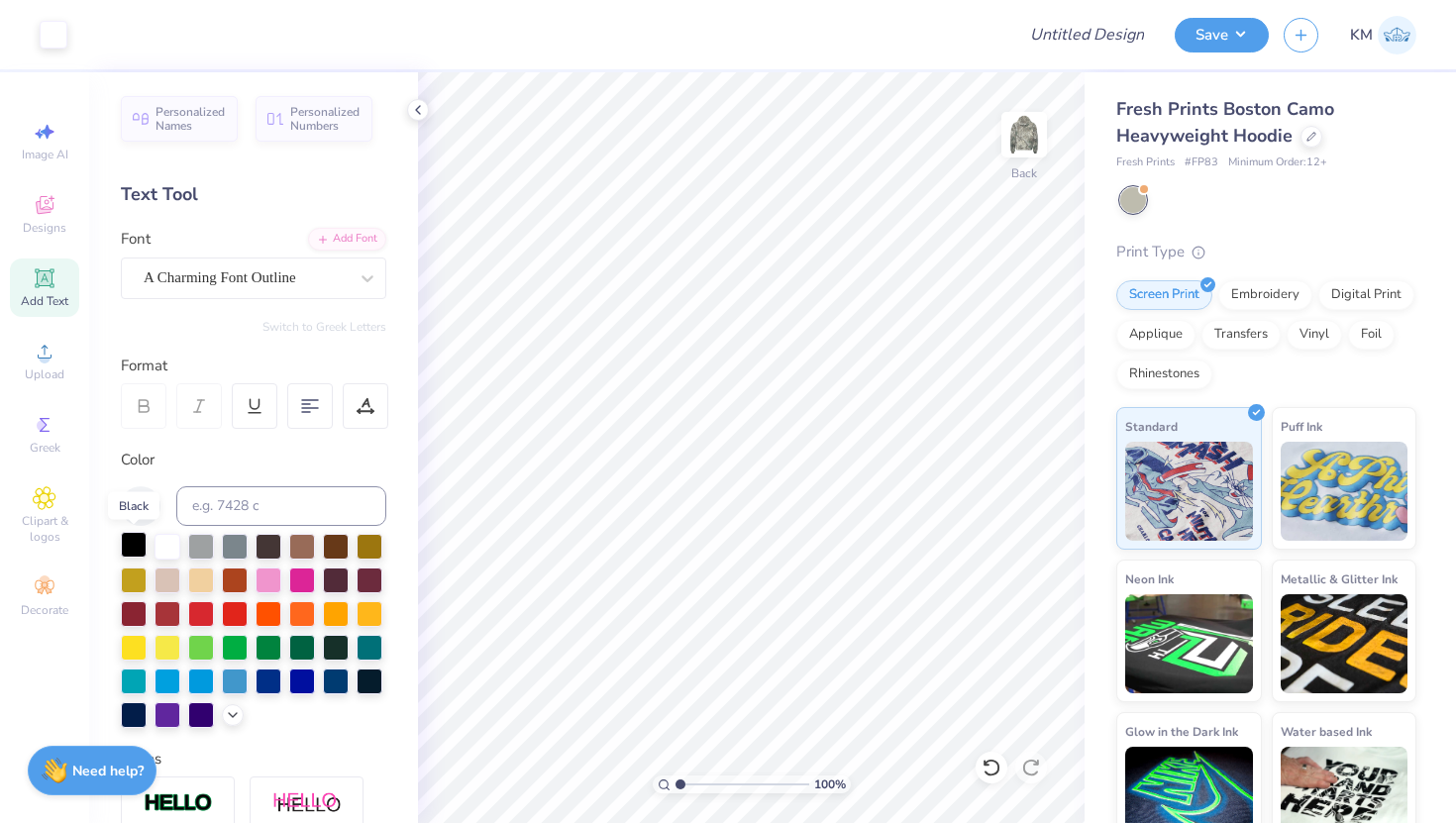 click at bounding box center [134, 545] 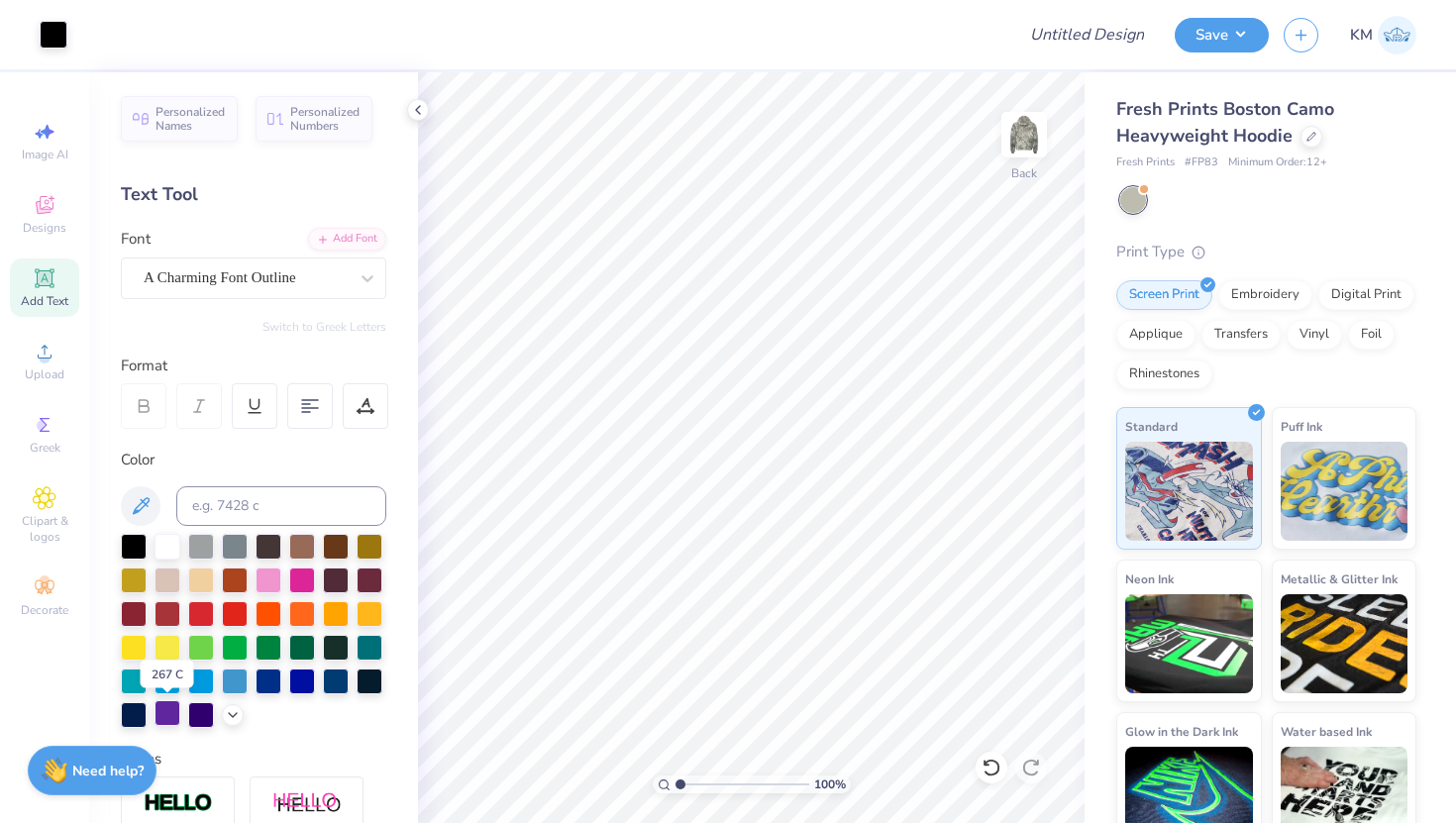 click at bounding box center [167, 713] 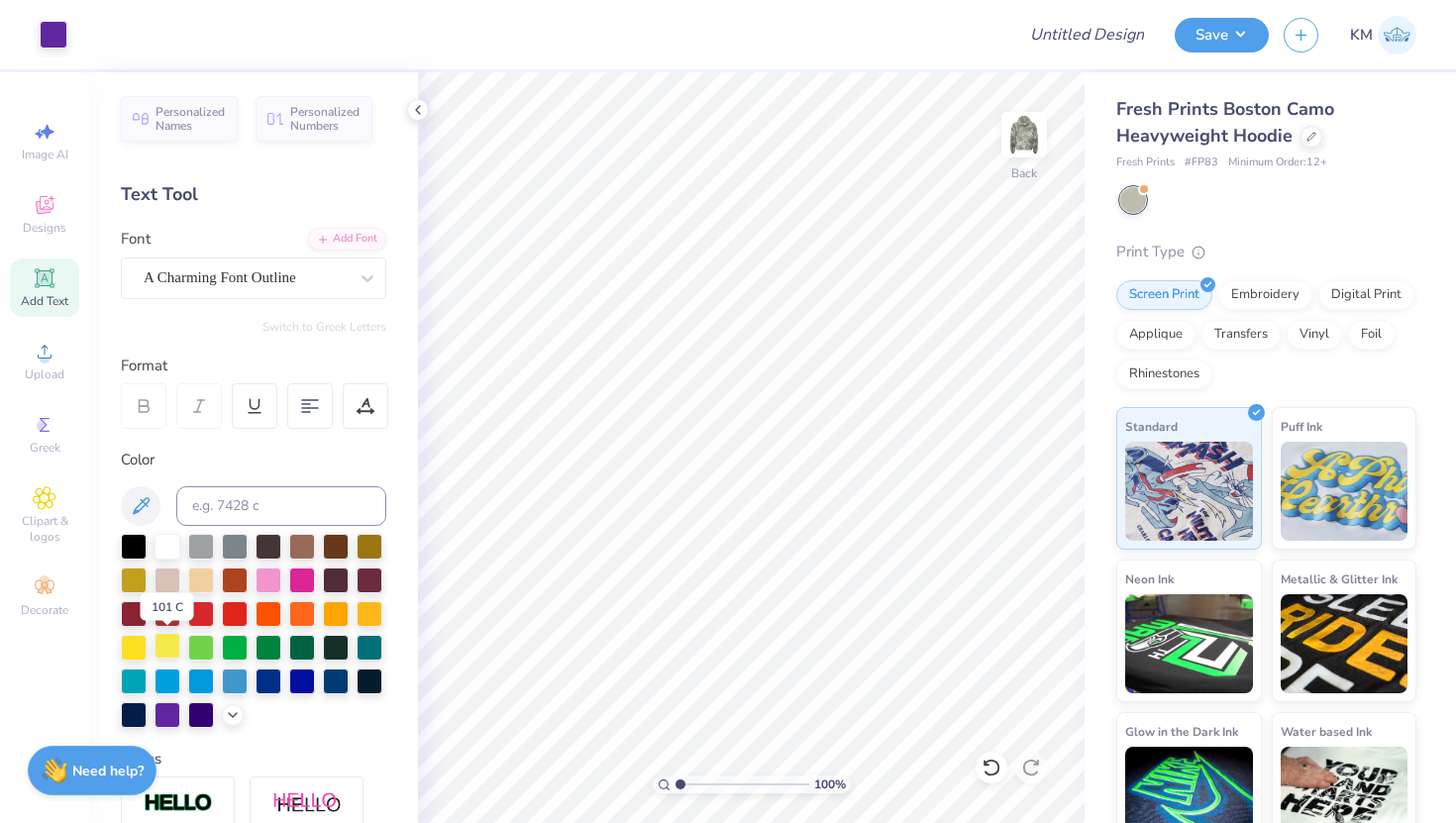 click at bounding box center [167, 646] 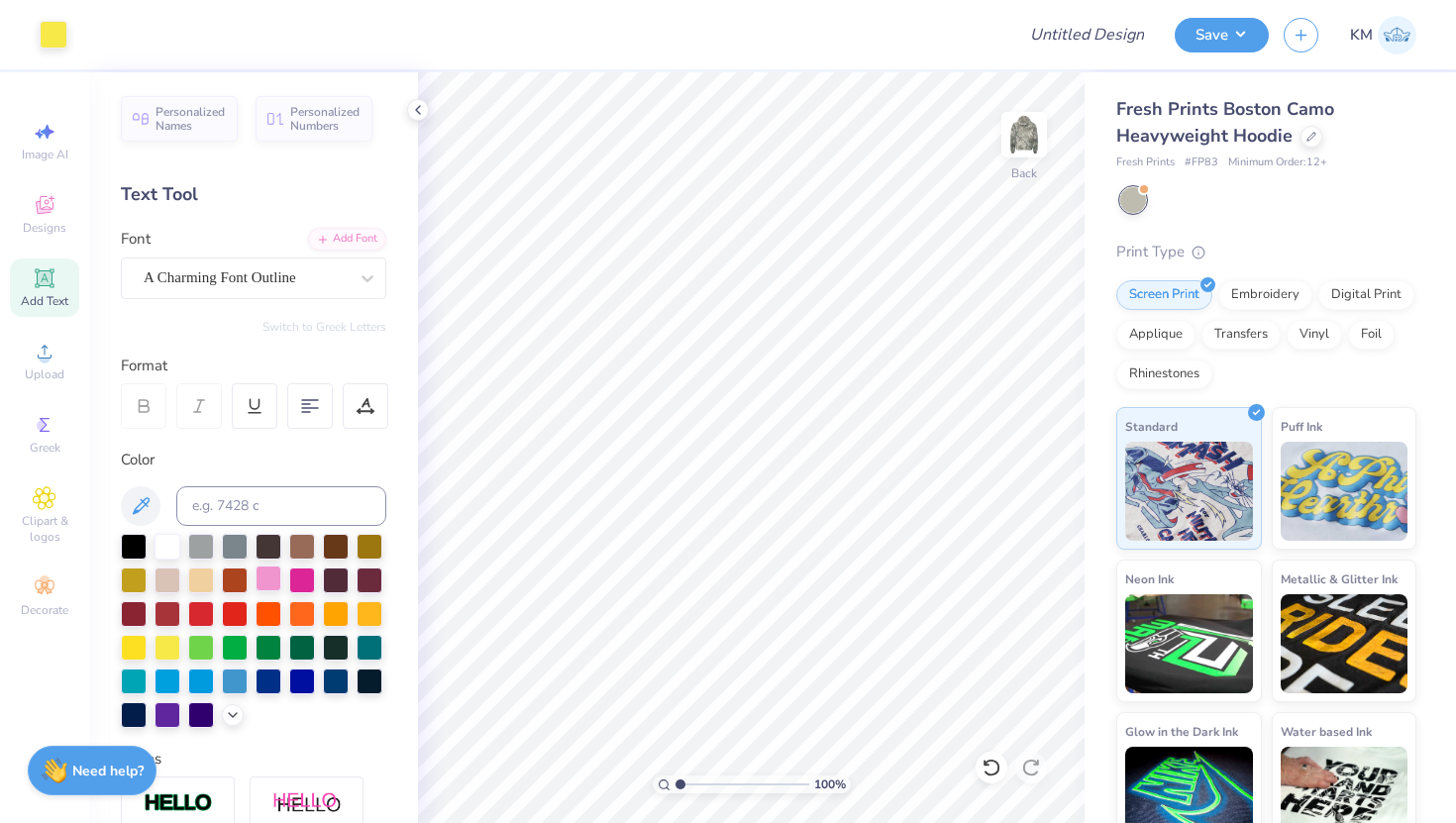 click at bounding box center [268, 578] 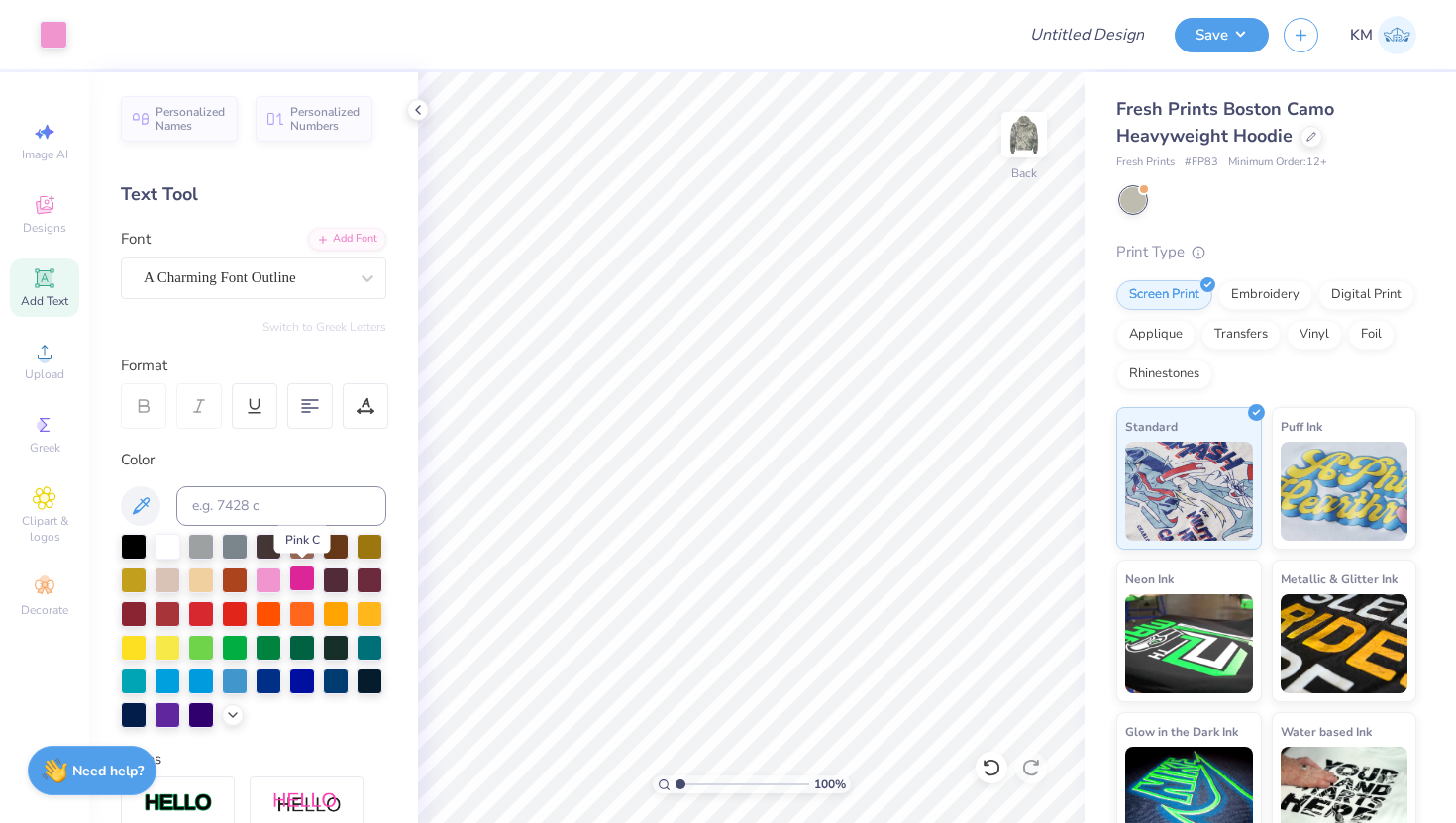 click at bounding box center (302, 578) 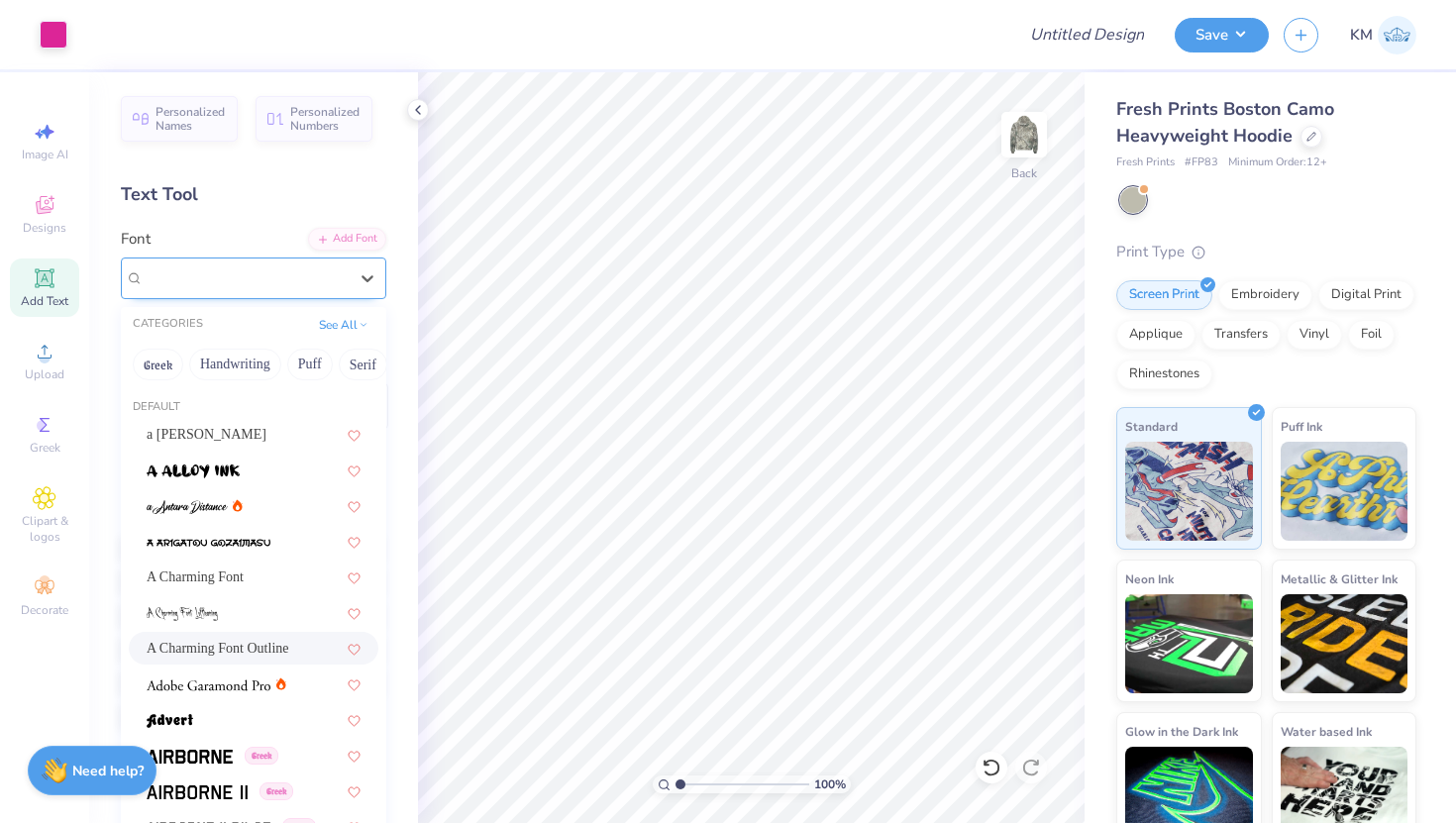 click on "A Charming Font Outline" at bounding box center [246, 277] 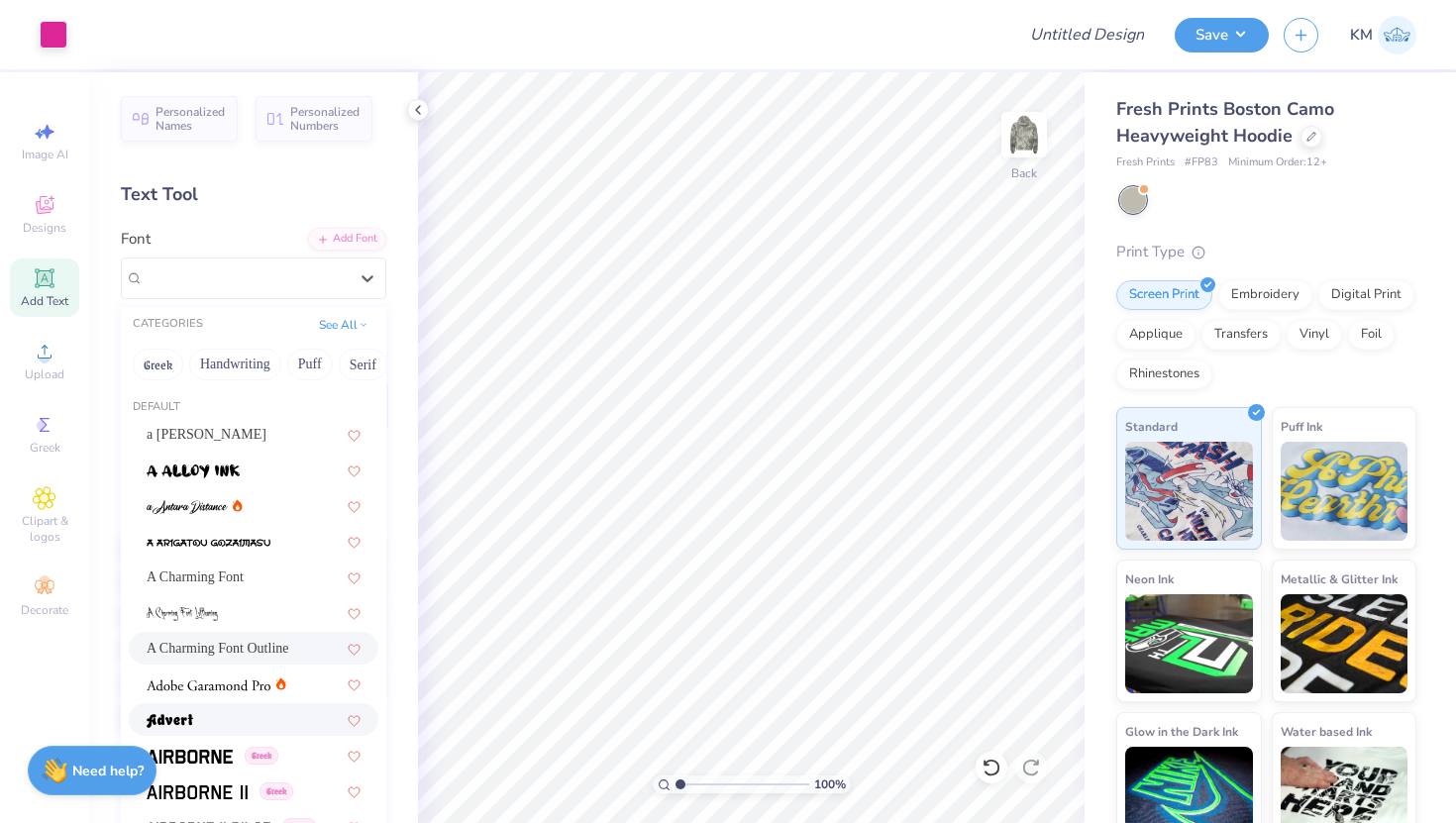 click at bounding box center (254, 719) 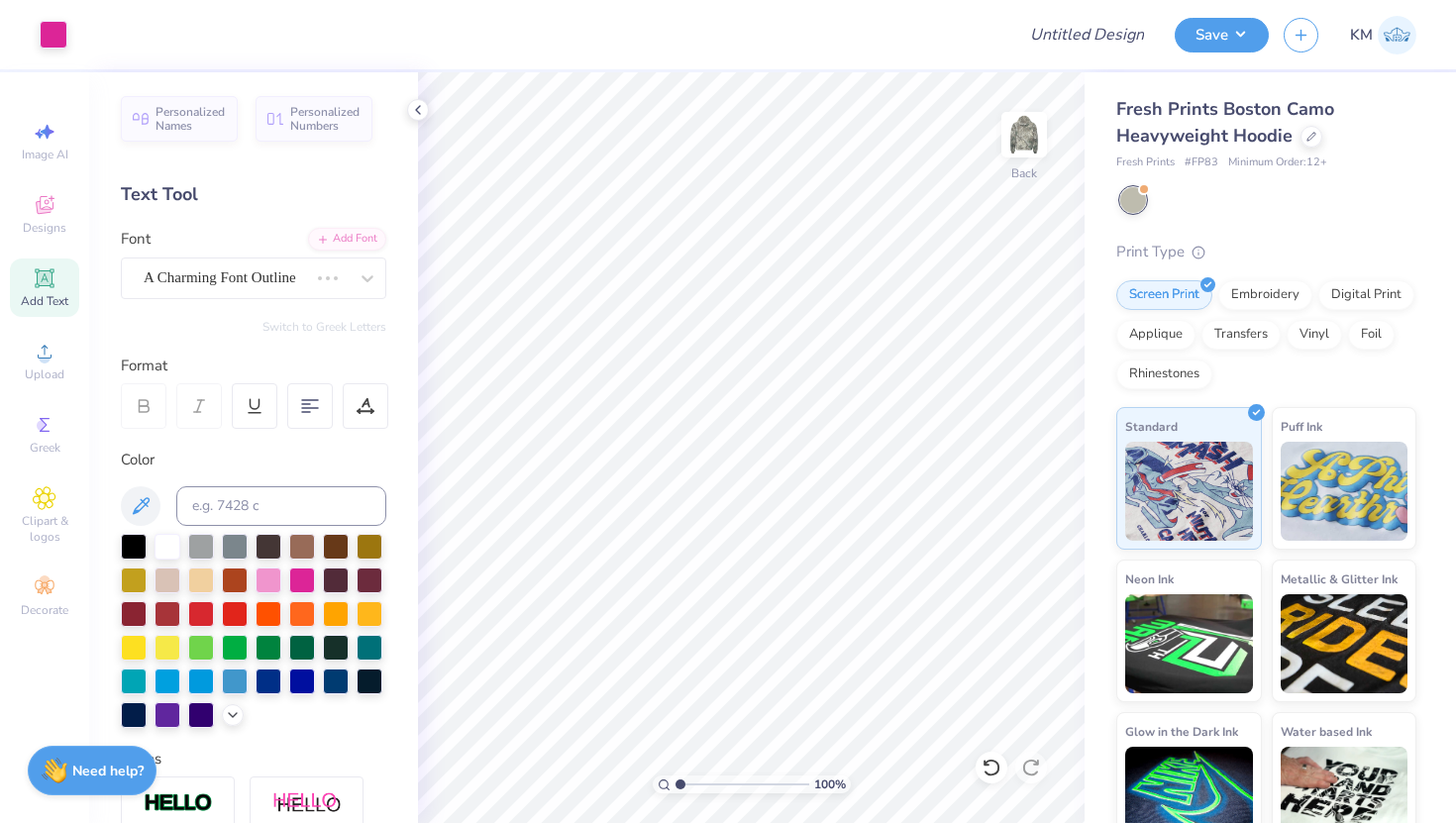 scroll, scrollTop: 52, scrollLeft: 0, axis: vertical 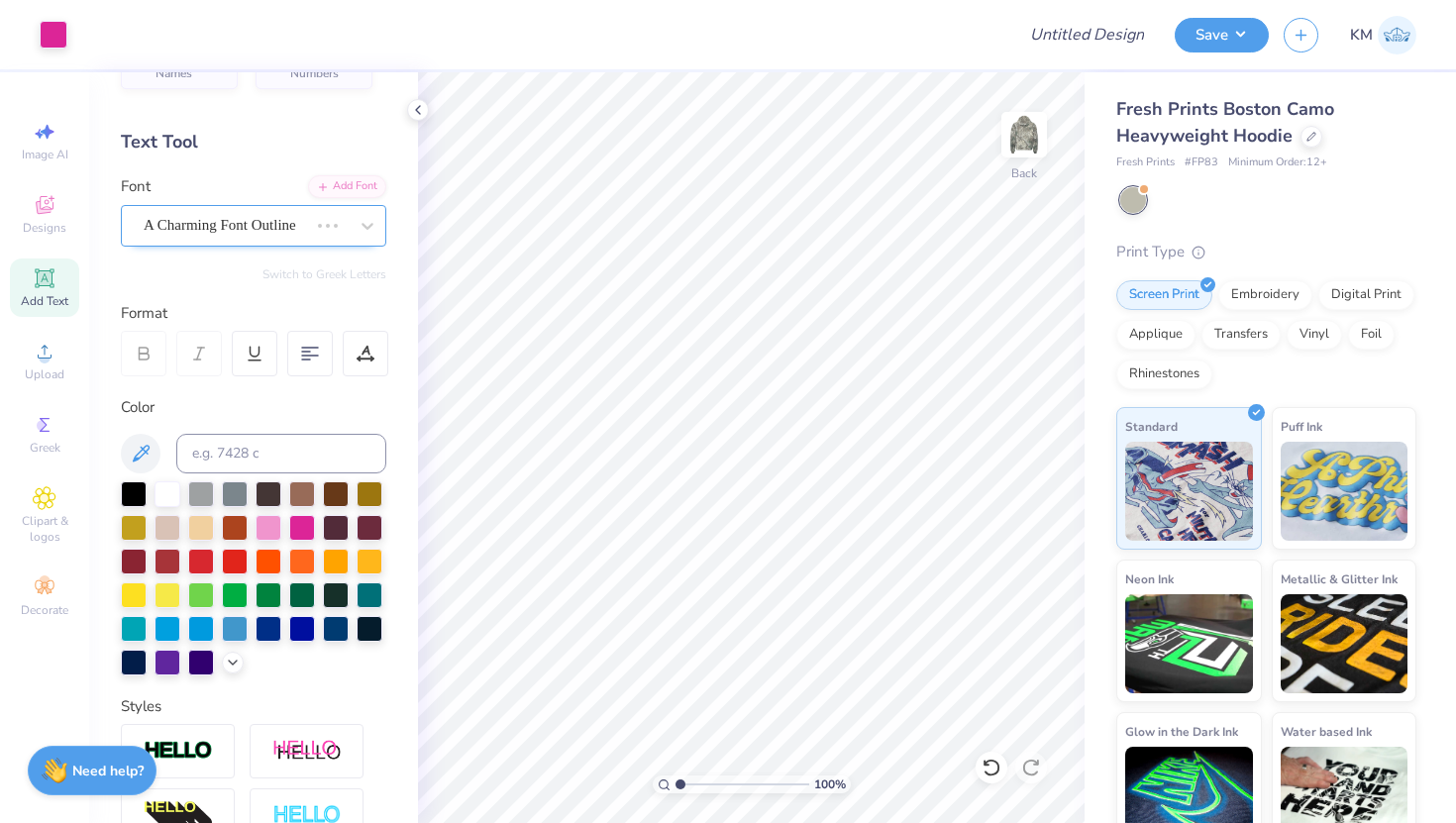 click on "A Charming Font Outline" at bounding box center (226, 225) 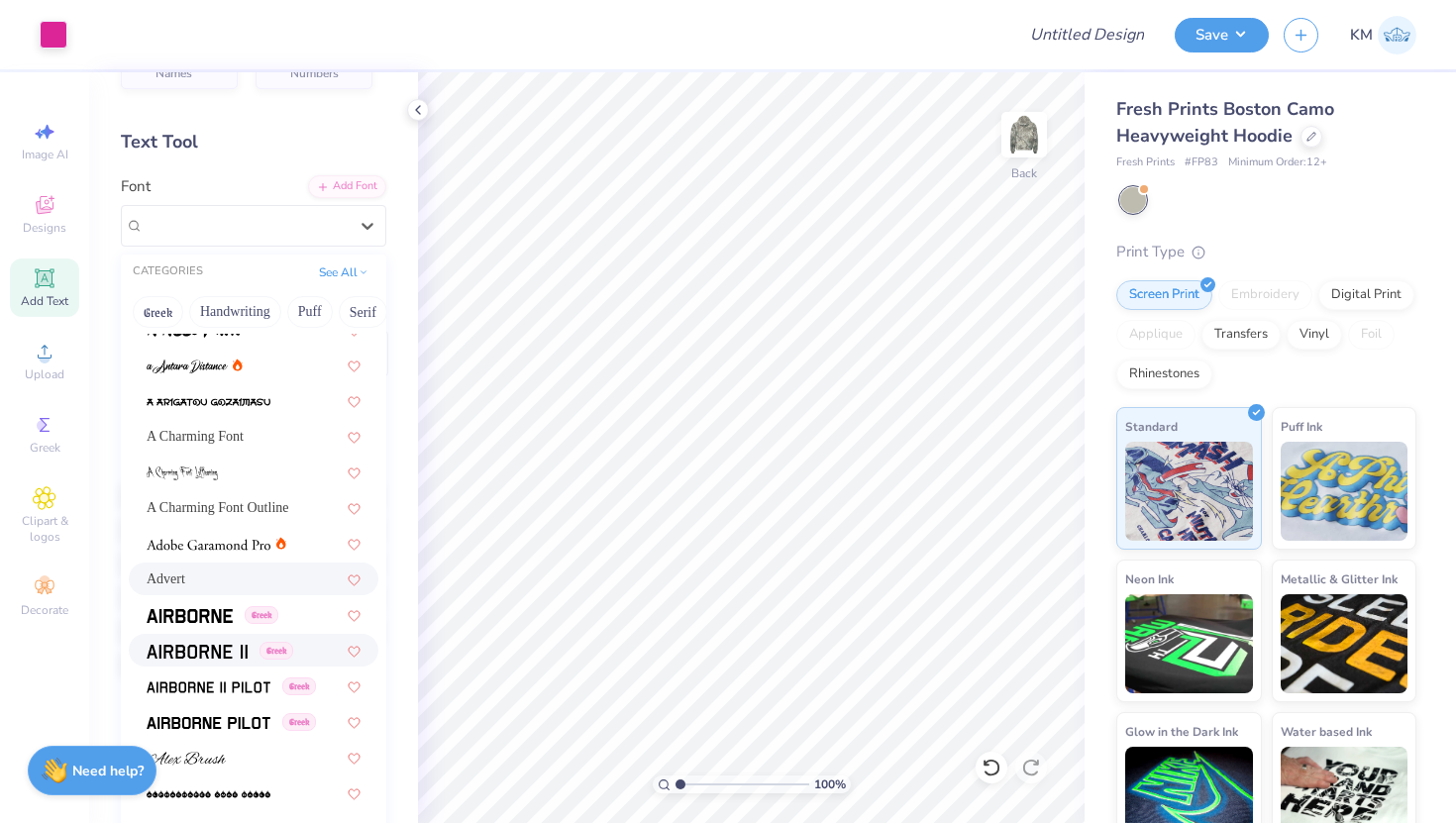 scroll, scrollTop: 94, scrollLeft: 0, axis: vertical 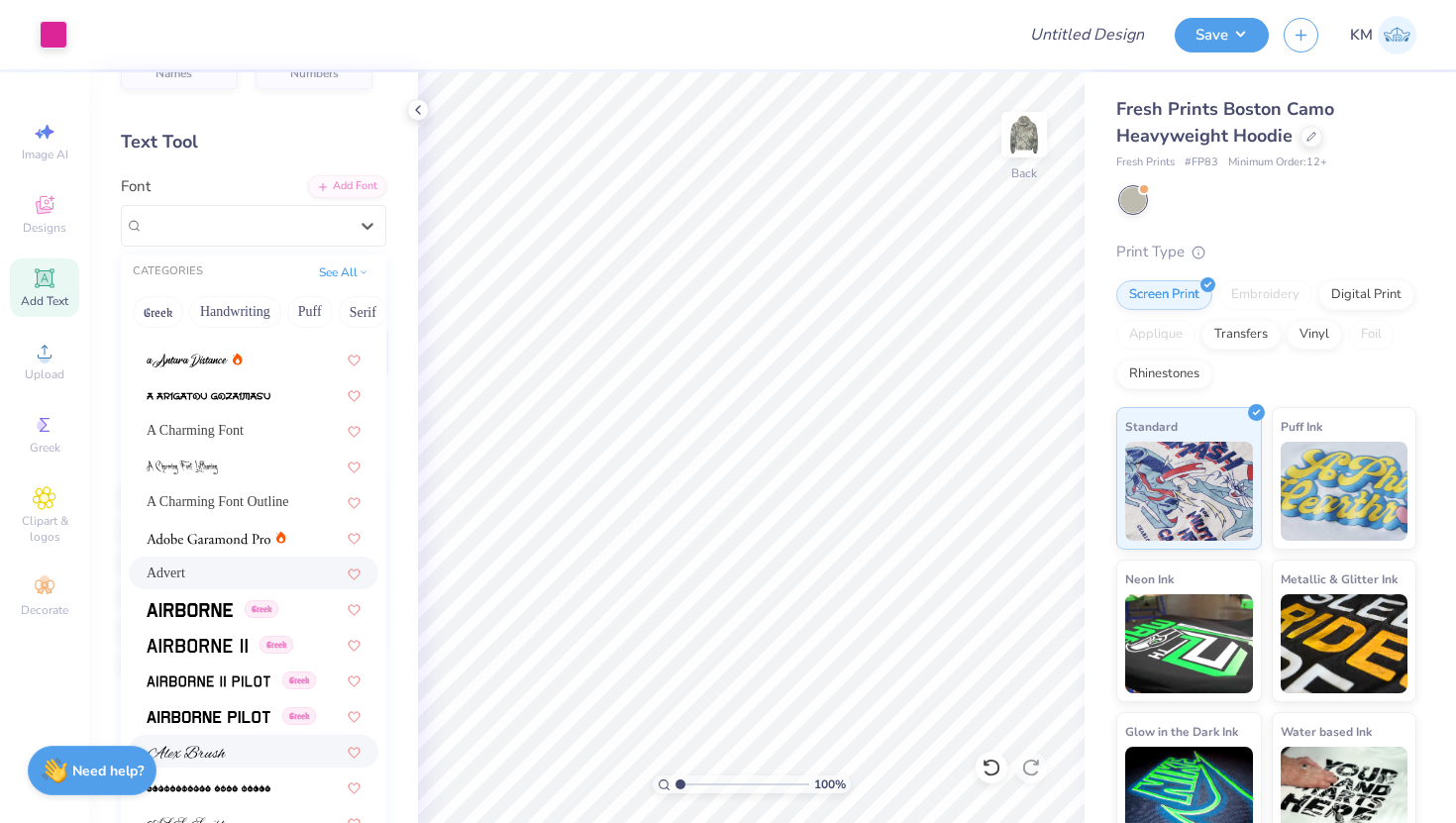 click at bounding box center [186, 753] 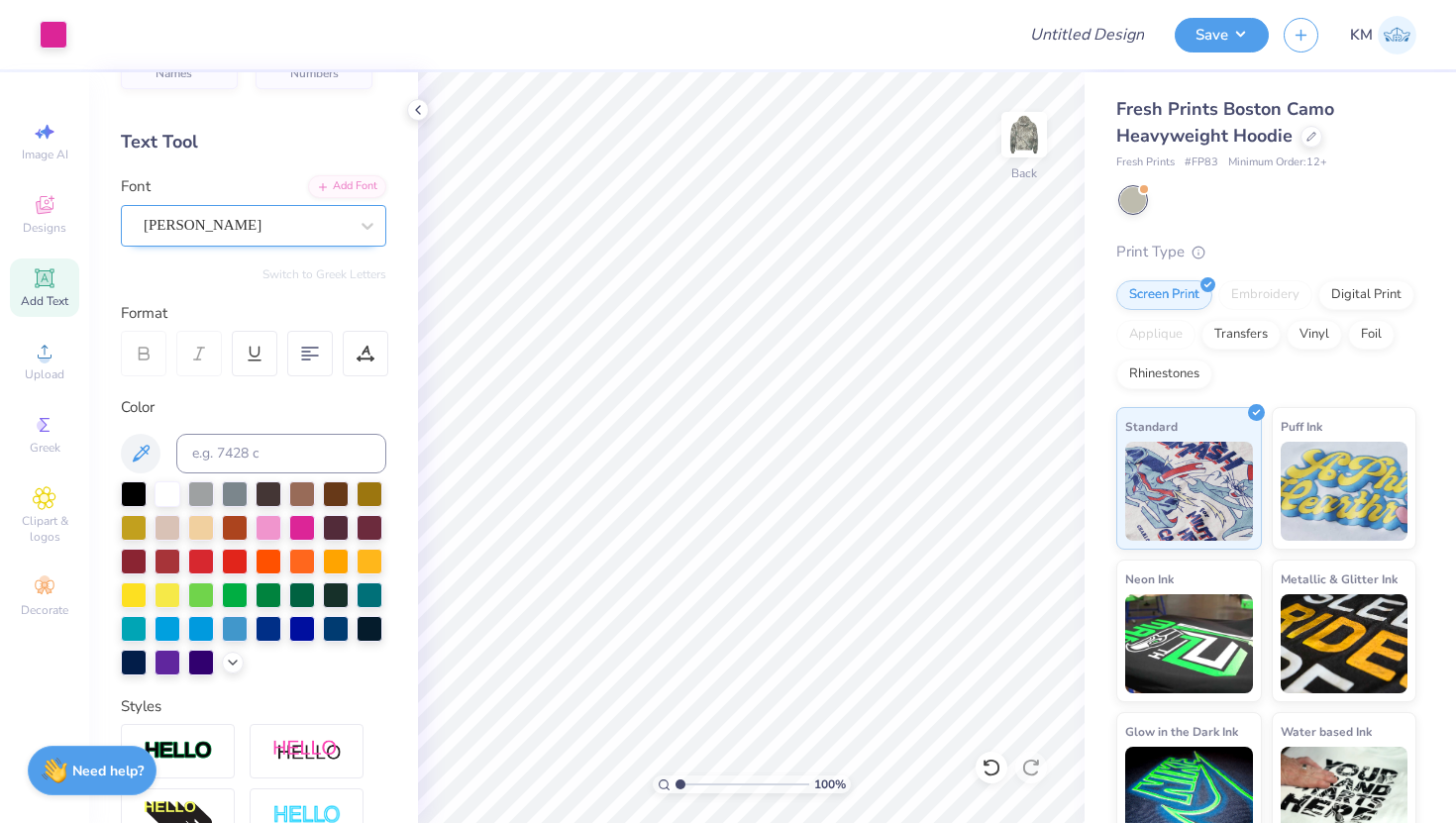 click on "[PERSON_NAME]" at bounding box center (246, 225) 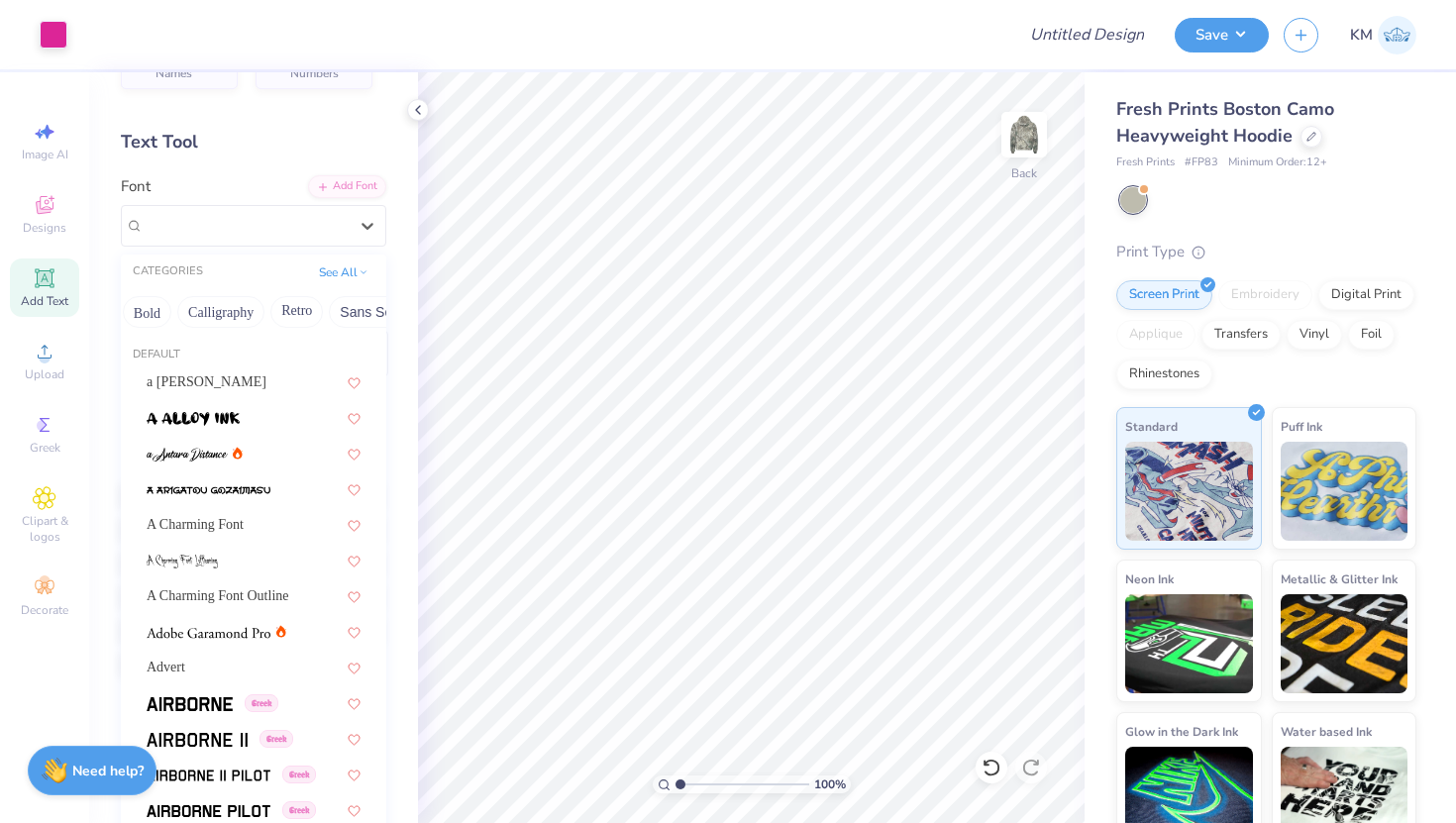 scroll, scrollTop: 0, scrollLeft: 274, axis: horizontal 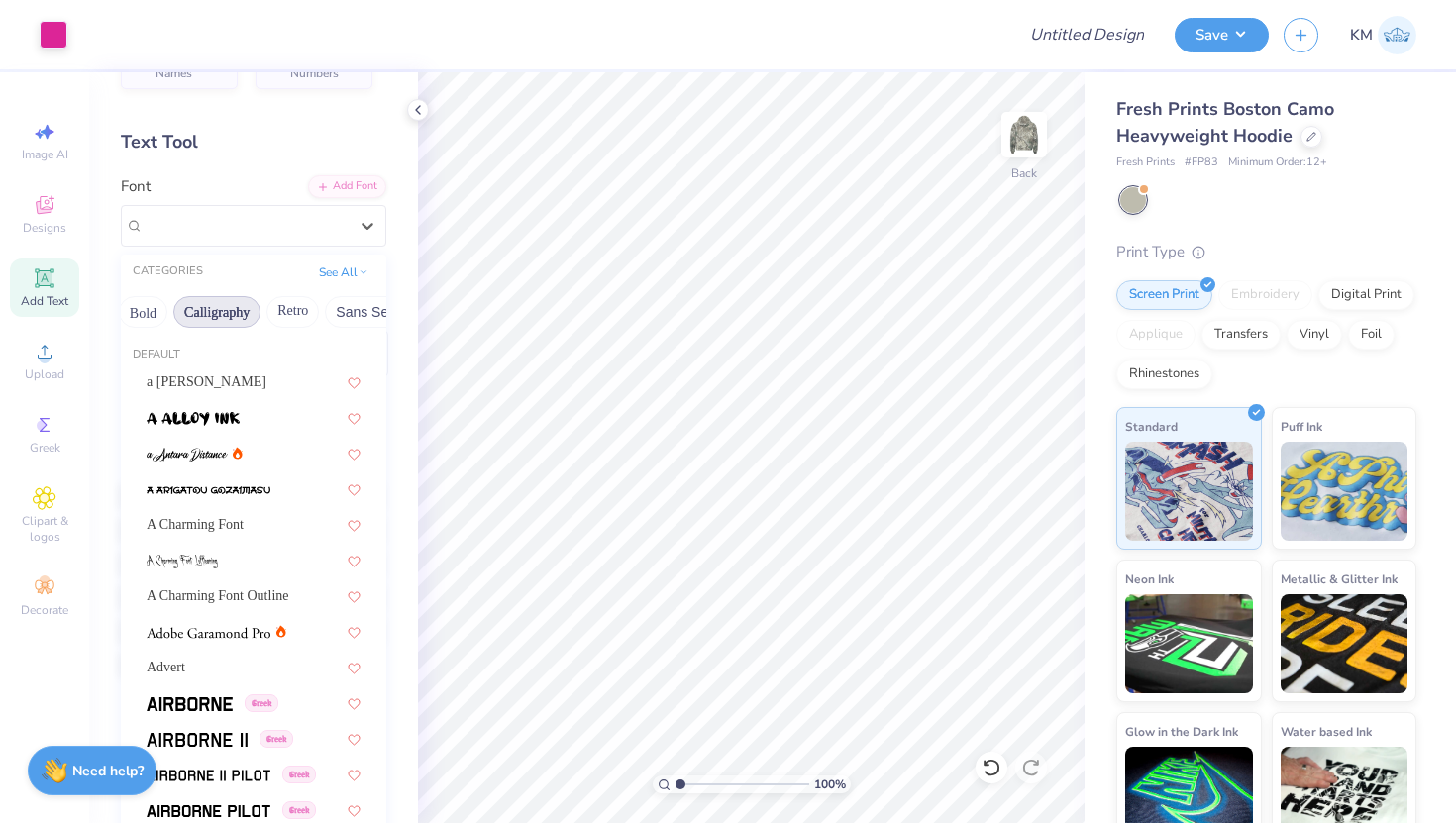 click on "Calligraphy" at bounding box center (217, 312) 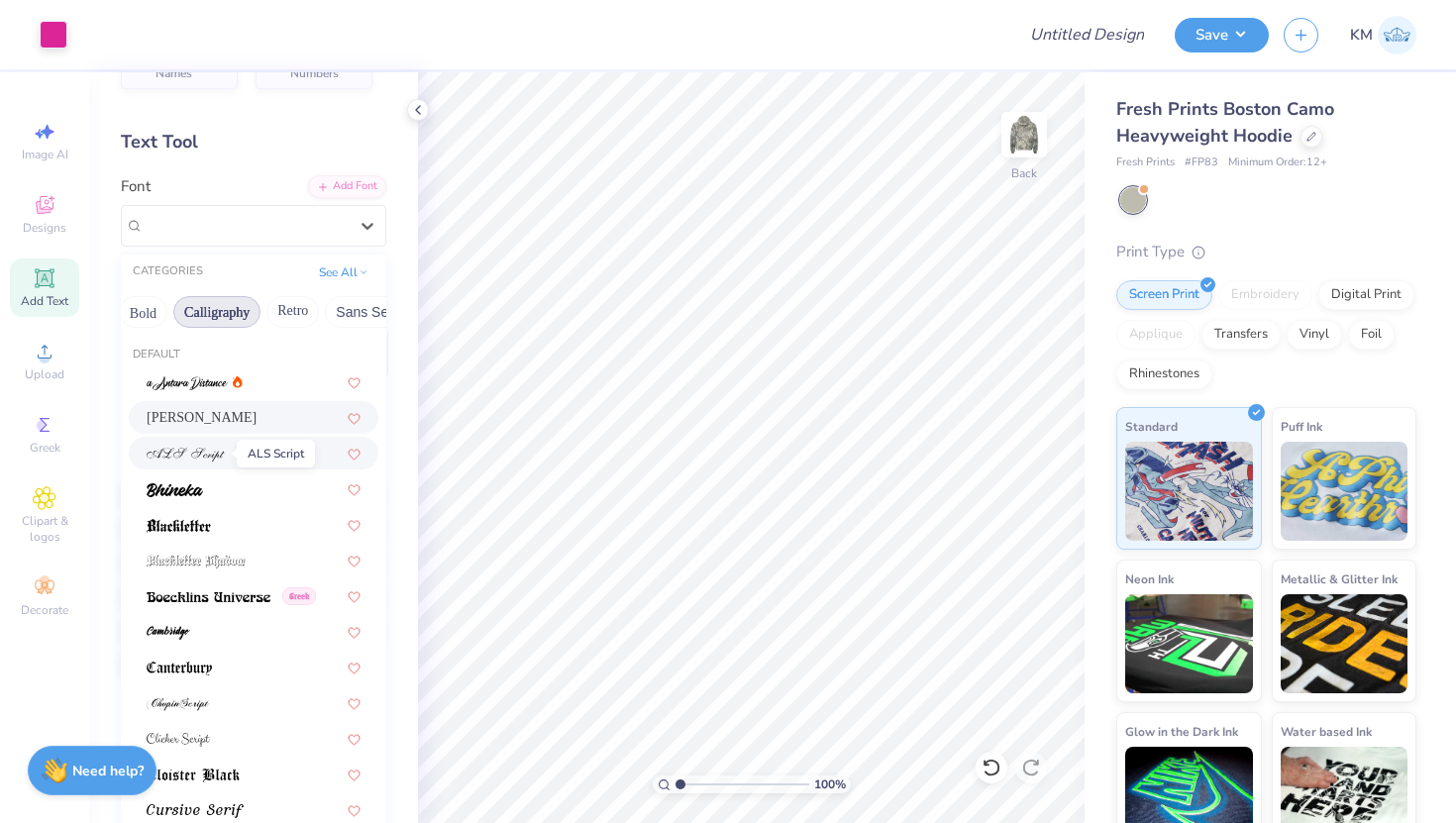 click at bounding box center [185, 455] 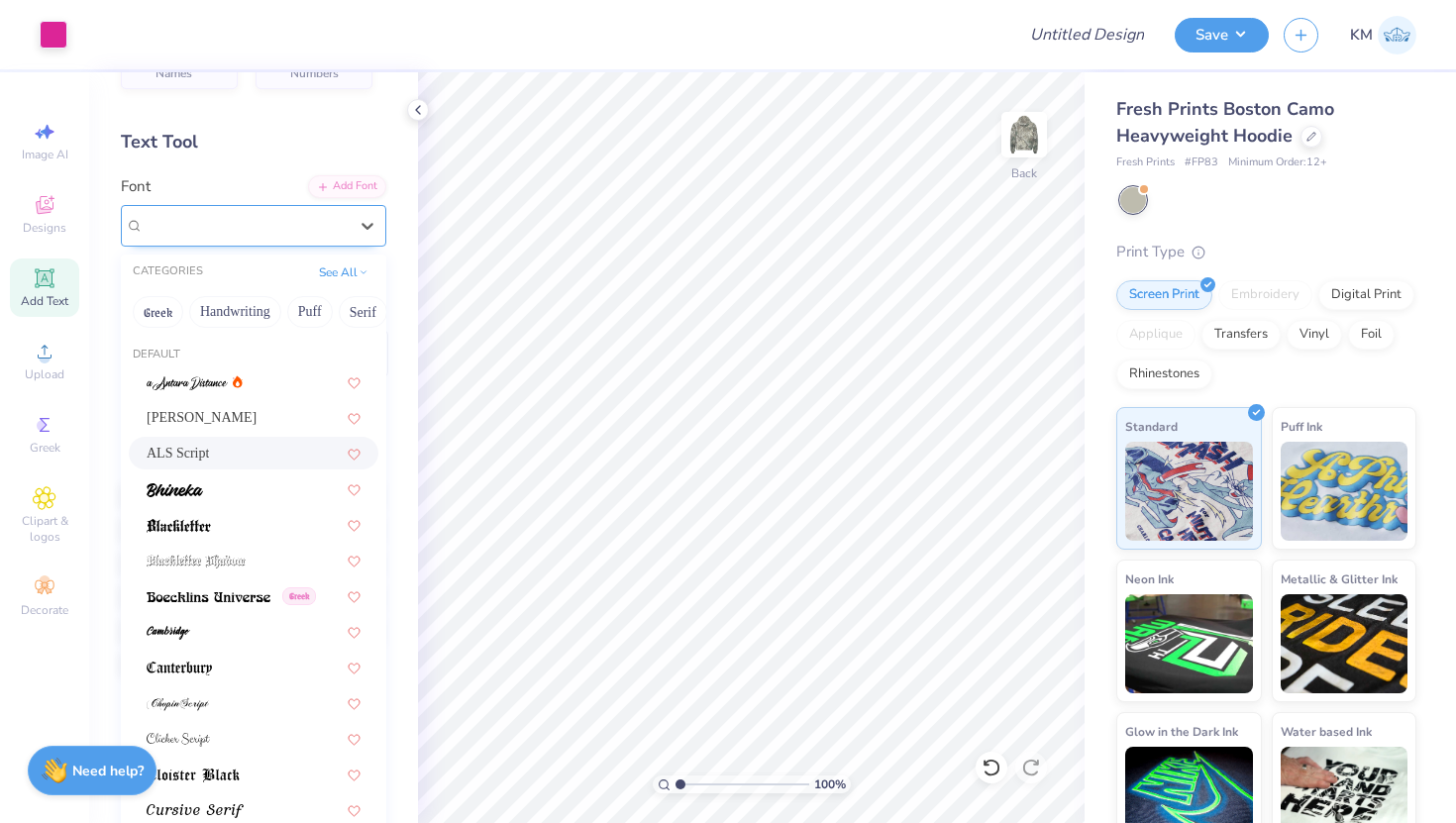 click on "ALS Script" at bounding box center [246, 225] 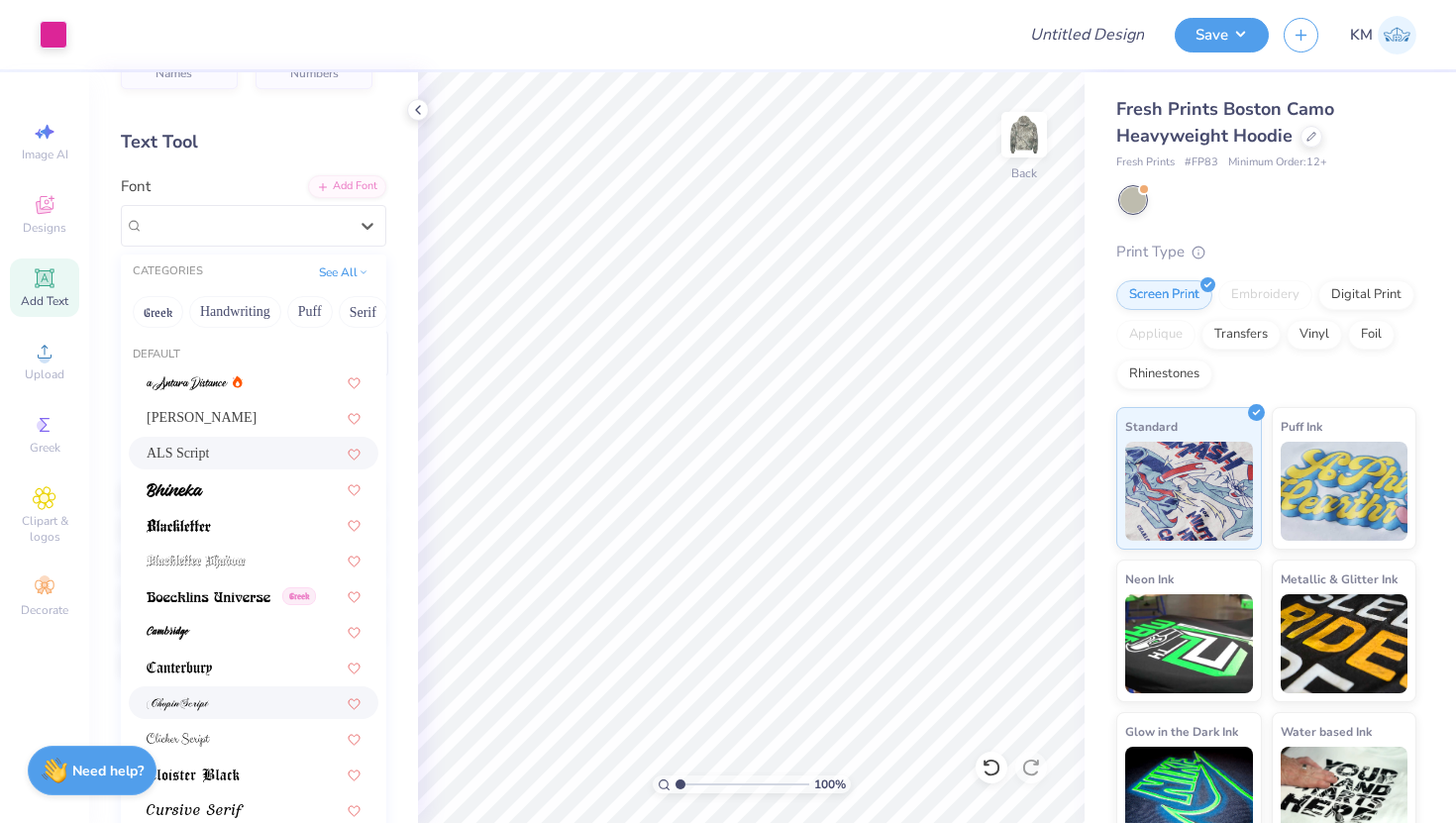 click at bounding box center [254, 702] 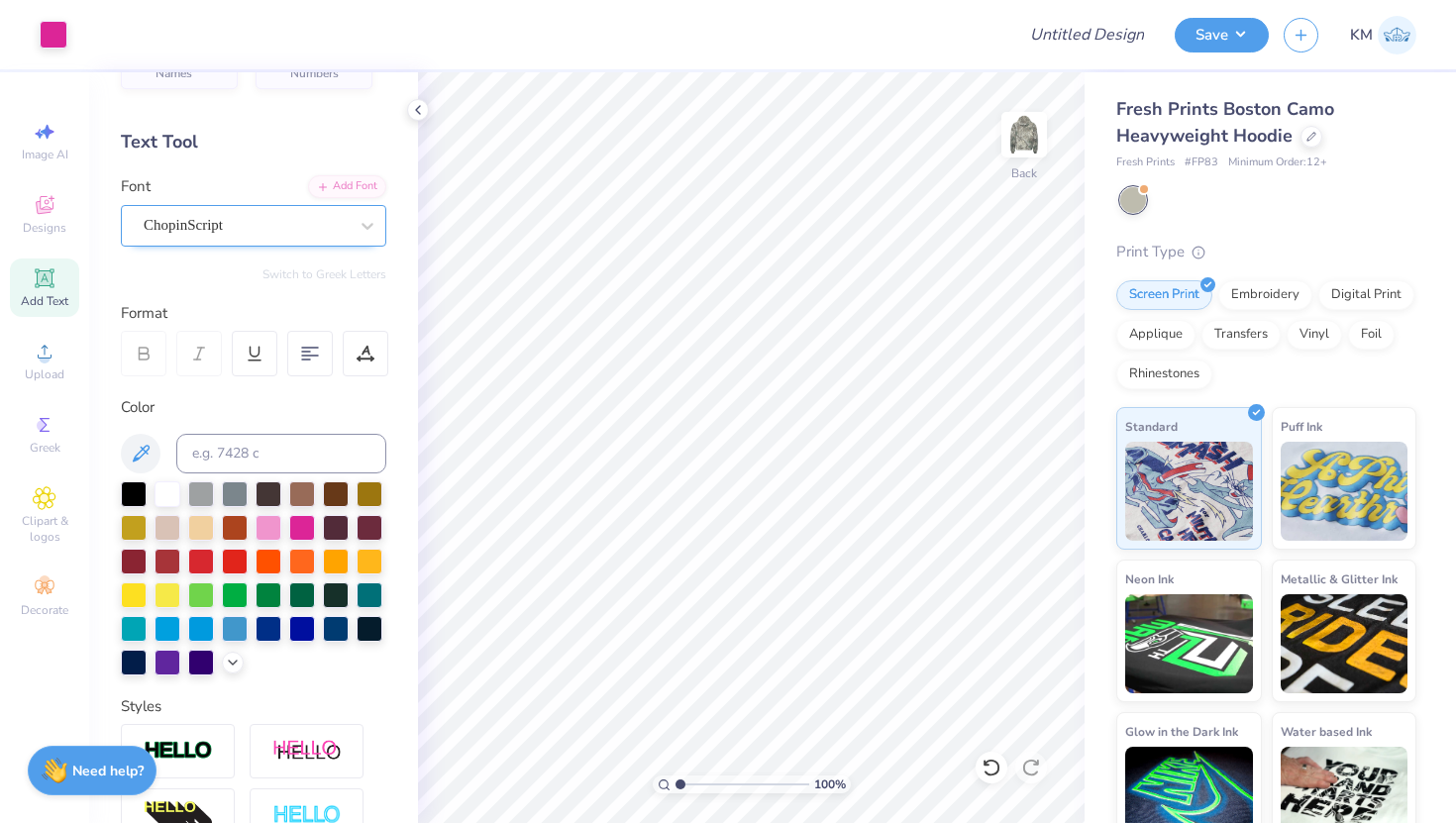 click on "ChopinScript" at bounding box center (246, 225) 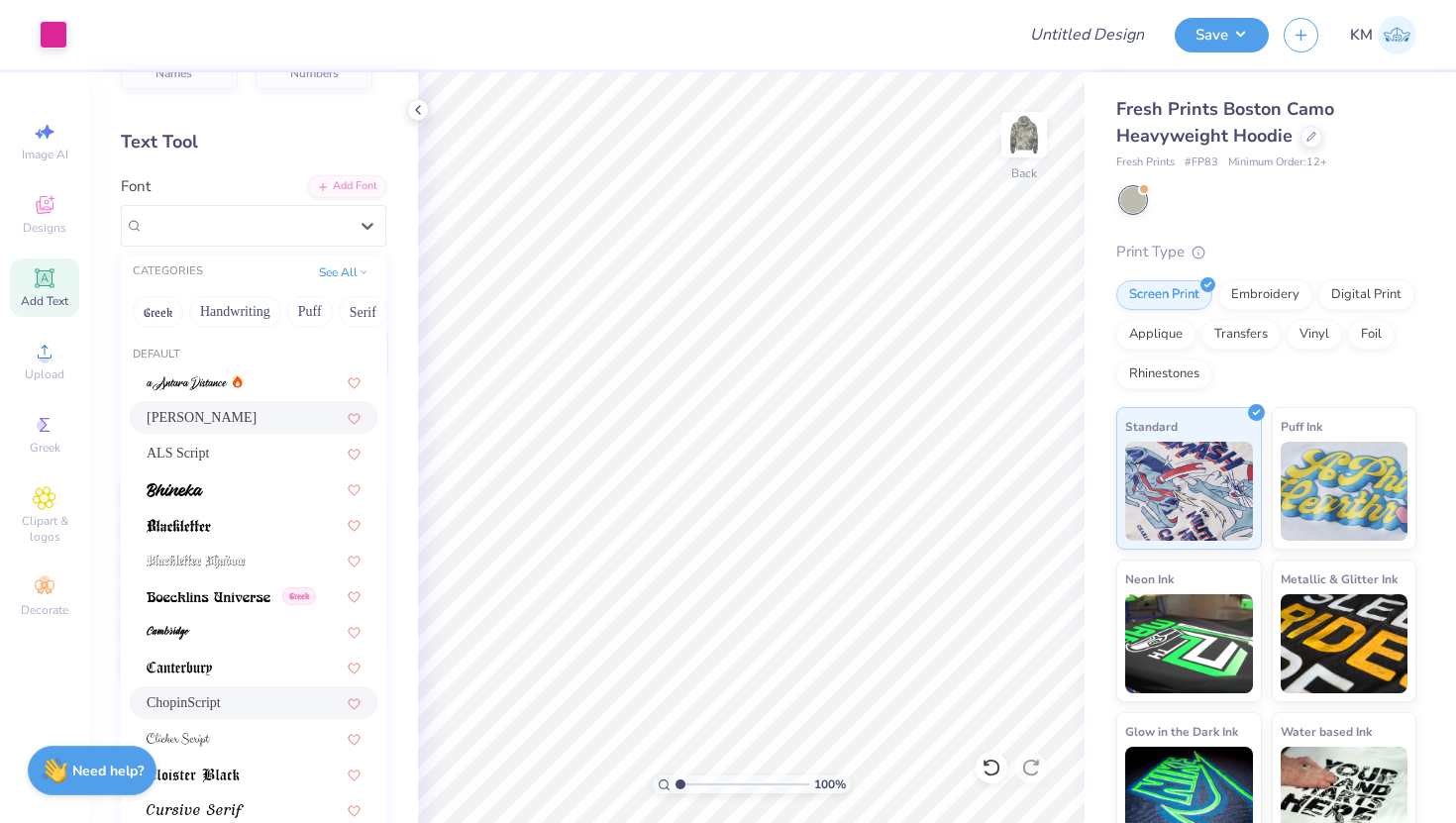 click on "[PERSON_NAME]" at bounding box center [254, 417] 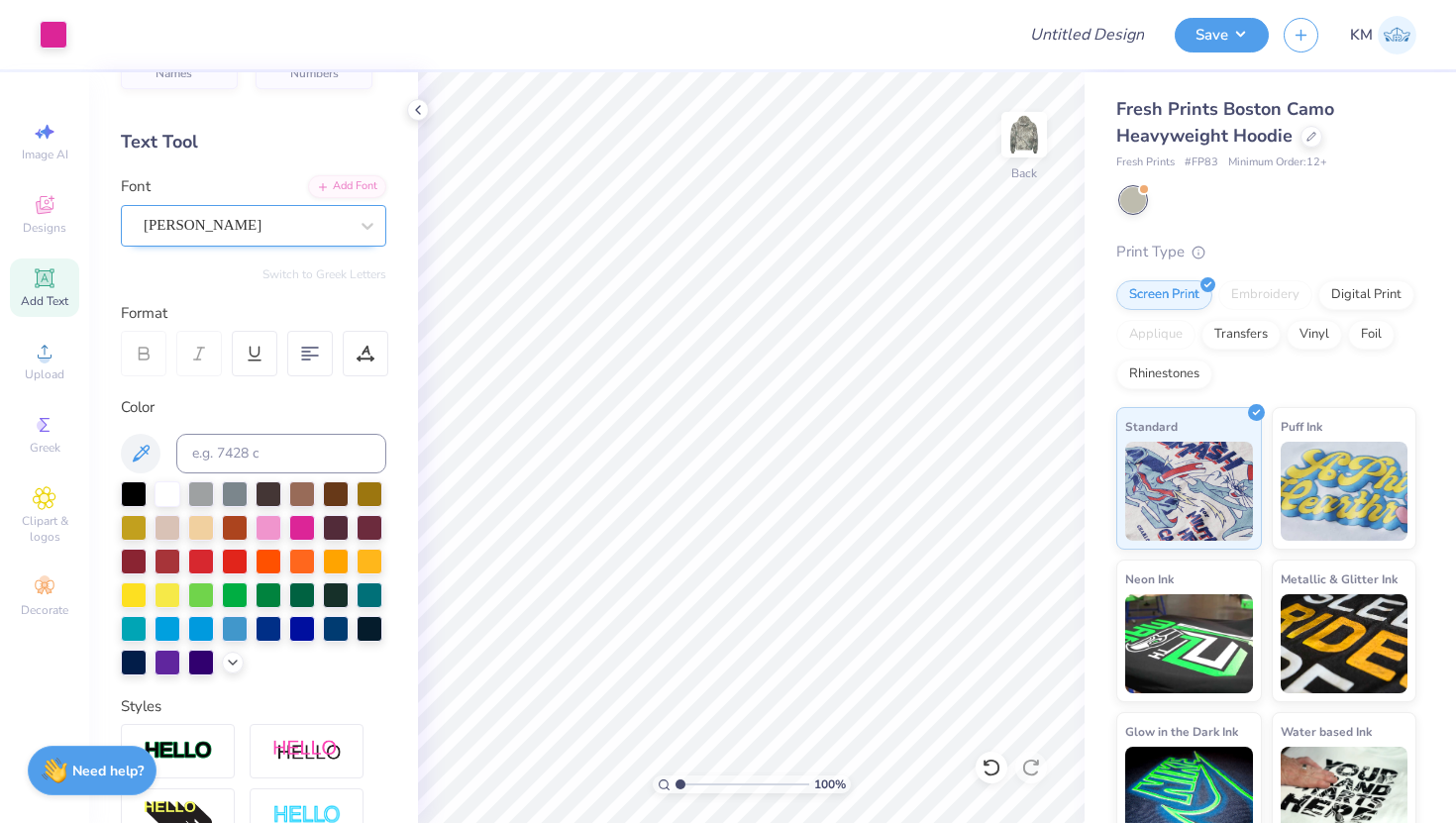 click on "[PERSON_NAME]" at bounding box center (246, 225) 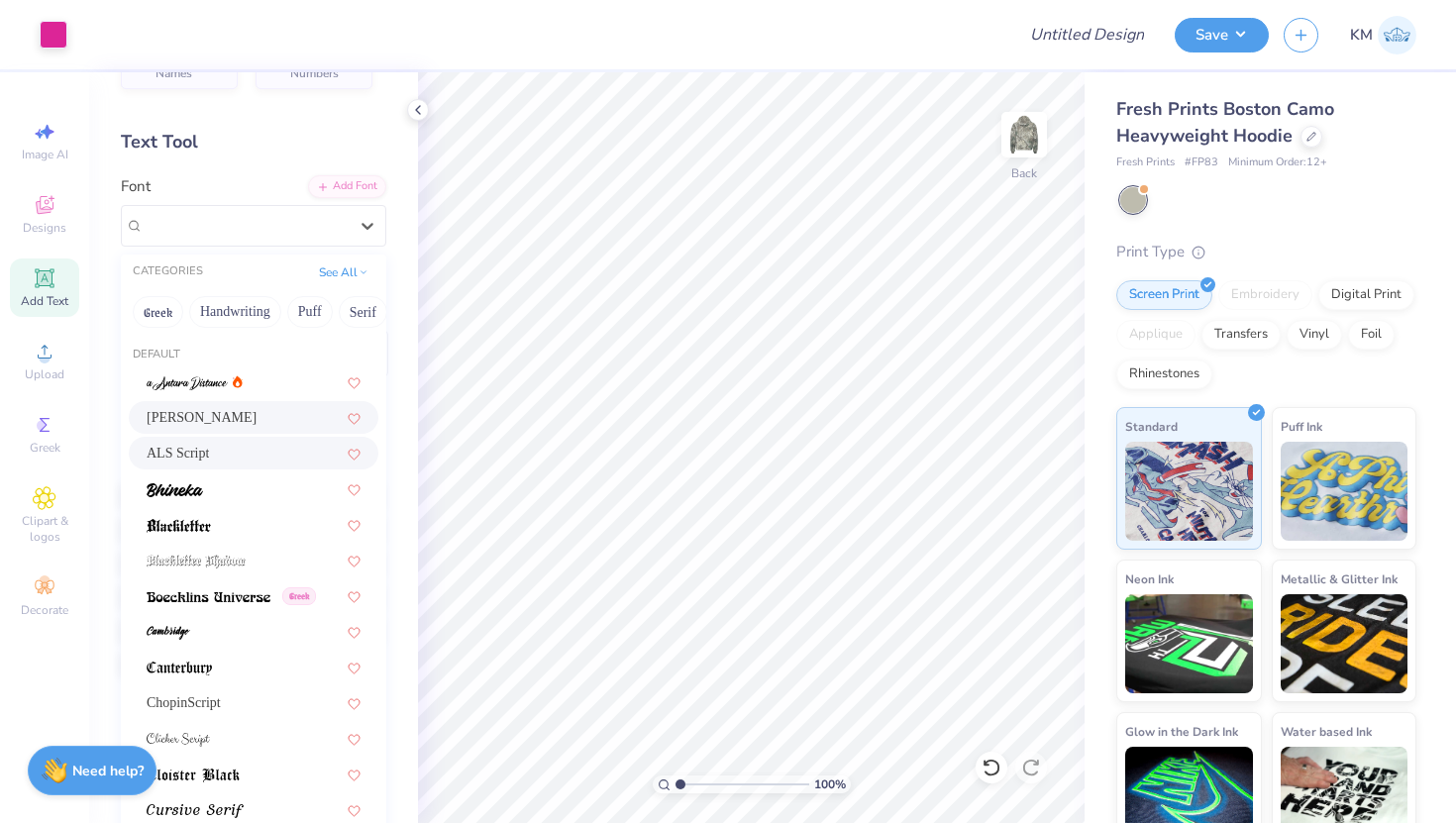 click on "ALS Script" at bounding box center [254, 453] 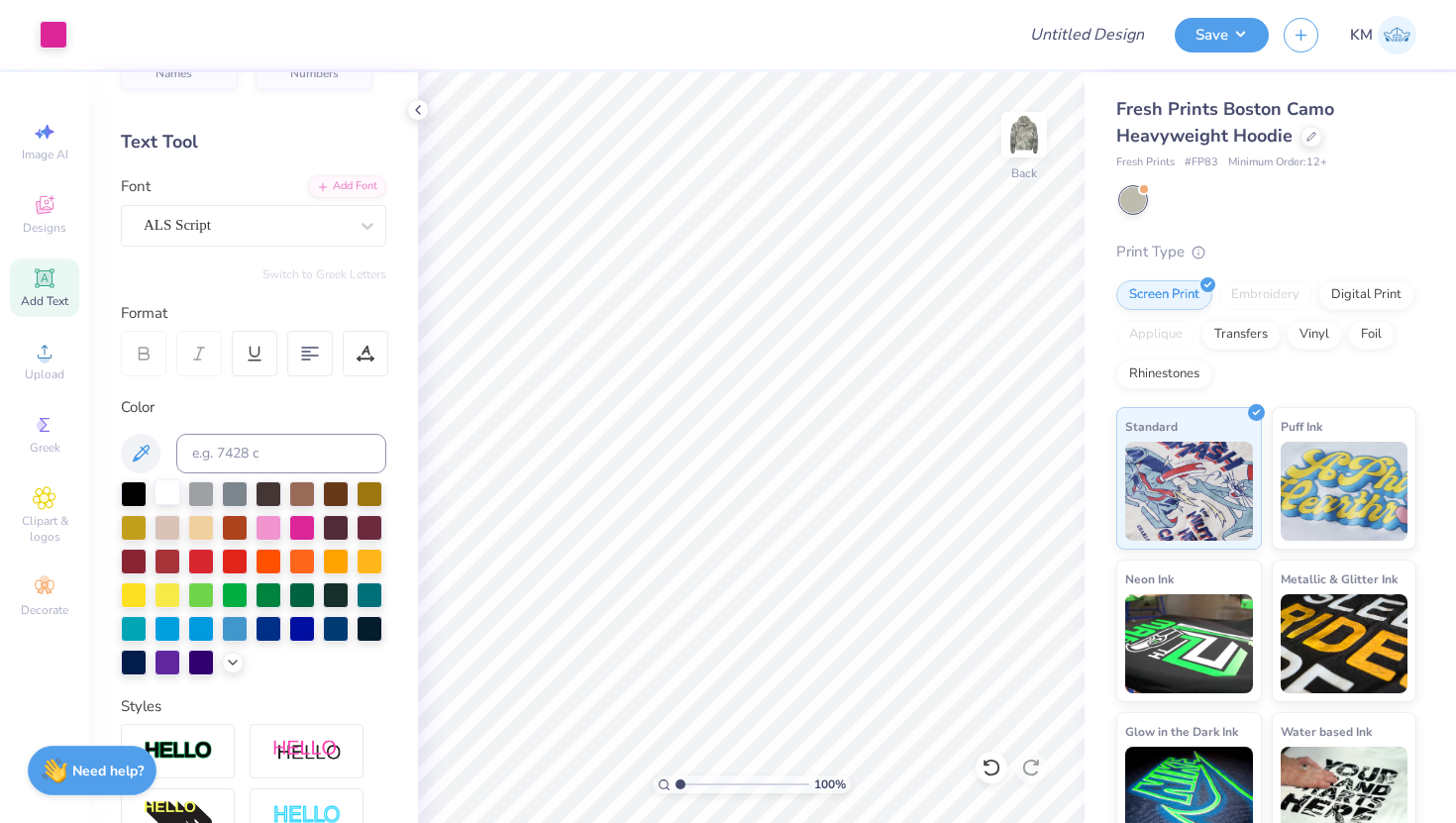 click at bounding box center [167, 492] 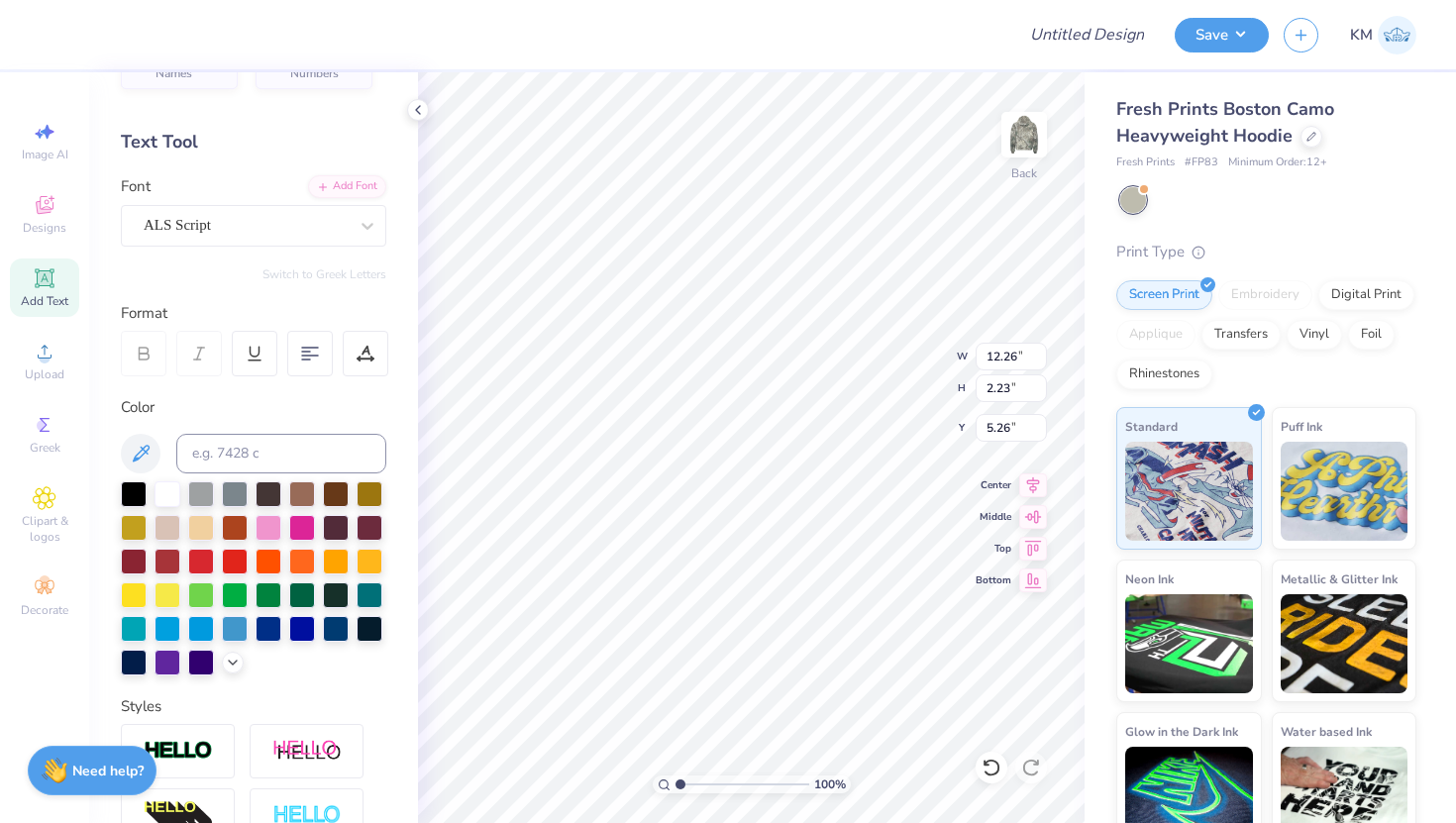 type on "5.93" 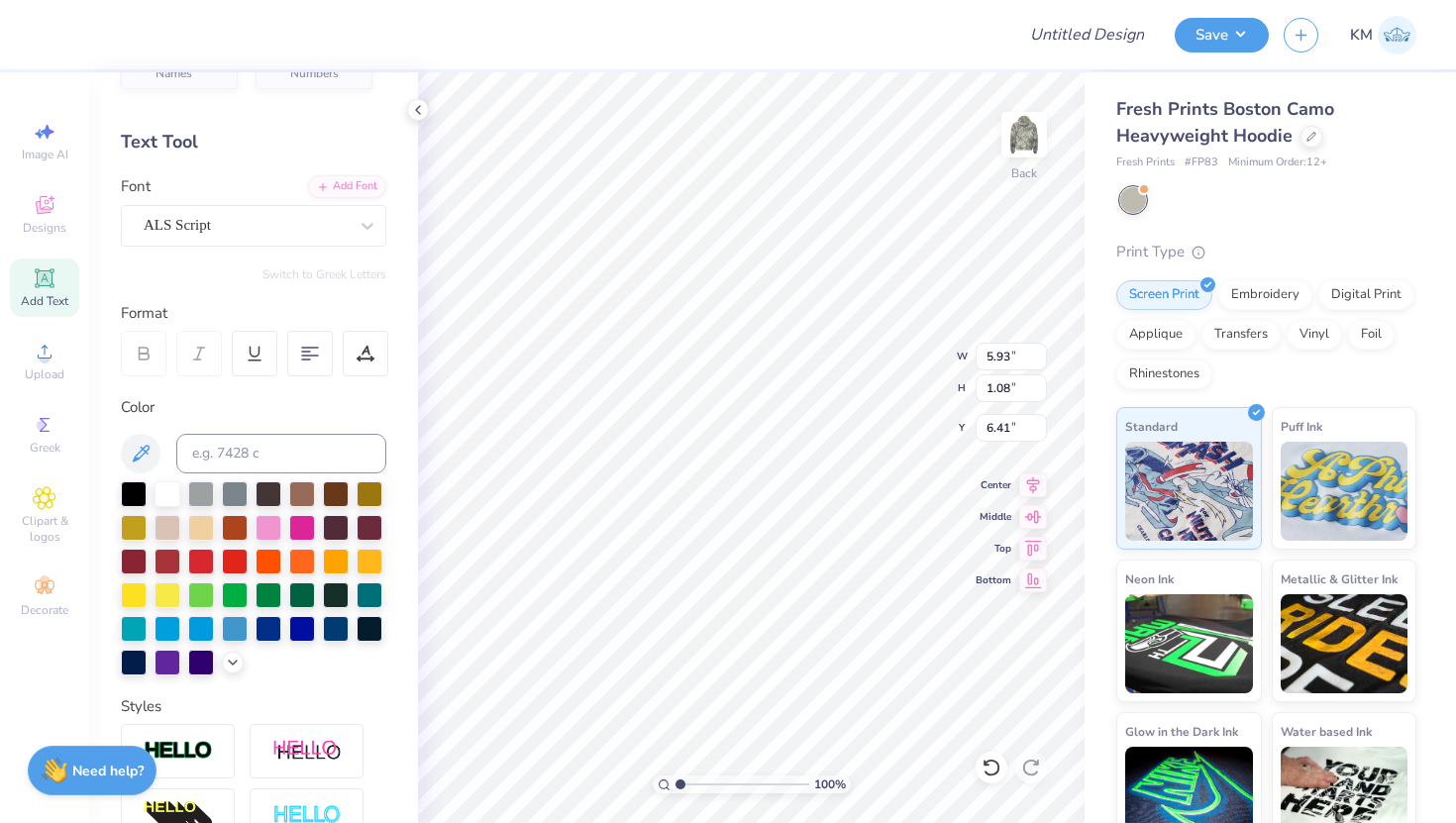 type on "4.62" 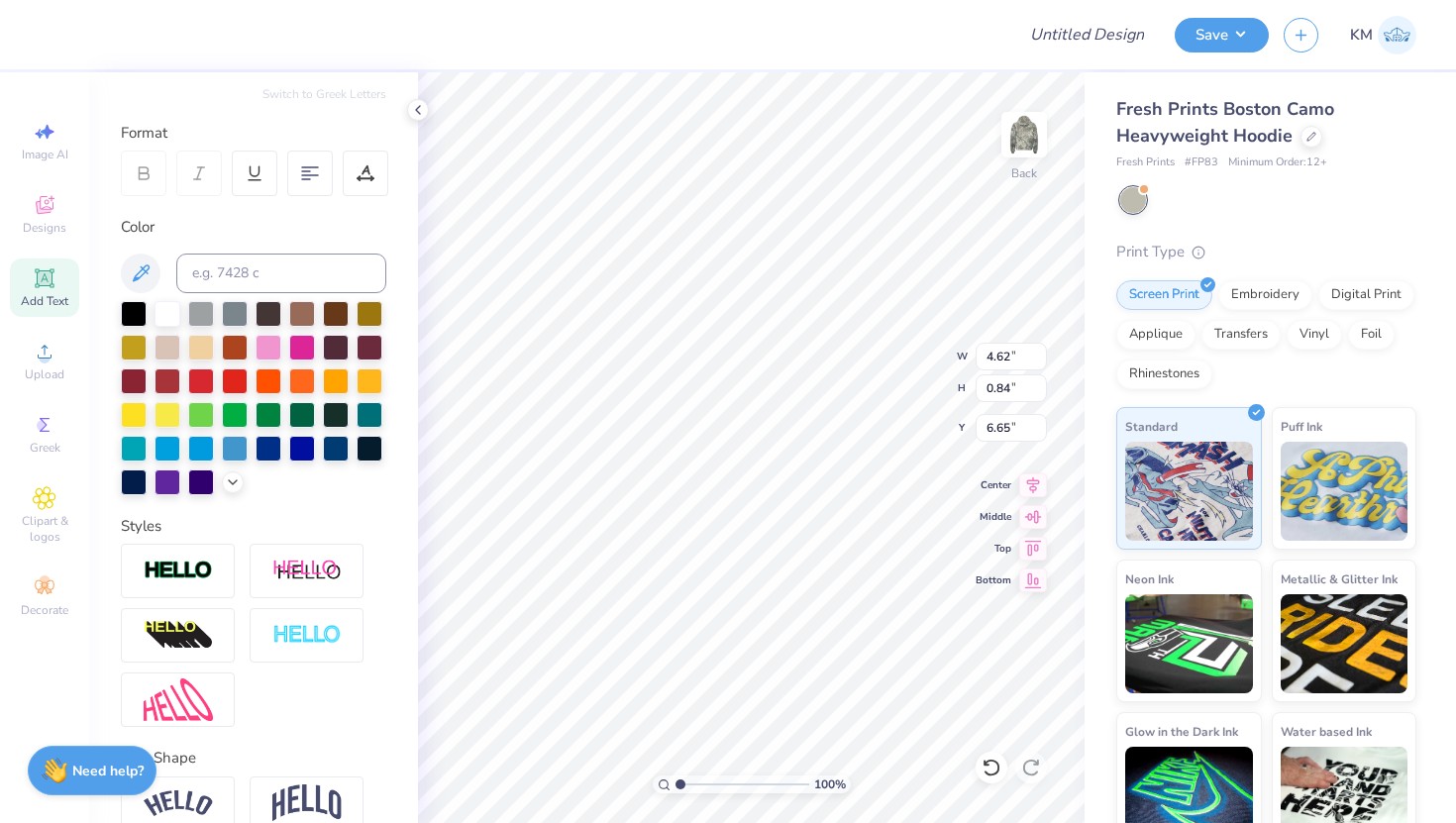 scroll, scrollTop: 243, scrollLeft: 0, axis: vertical 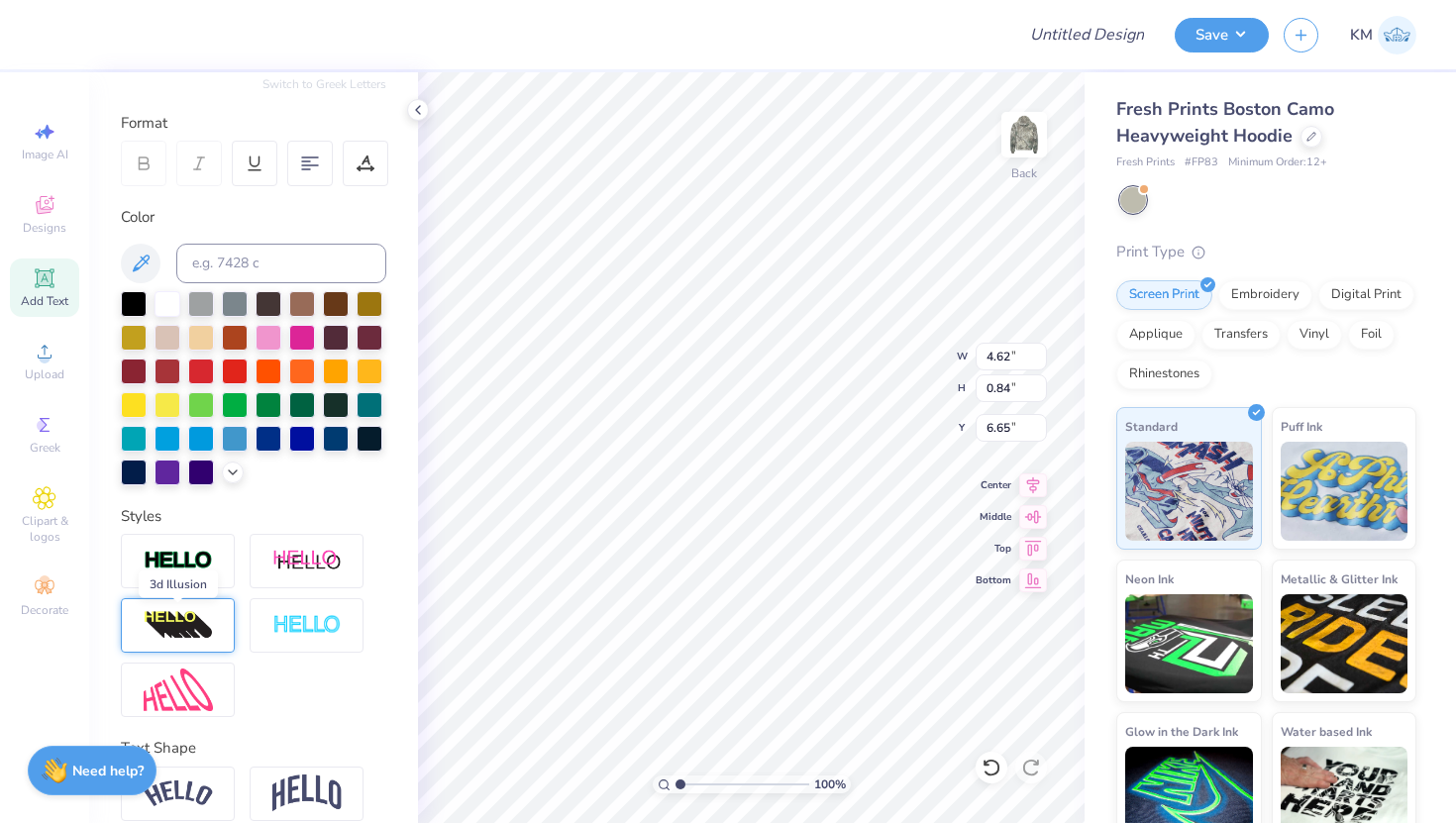 click at bounding box center [178, 626] 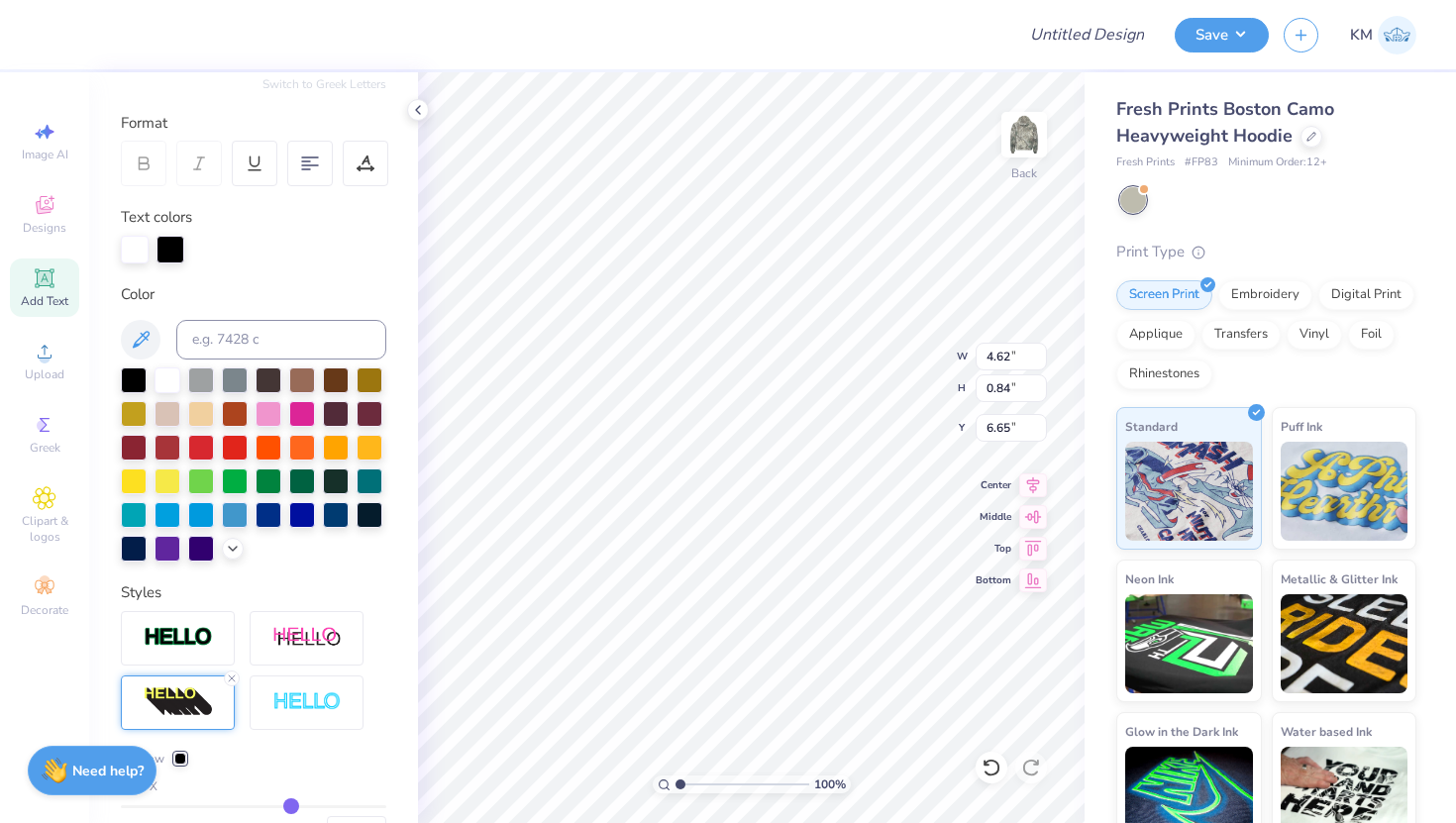 type on "6.00" 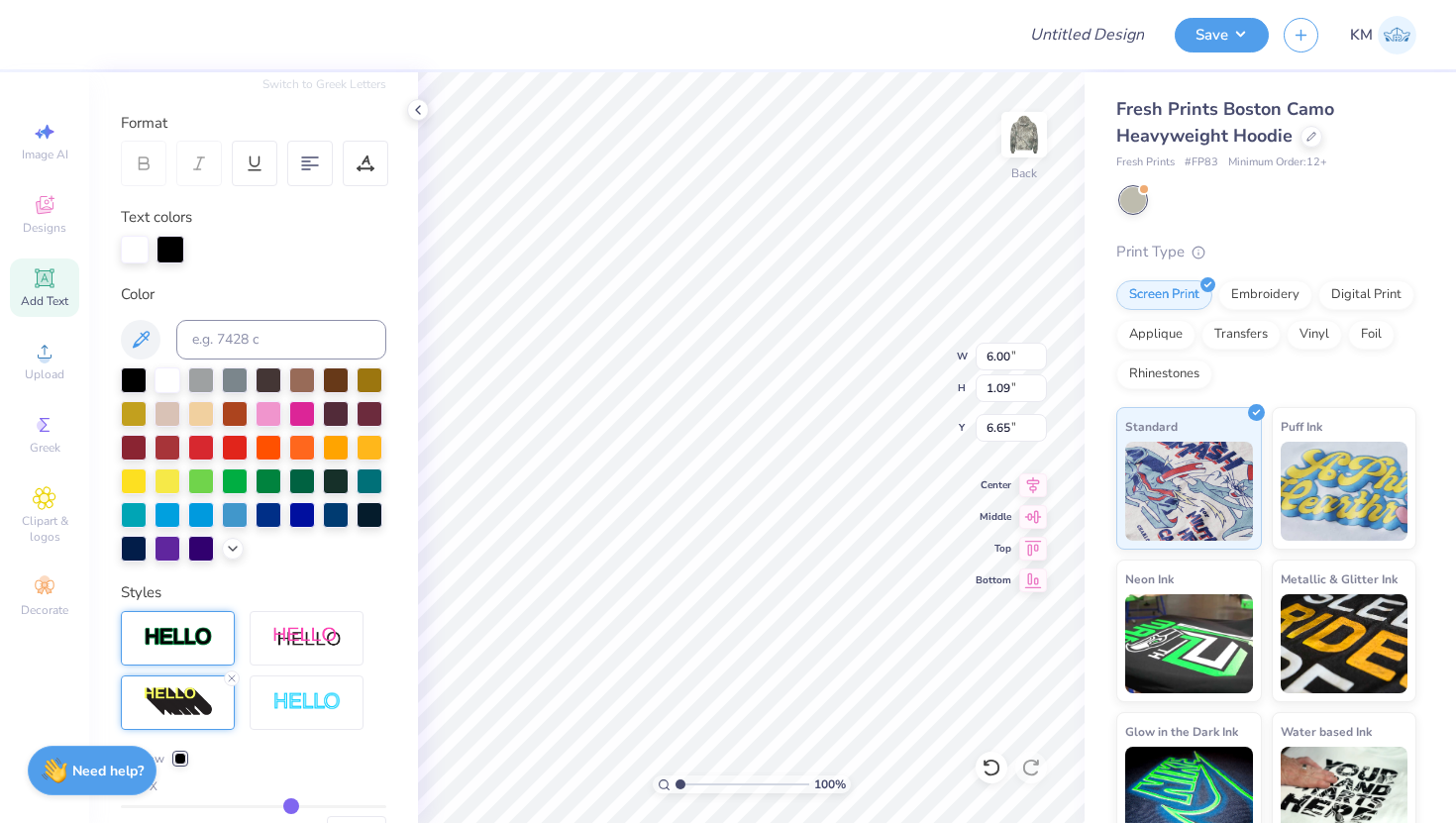 click at bounding box center (177, 638) 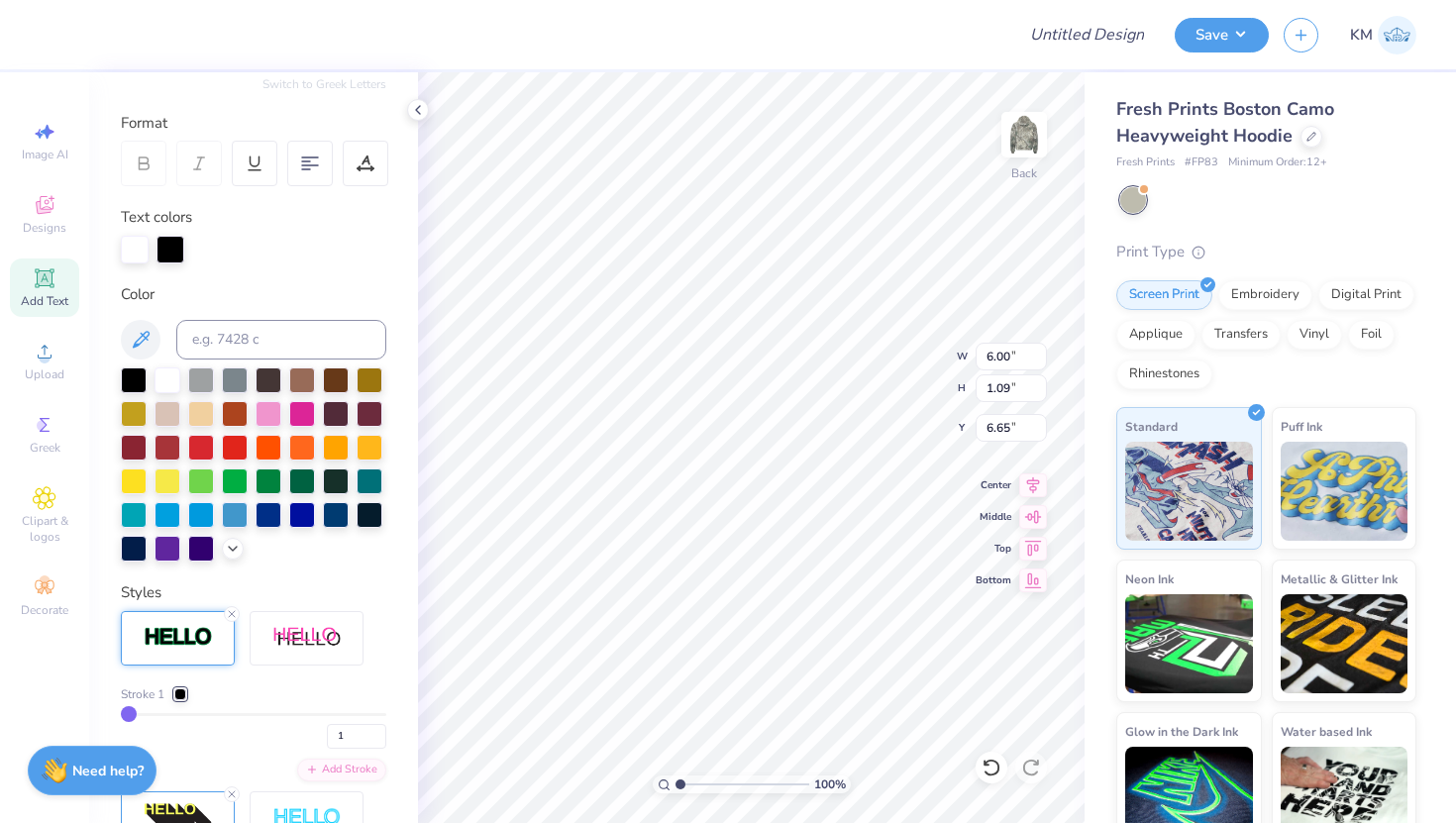 type on "6.01" 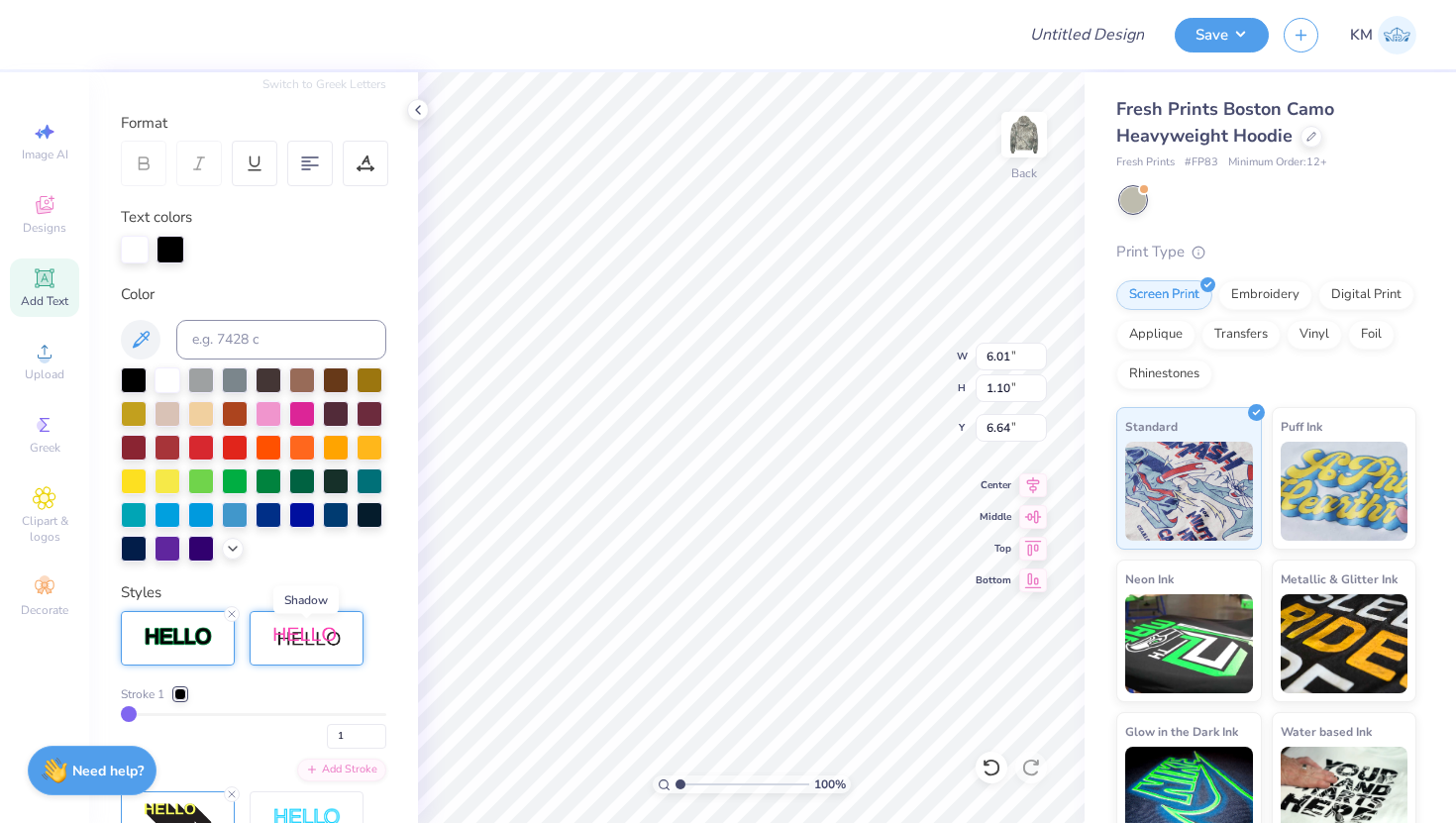 click at bounding box center [307, 638] 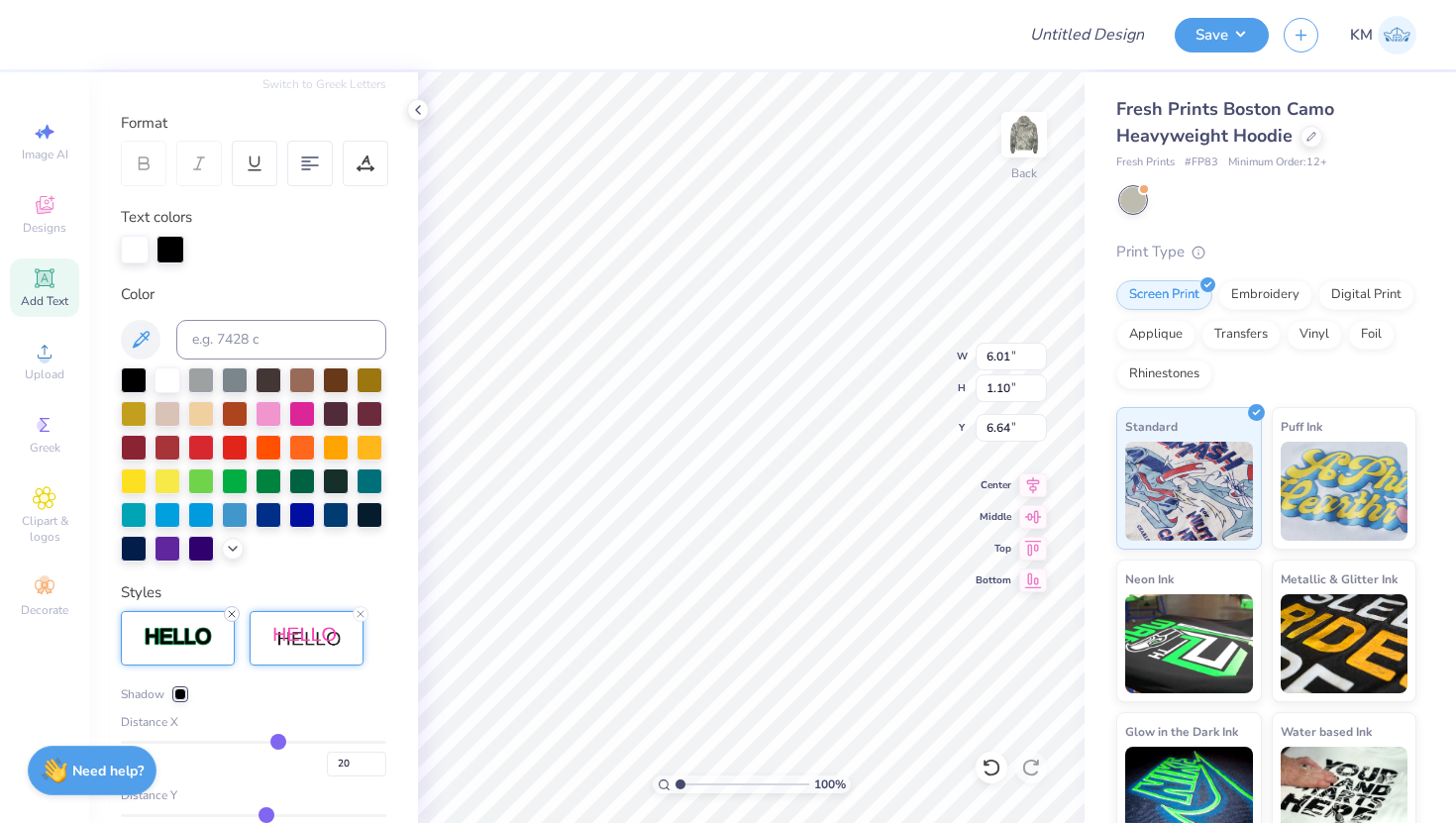 click 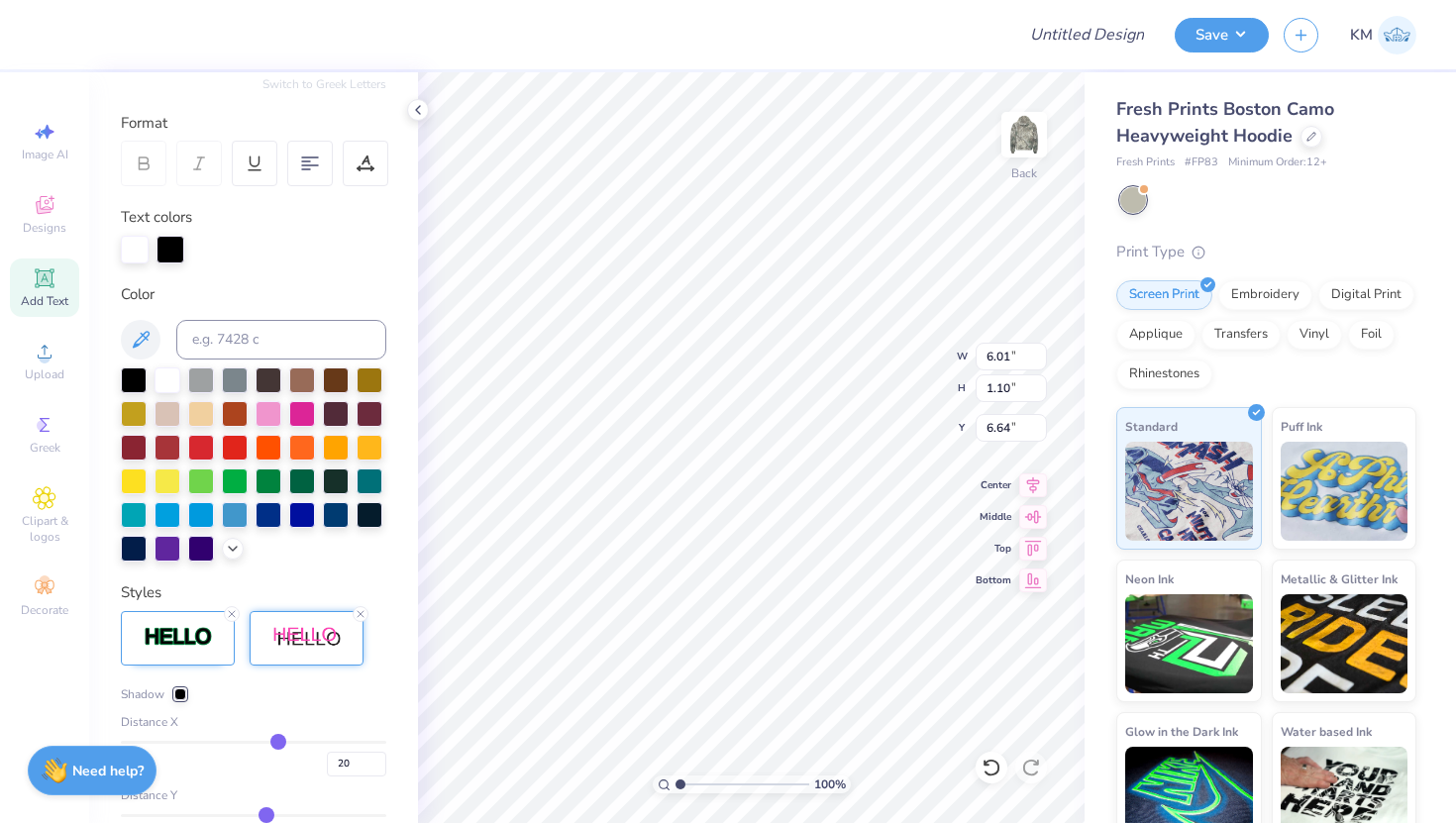 type on "6.00" 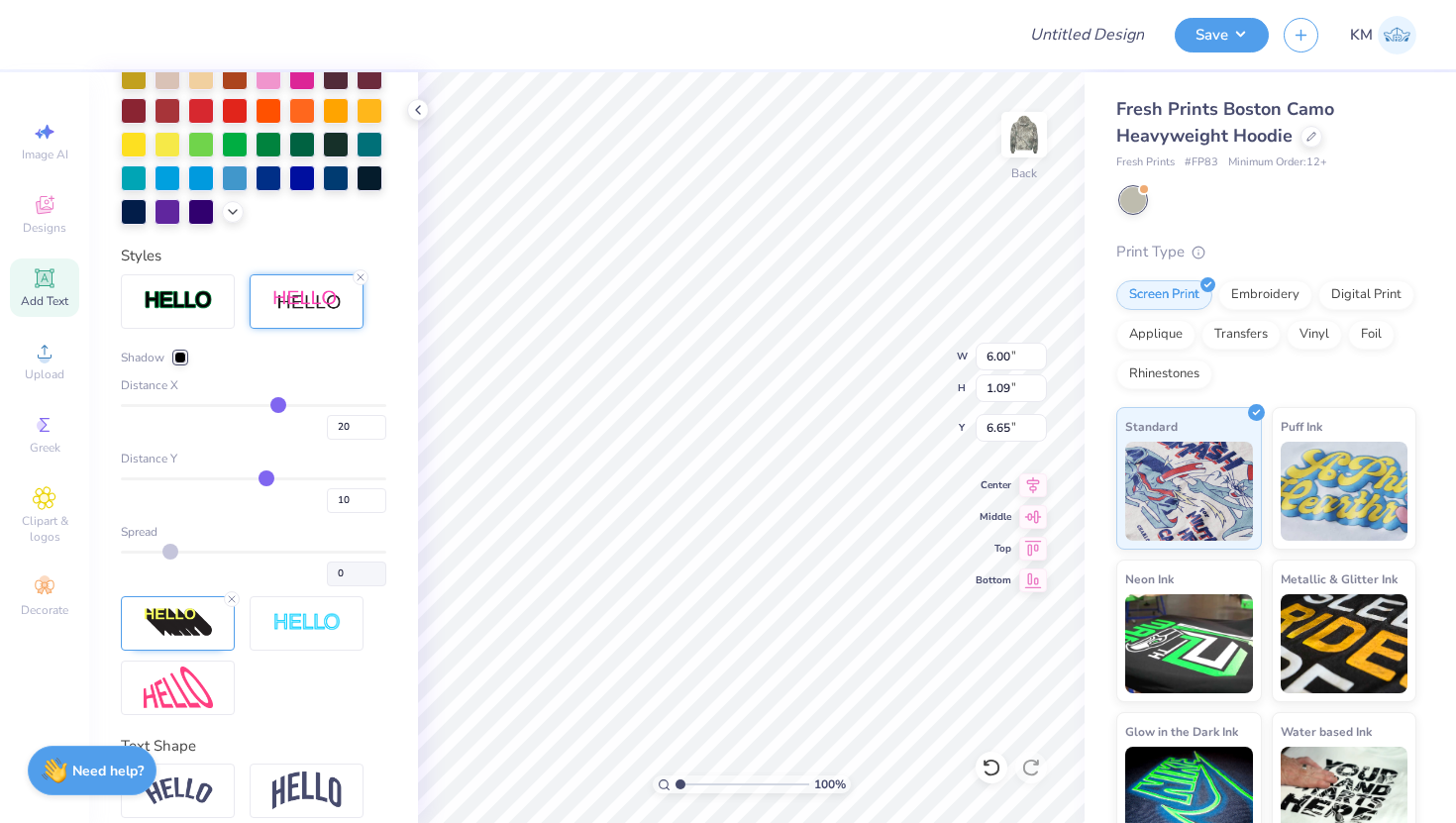 scroll, scrollTop: 663, scrollLeft: 0, axis: vertical 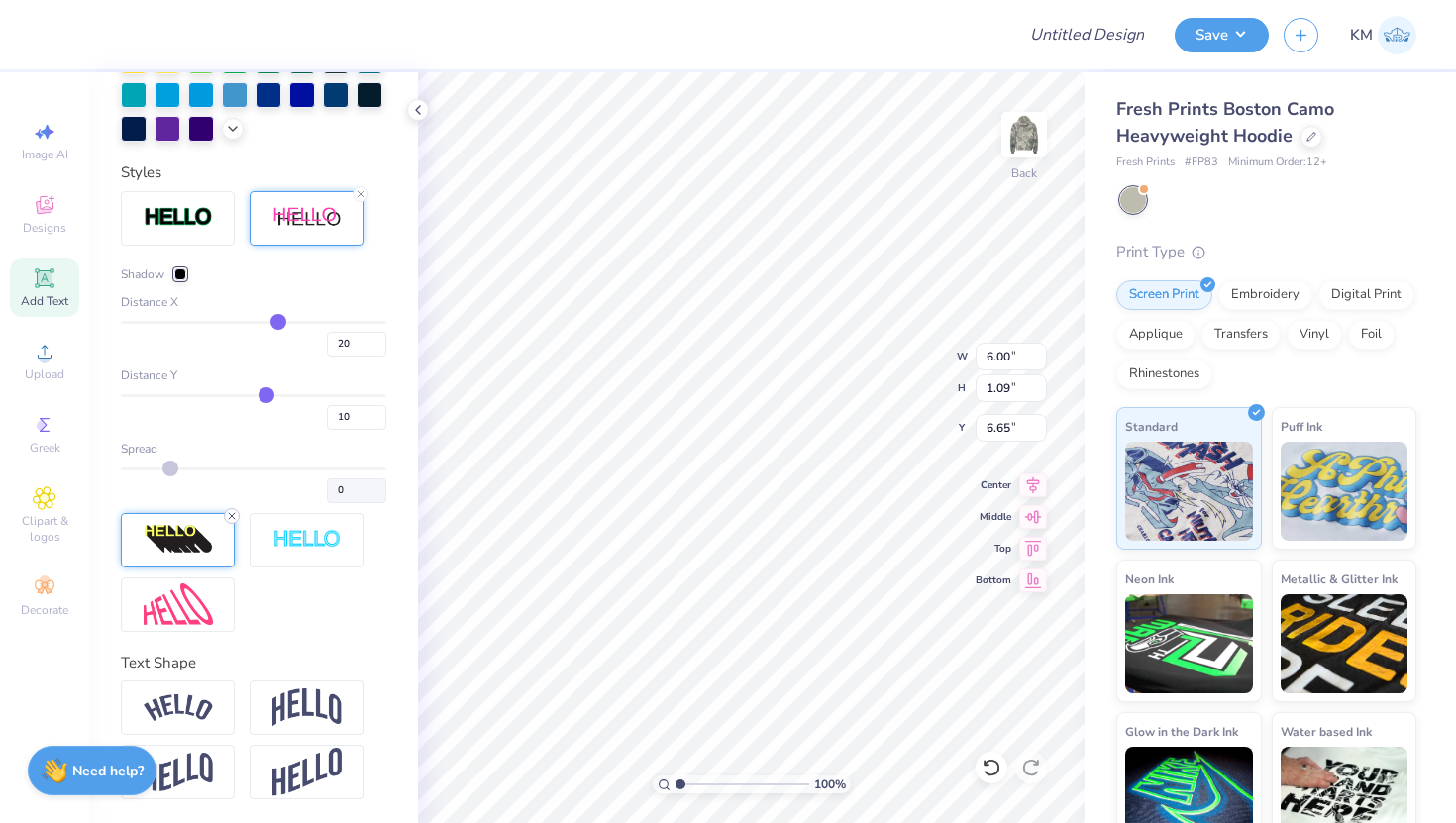 click 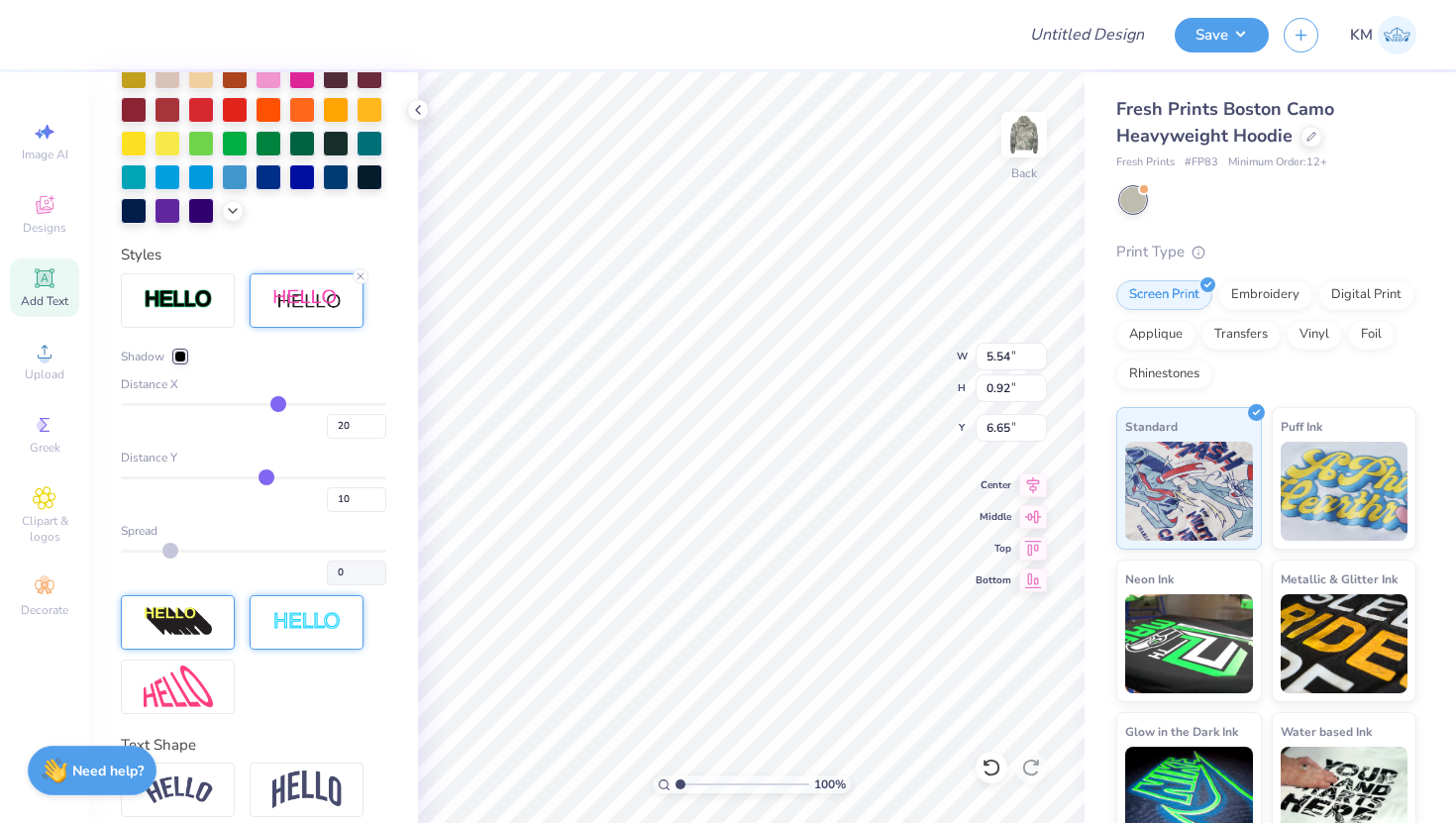 scroll, scrollTop: 540, scrollLeft: 0, axis: vertical 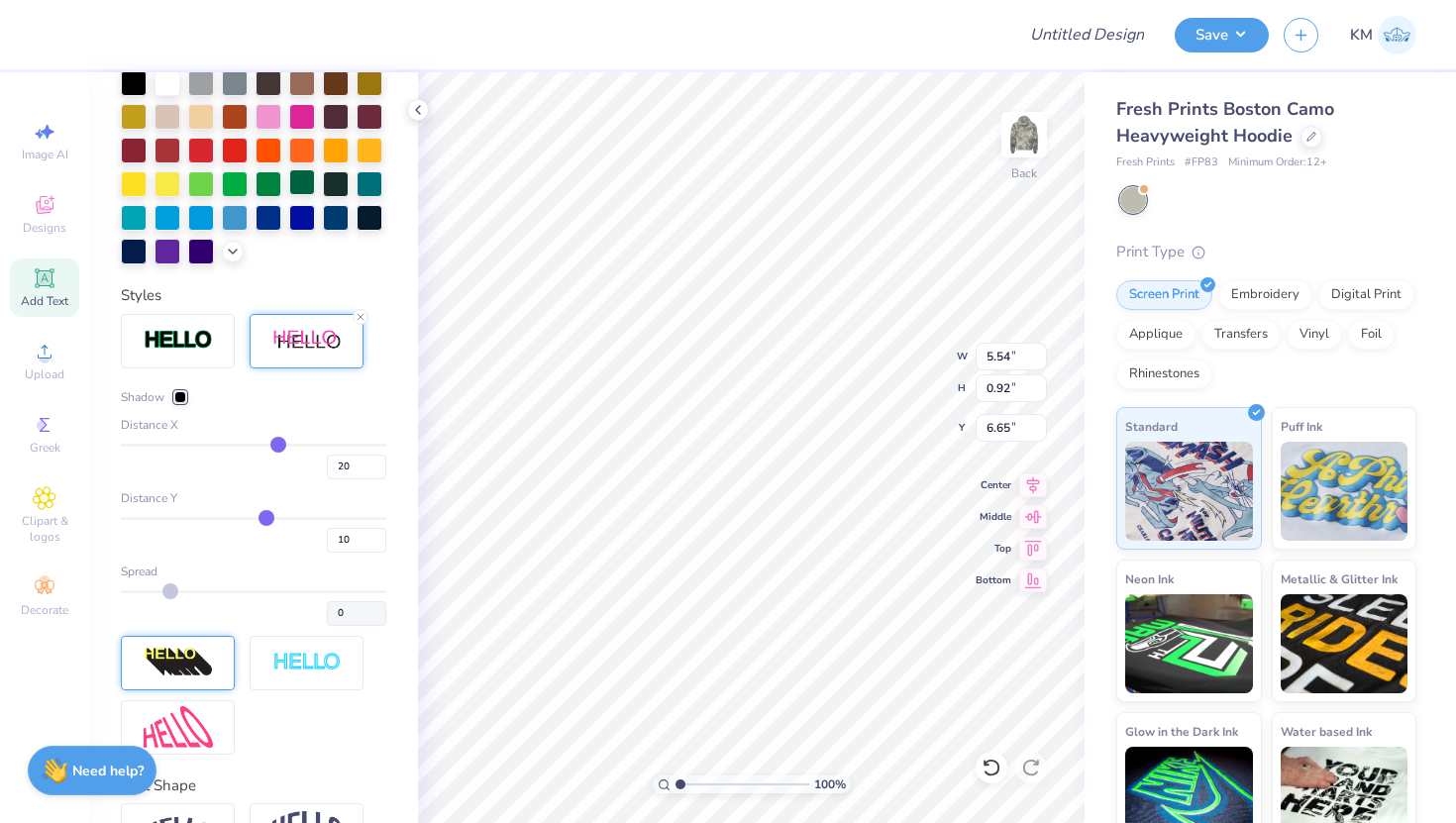 click 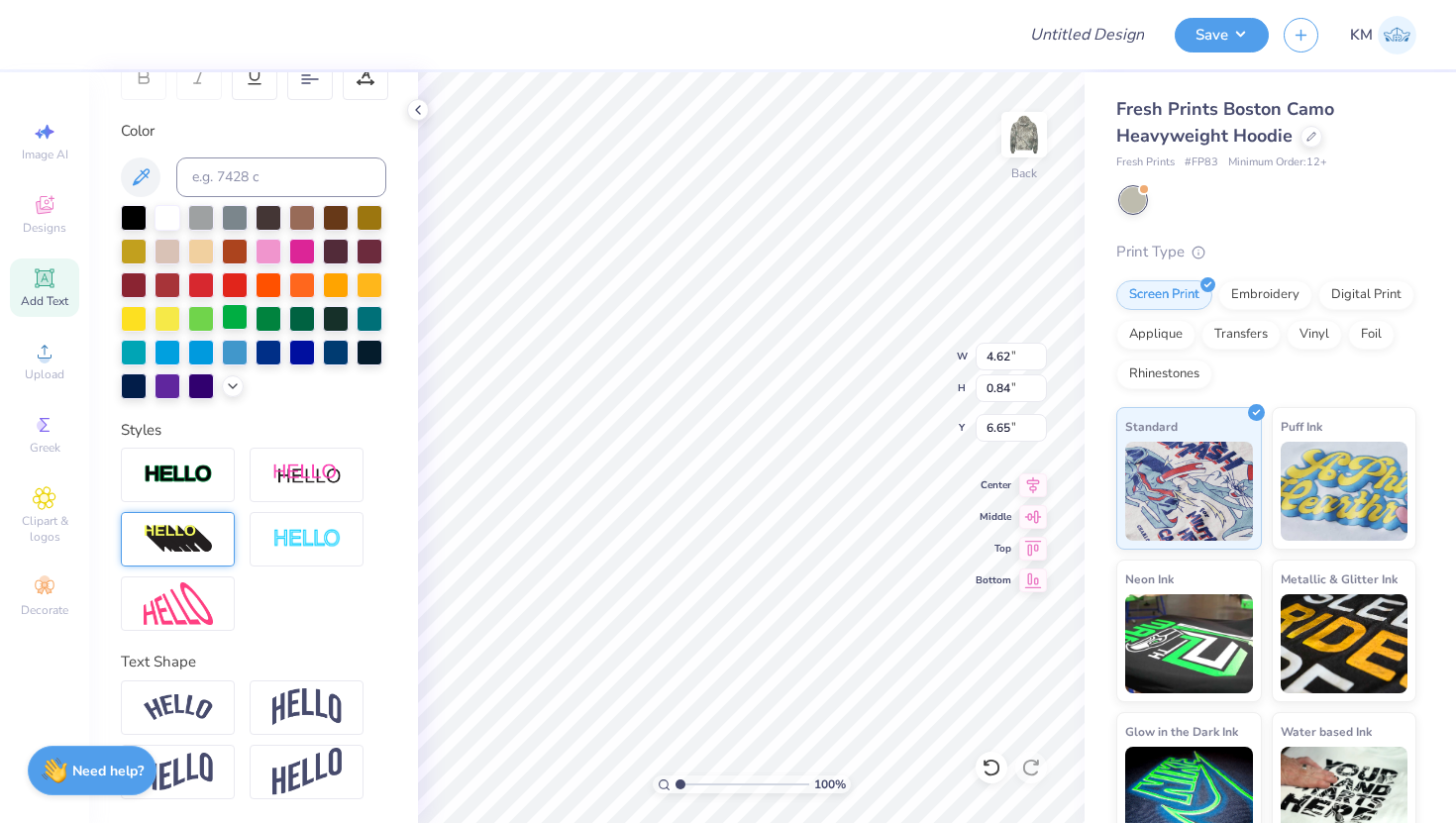 scroll, scrollTop: 328, scrollLeft: 0, axis: vertical 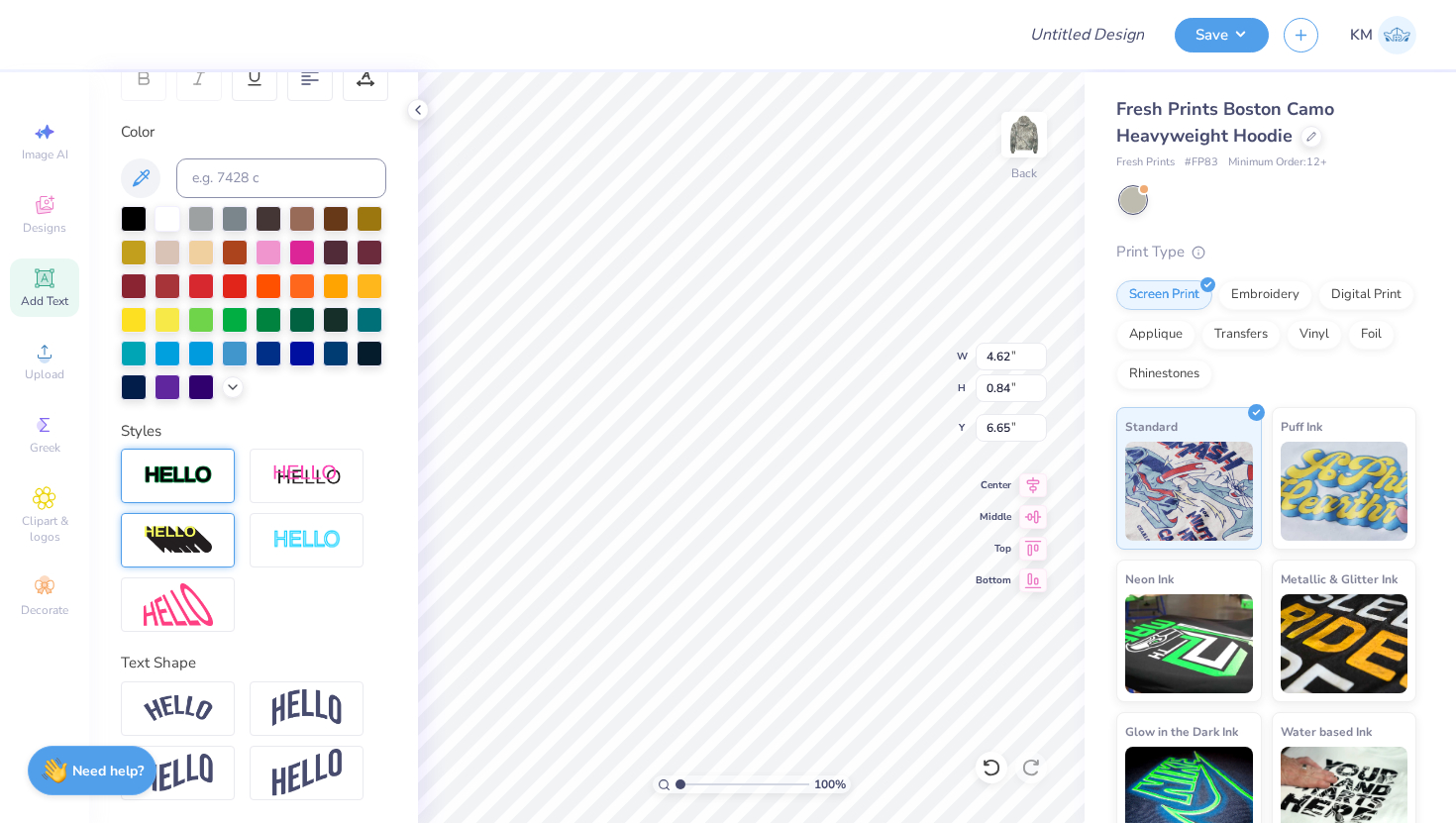 click at bounding box center (178, 475) 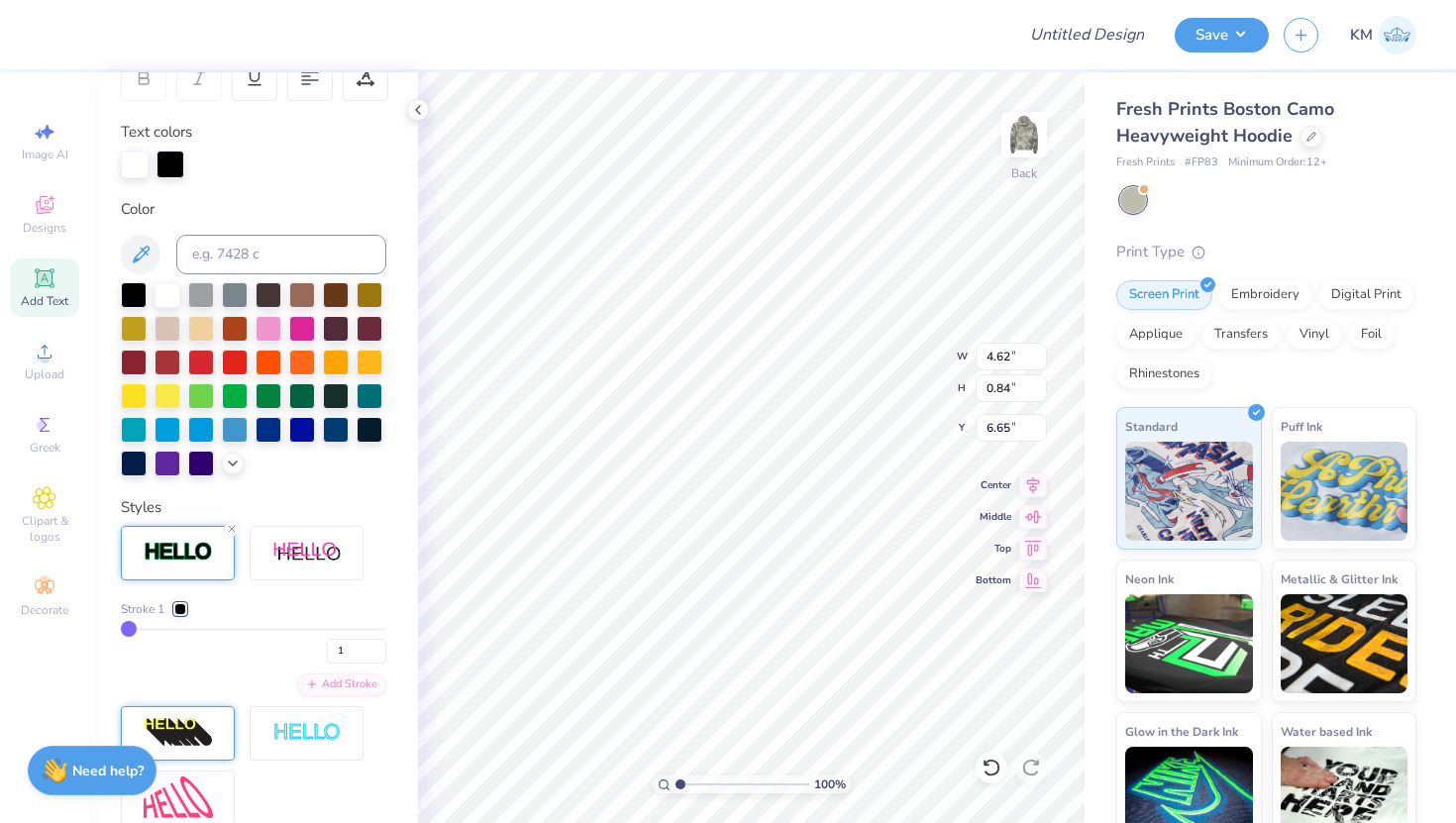 type on "4.63" 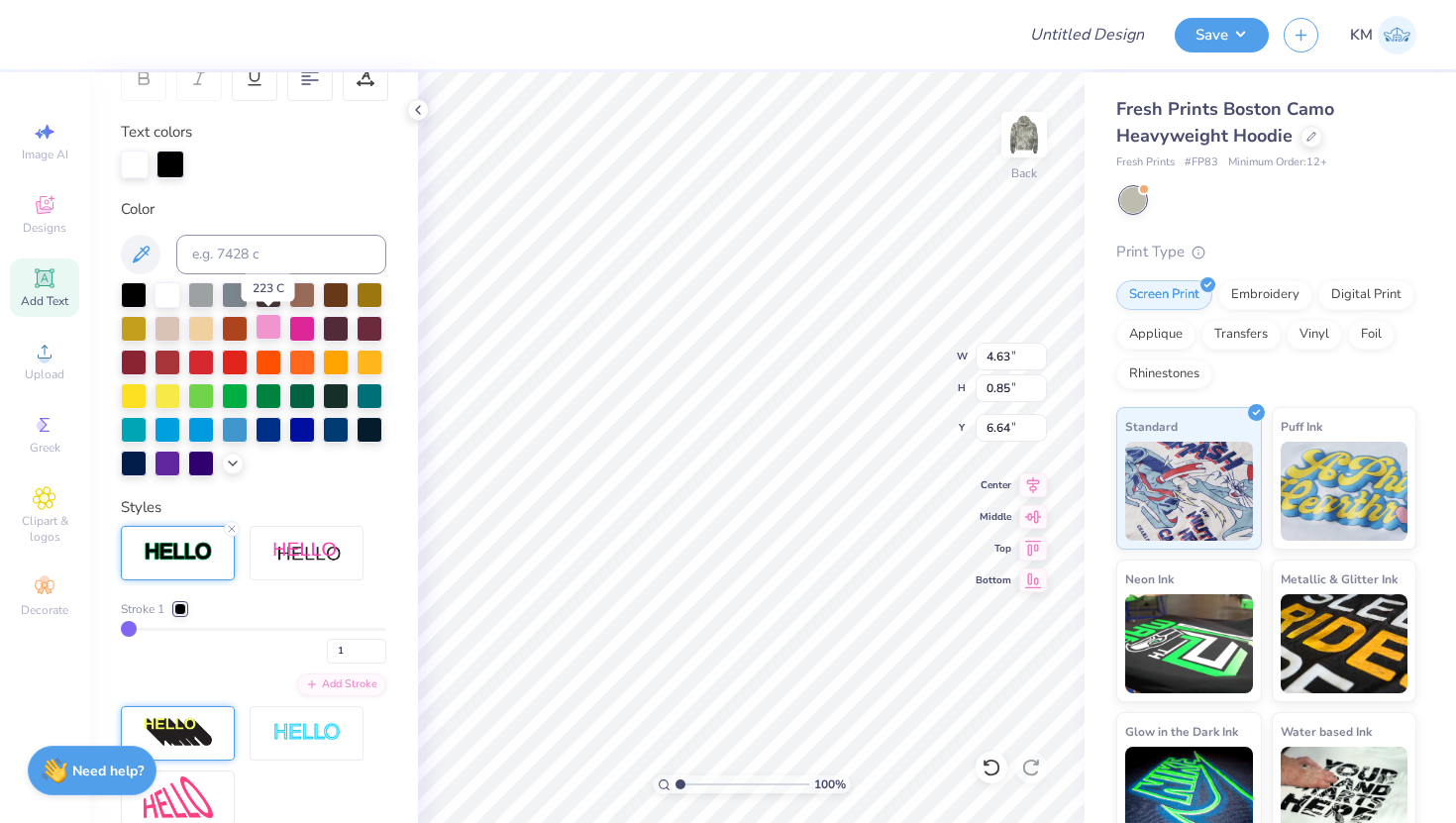 click at bounding box center (268, 327) 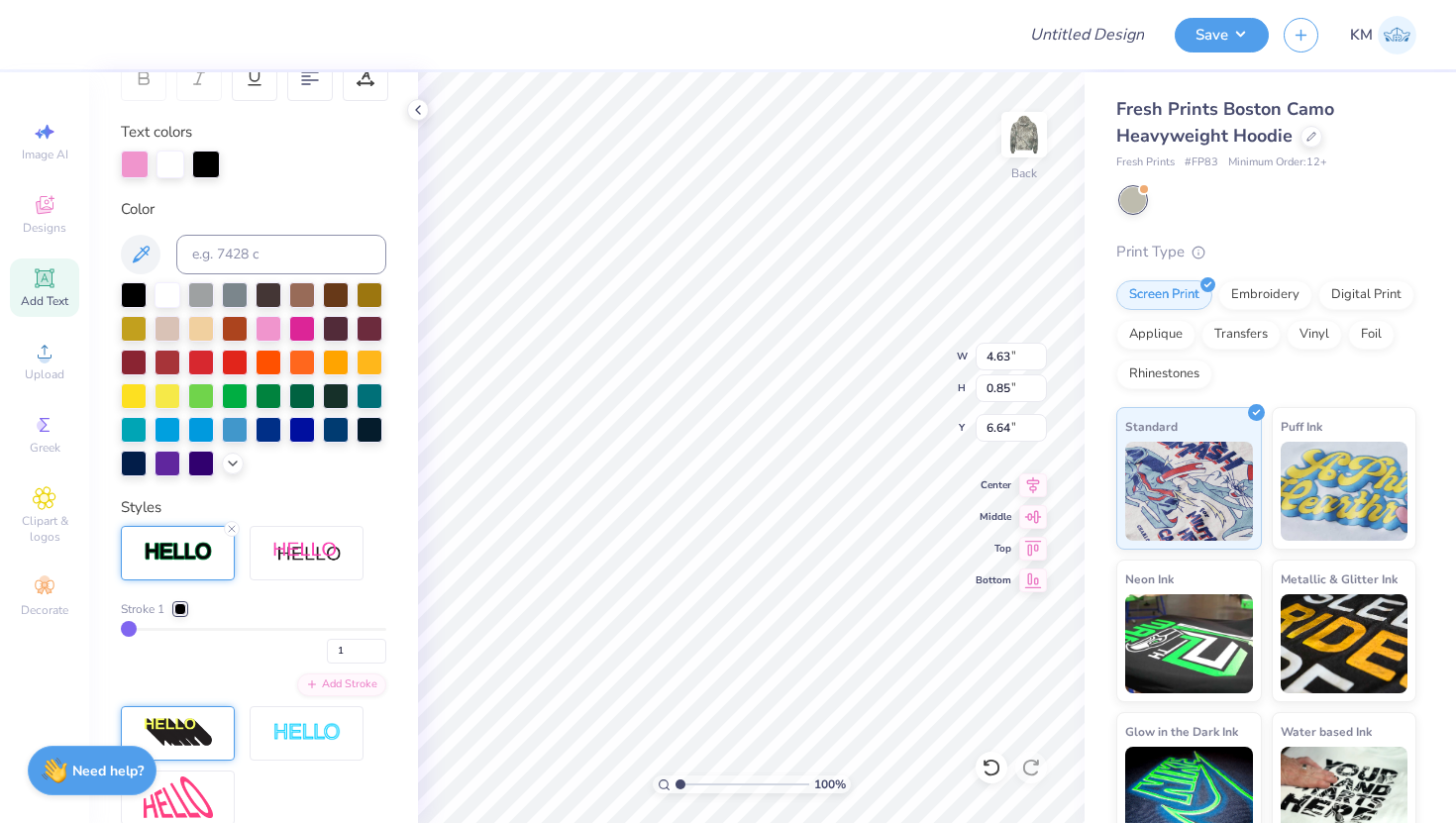 click at bounding box center (180, 609) 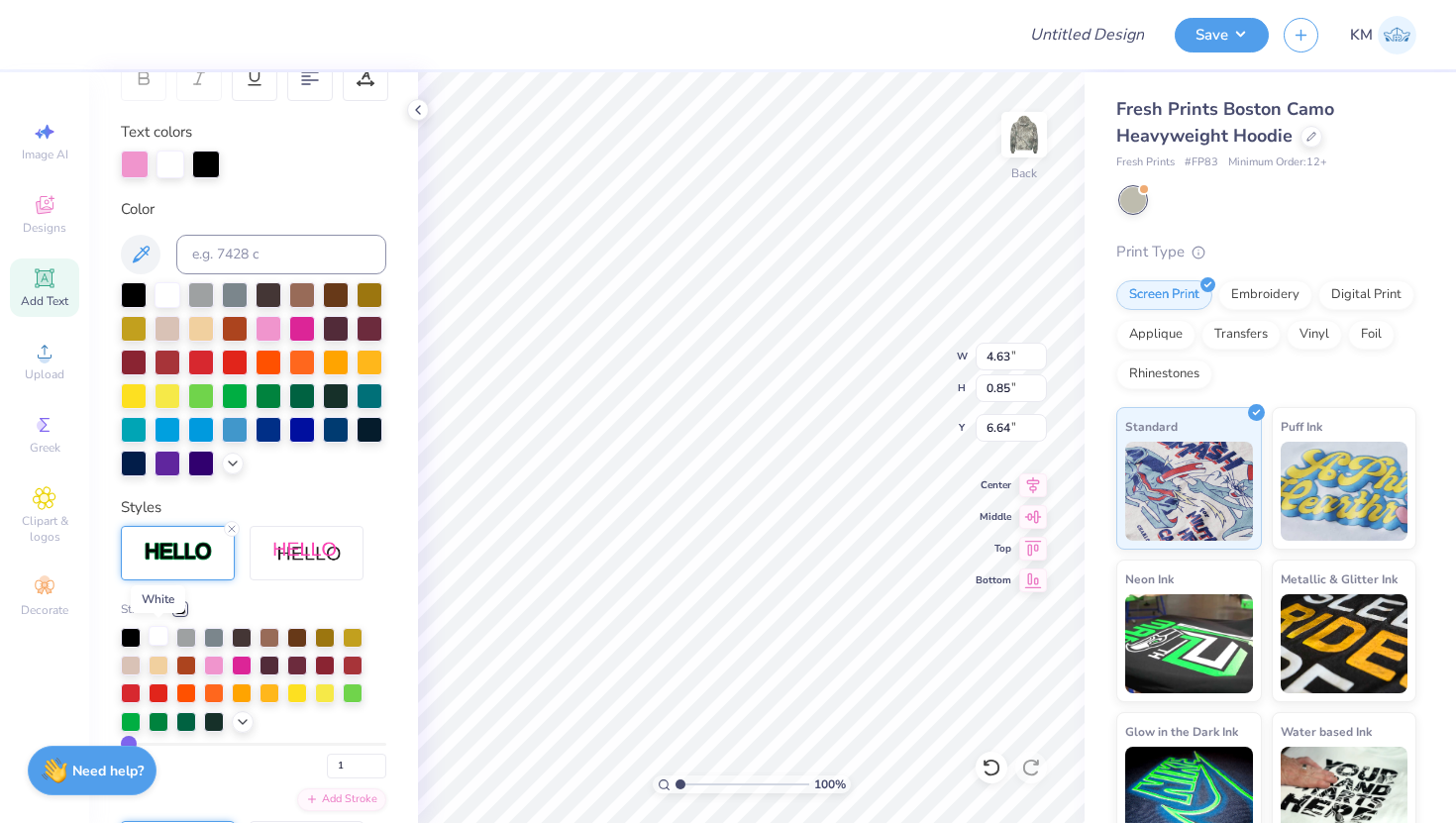 click at bounding box center (158, 636) 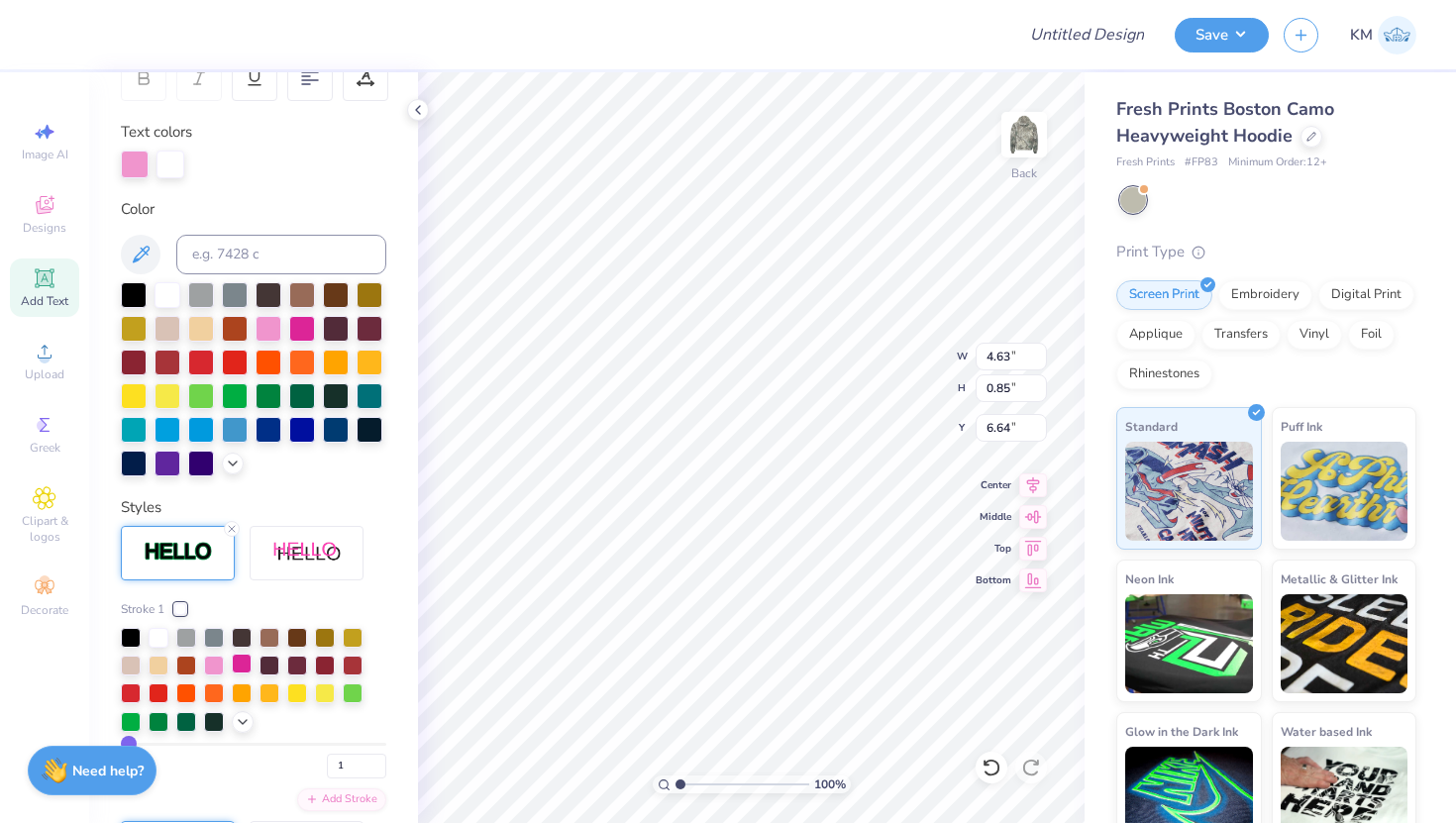 click at bounding box center (242, 664) 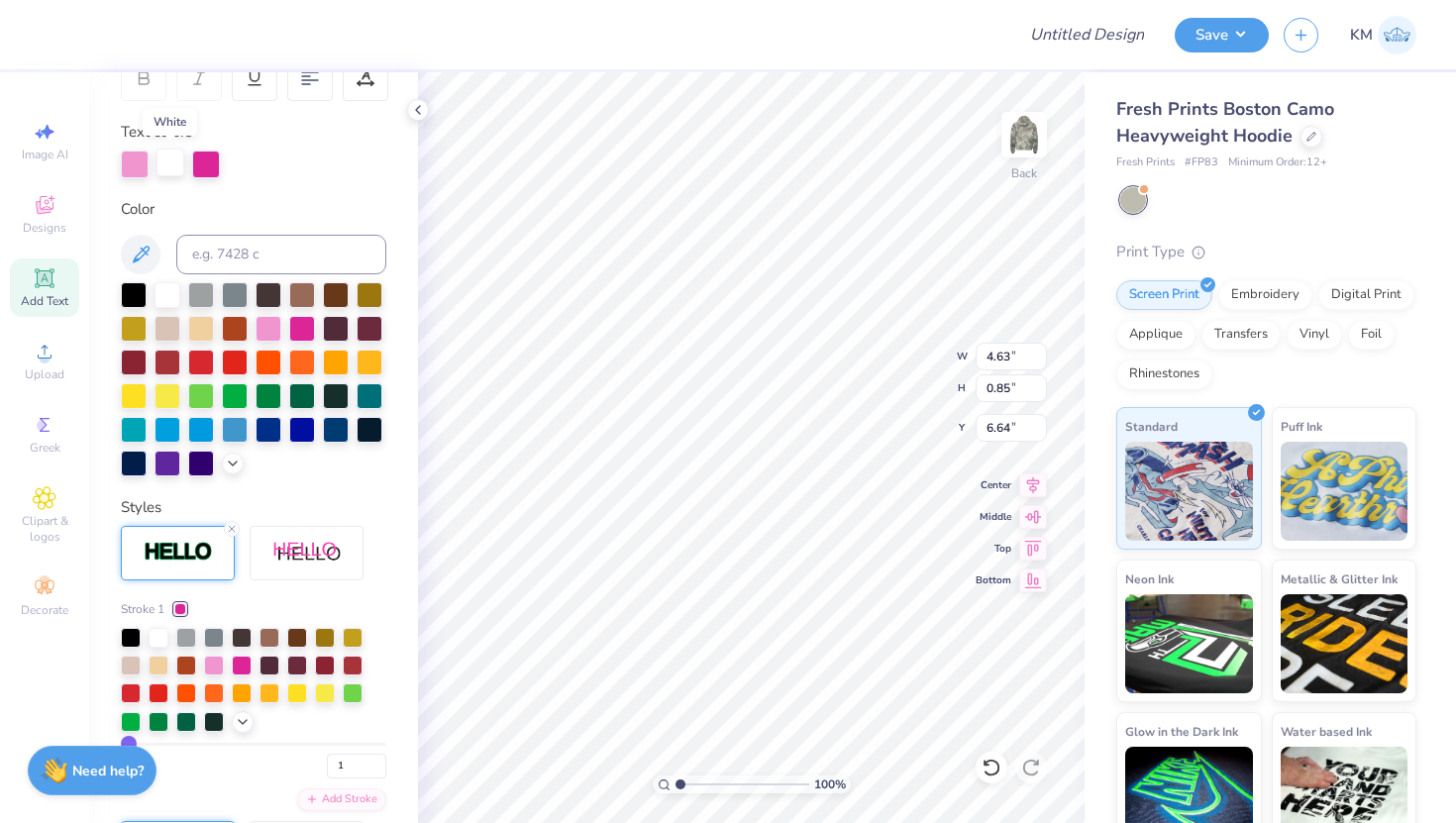 click at bounding box center [170, 162] 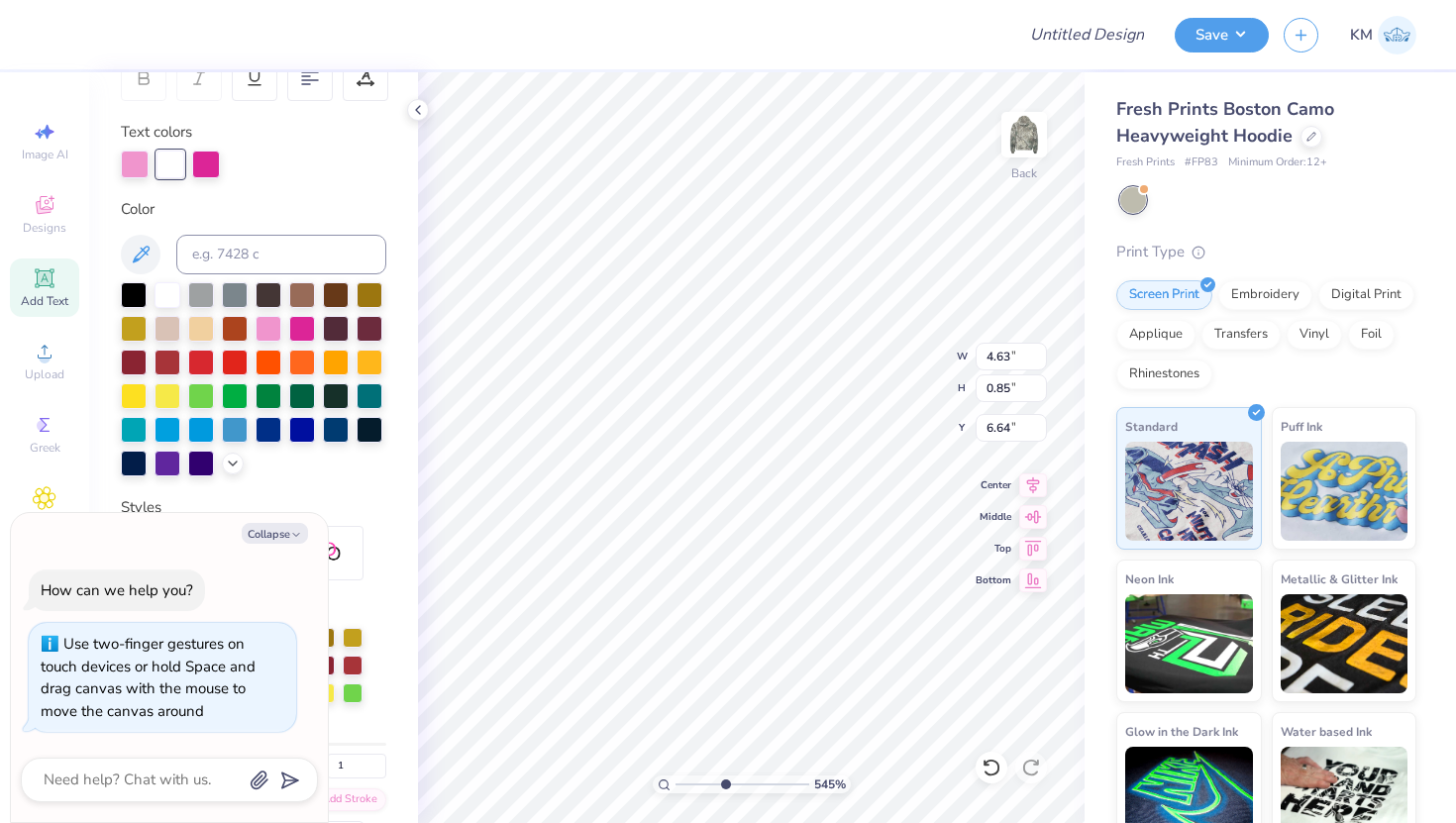 type on "5.45" 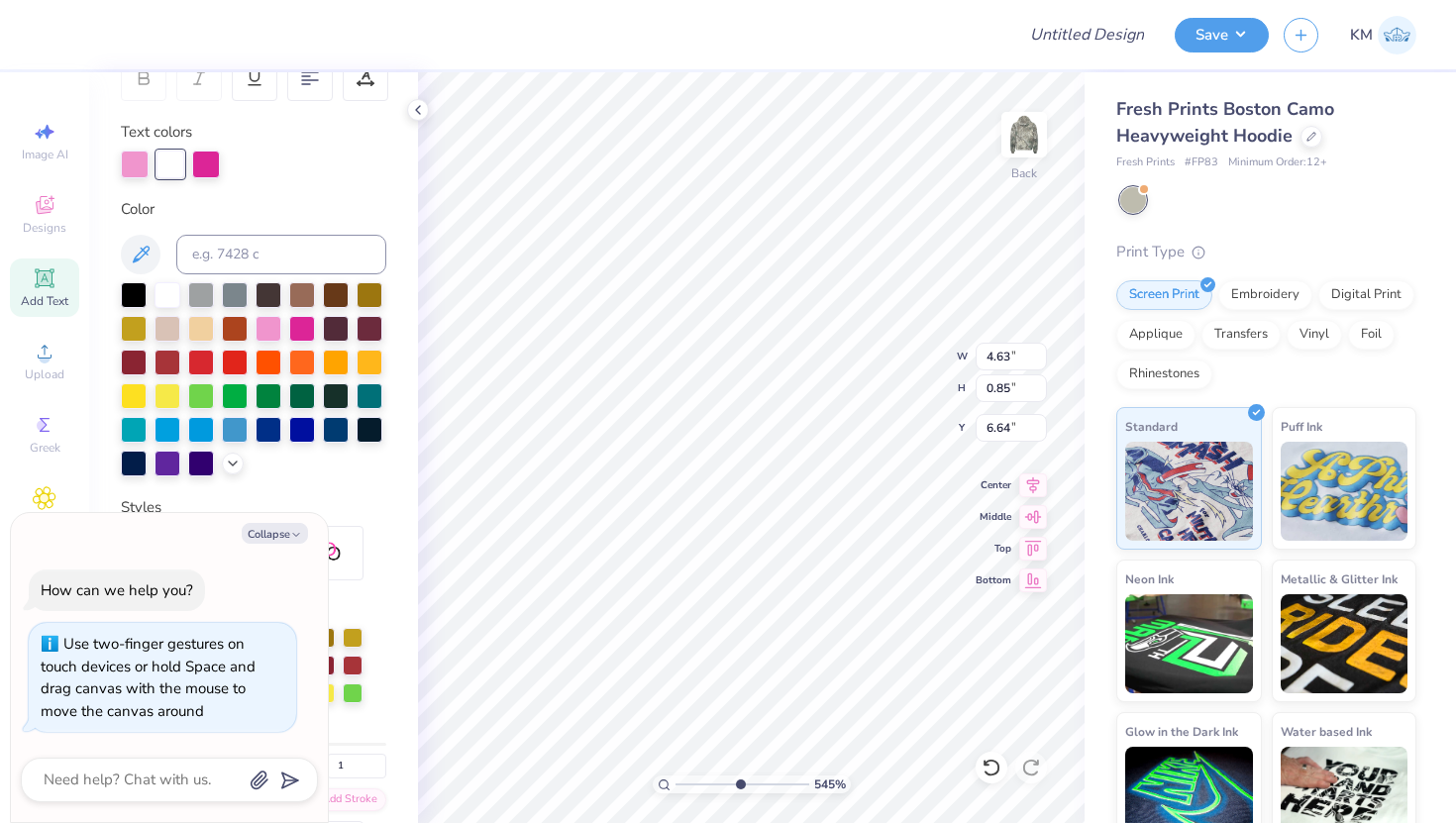 type on "x" 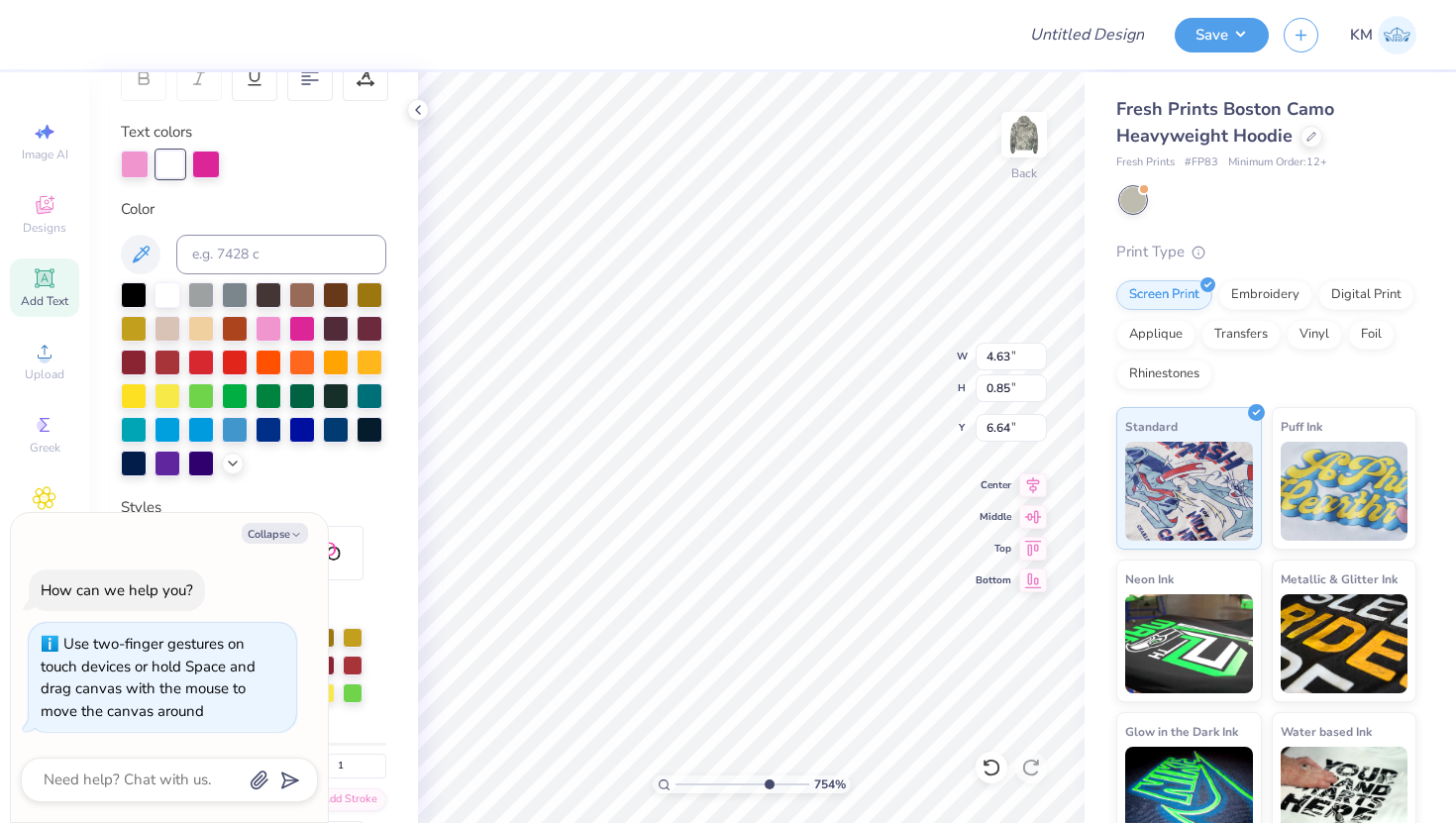 drag, startPoint x: 684, startPoint y: 782, endPoint x: 766, endPoint y: 781, distance: 82.006097 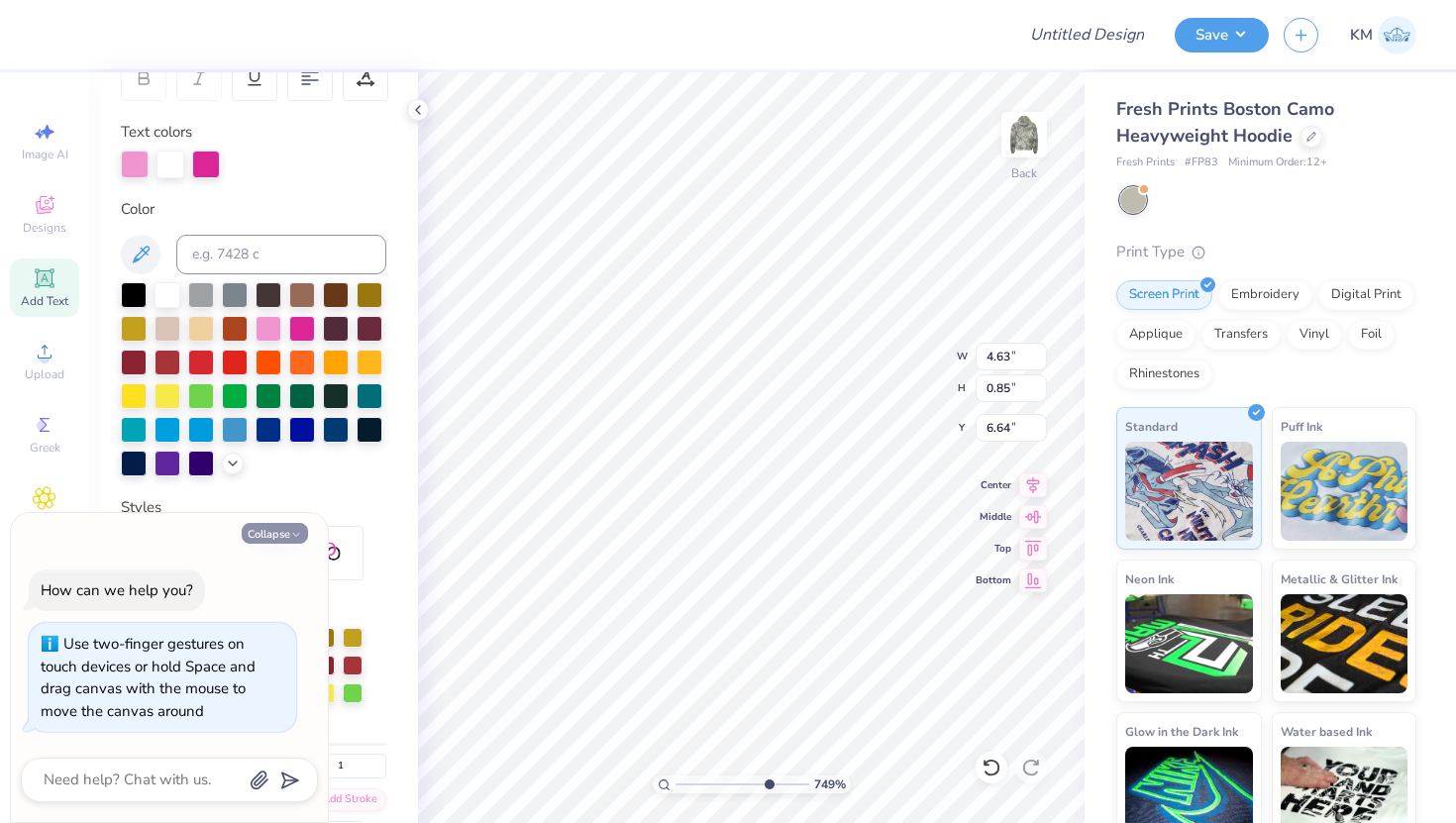 click on "Collapse" at bounding box center (274, 533) 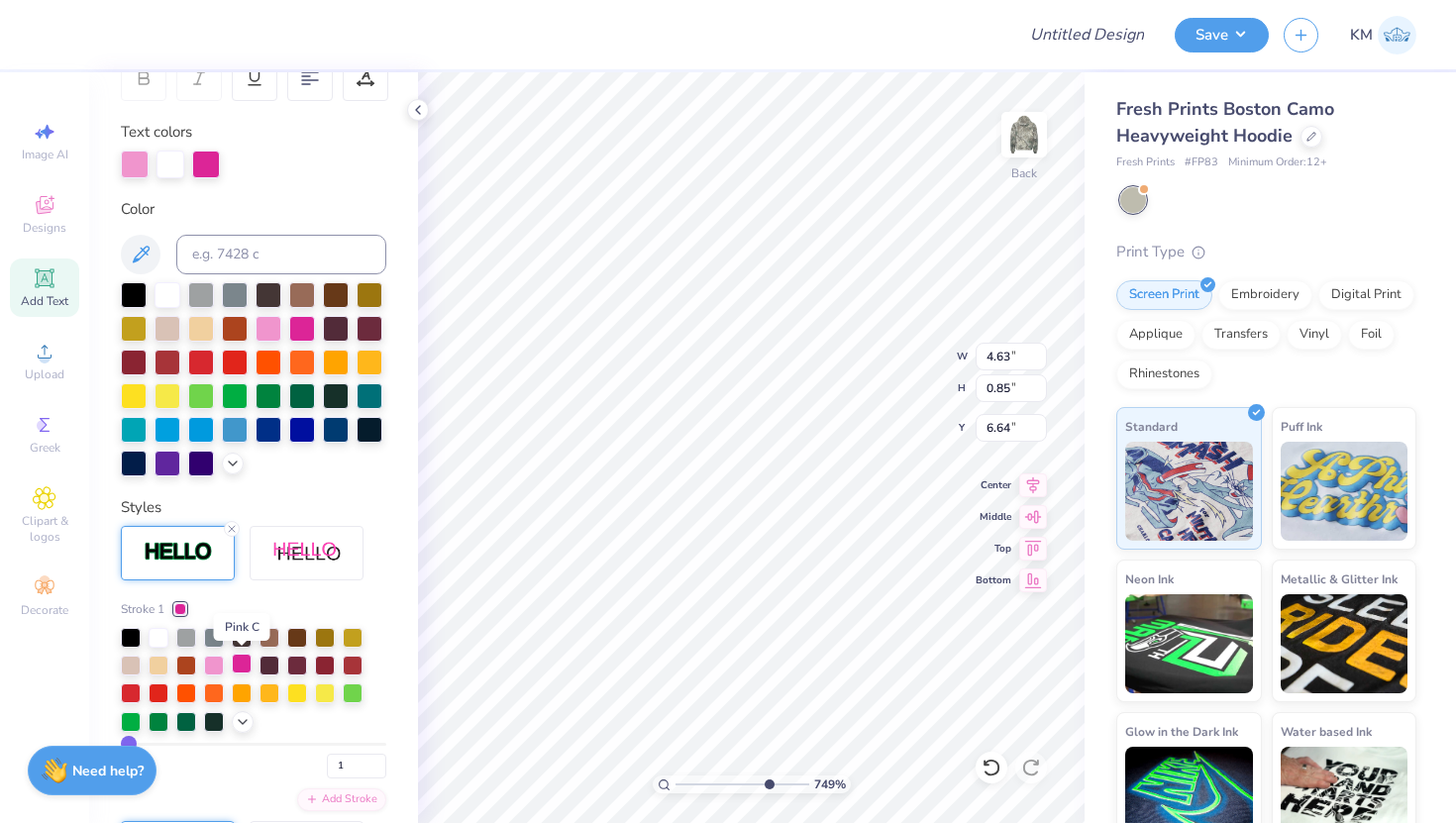 click at bounding box center (242, 664) 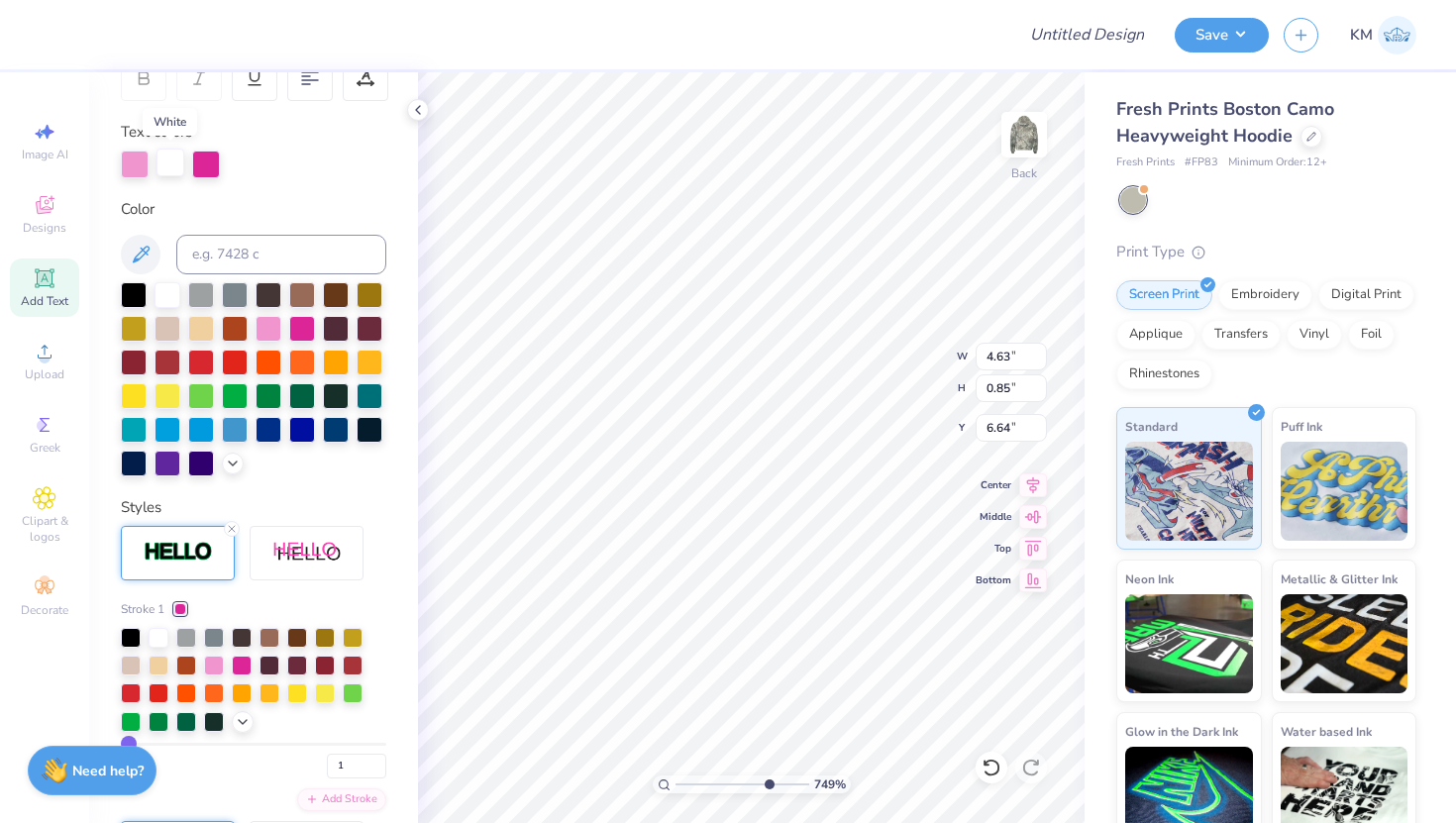 click at bounding box center (170, 162) 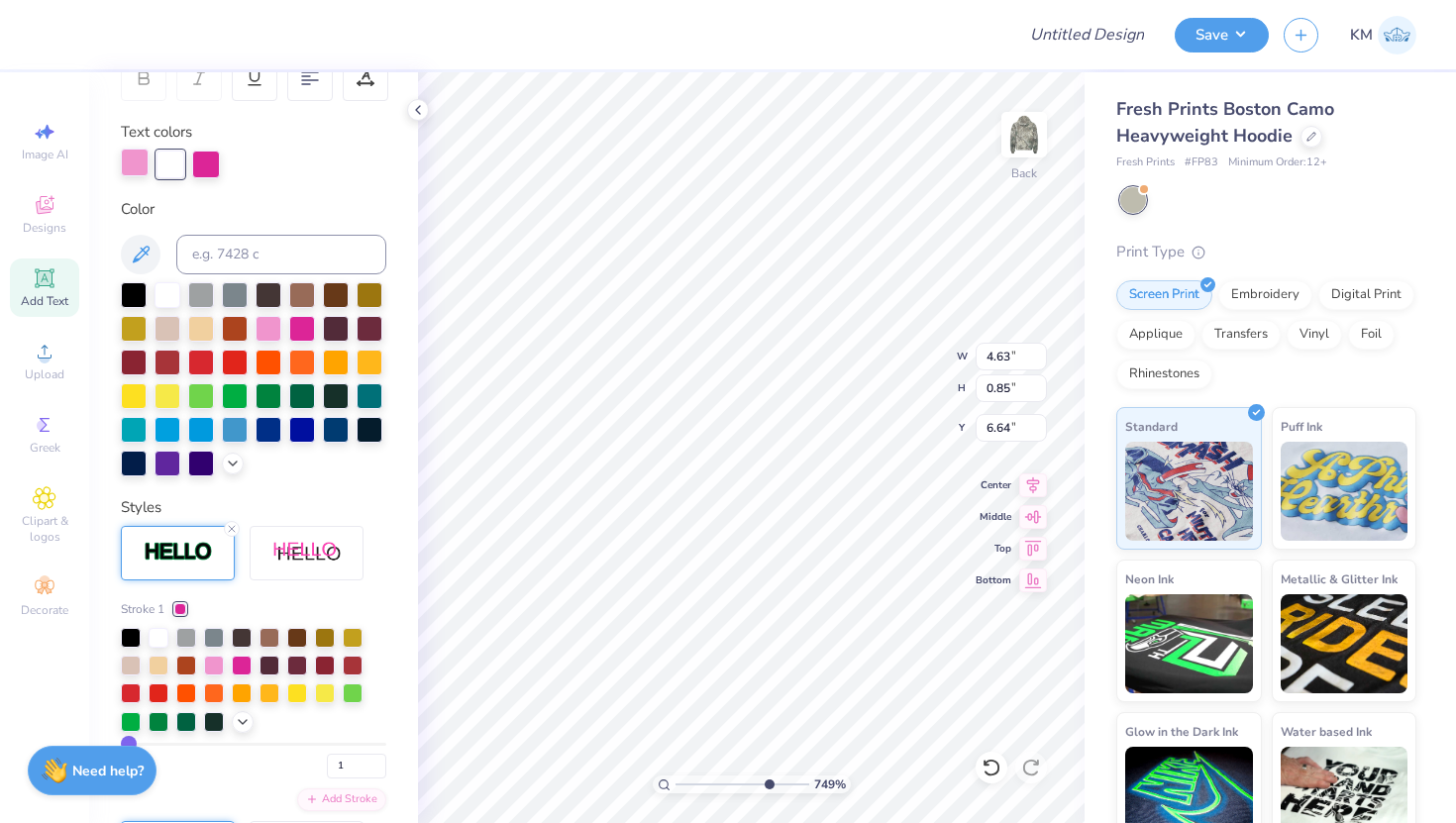 click at bounding box center [135, 162] 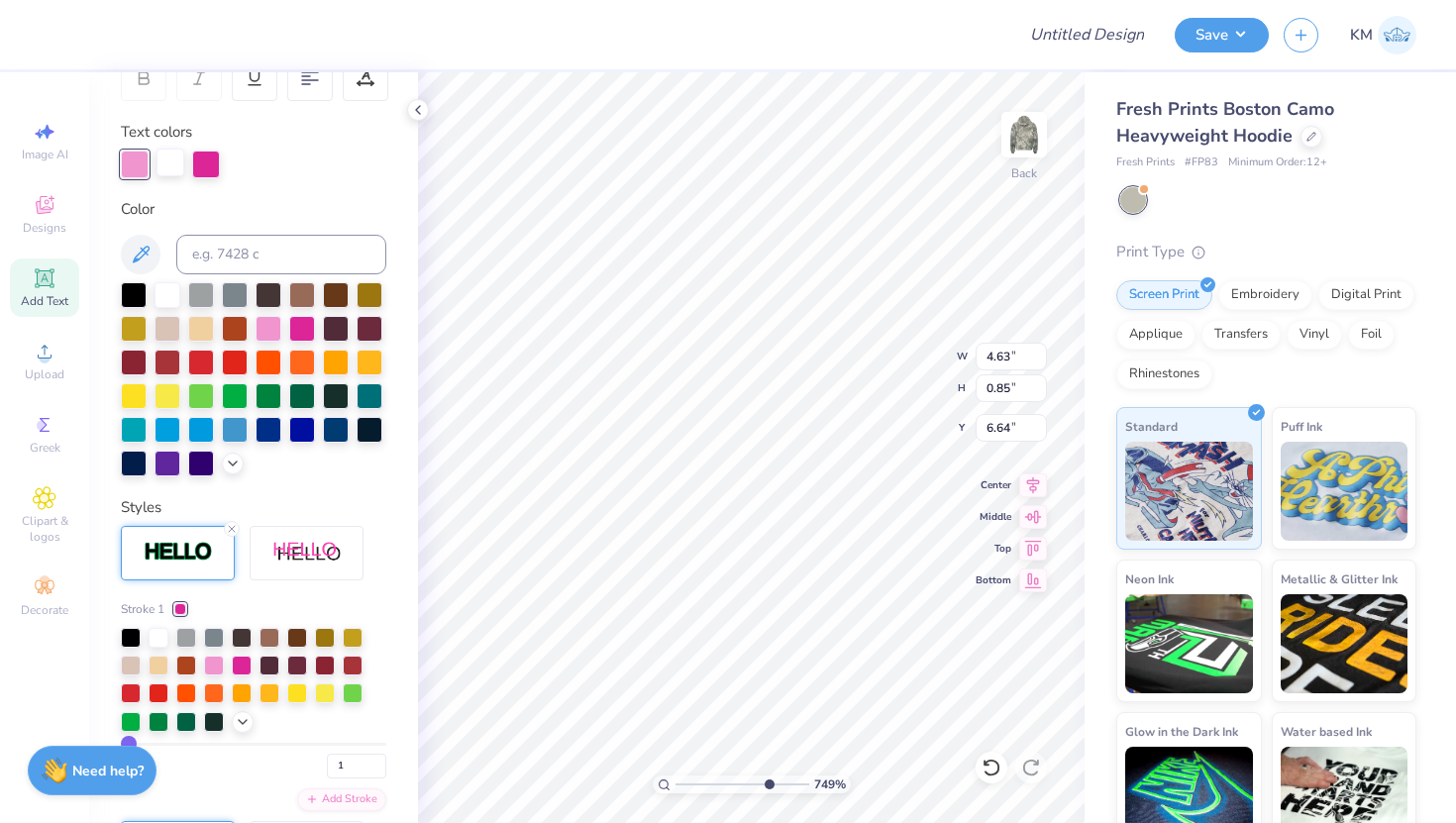 click at bounding box center (170, 162) 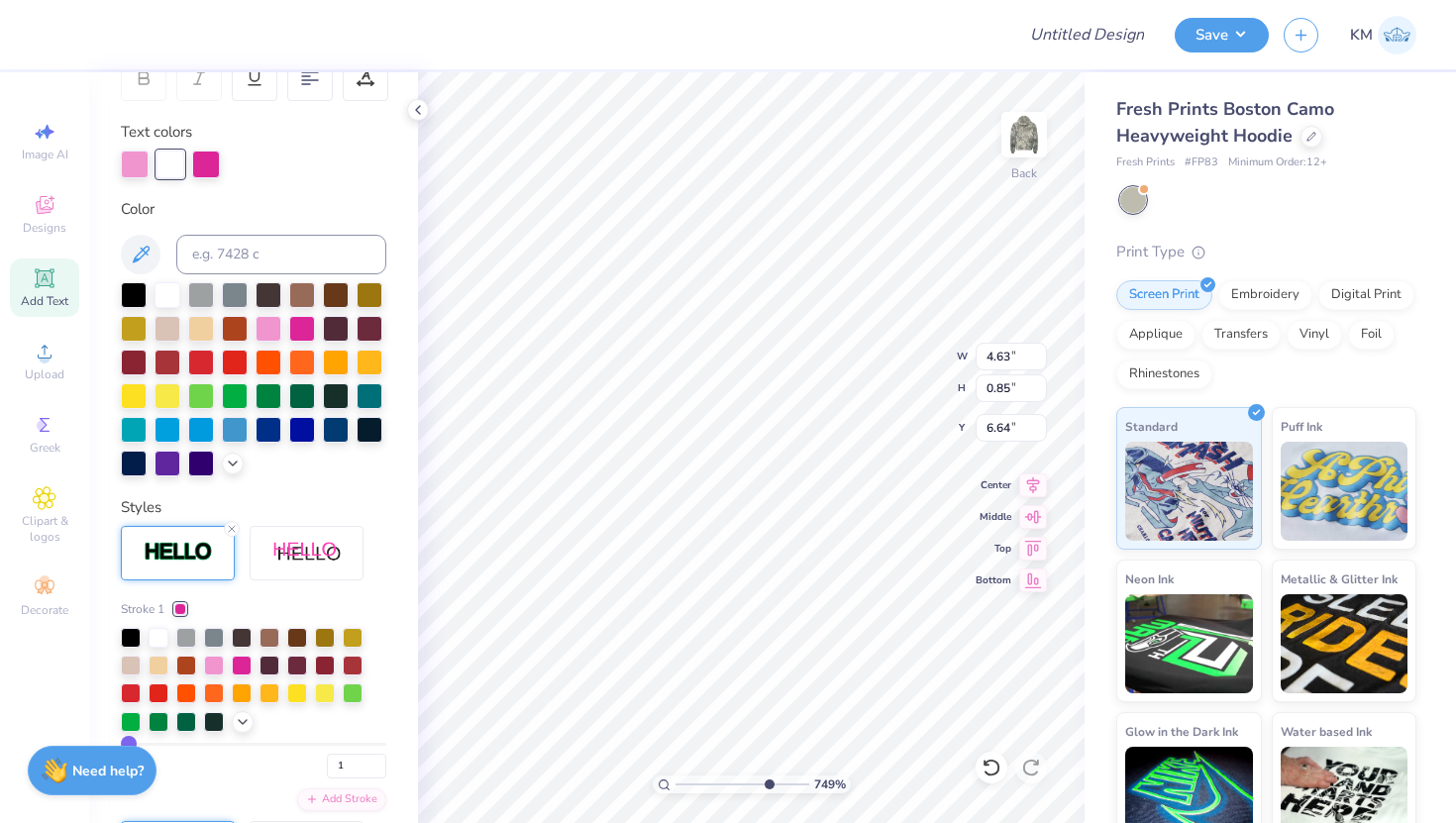 click on "Styles" at bounding box center [254, 507] 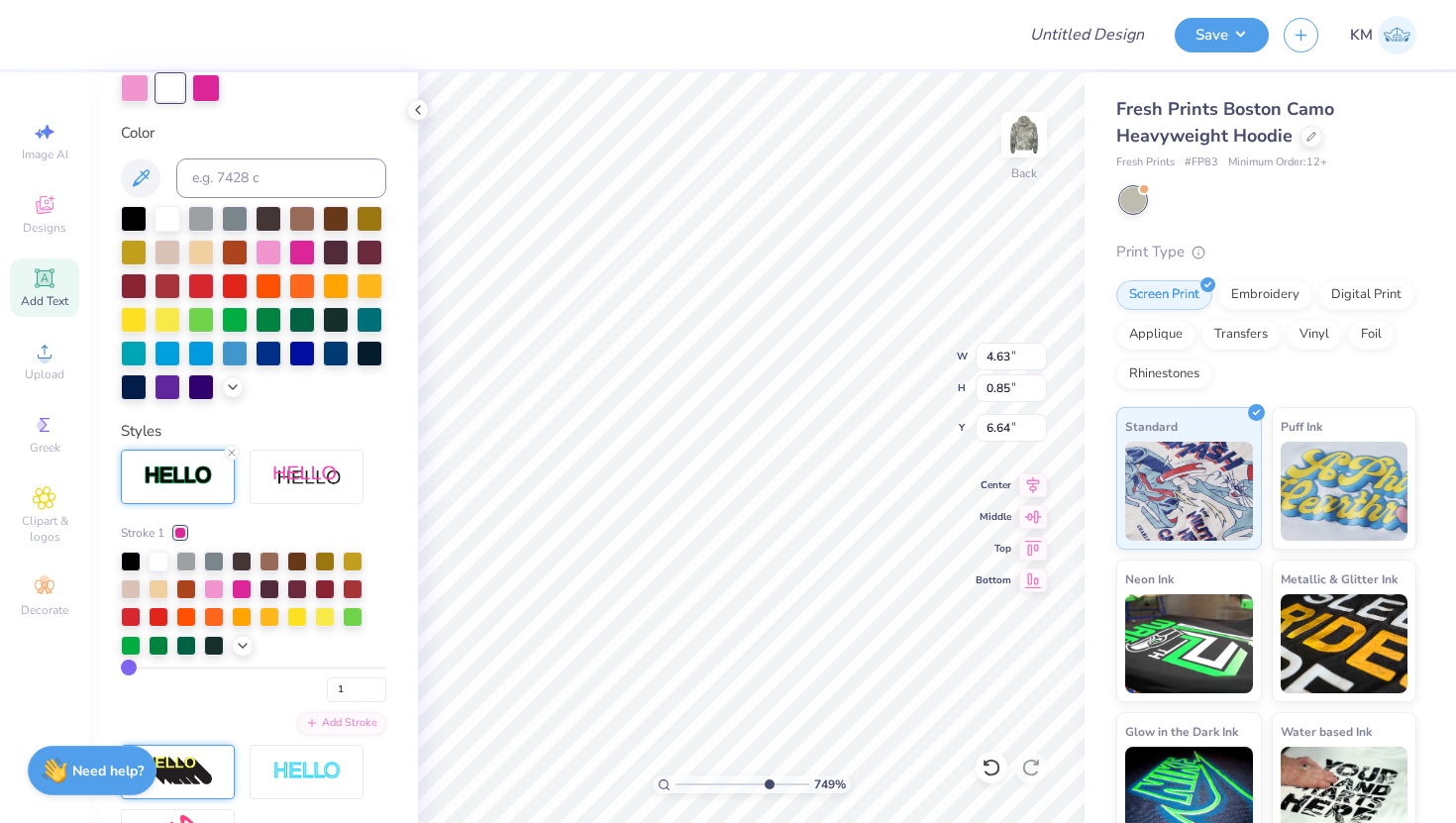 scroll, scrollTop: 427, scrollLeft: 0, axis: vertical 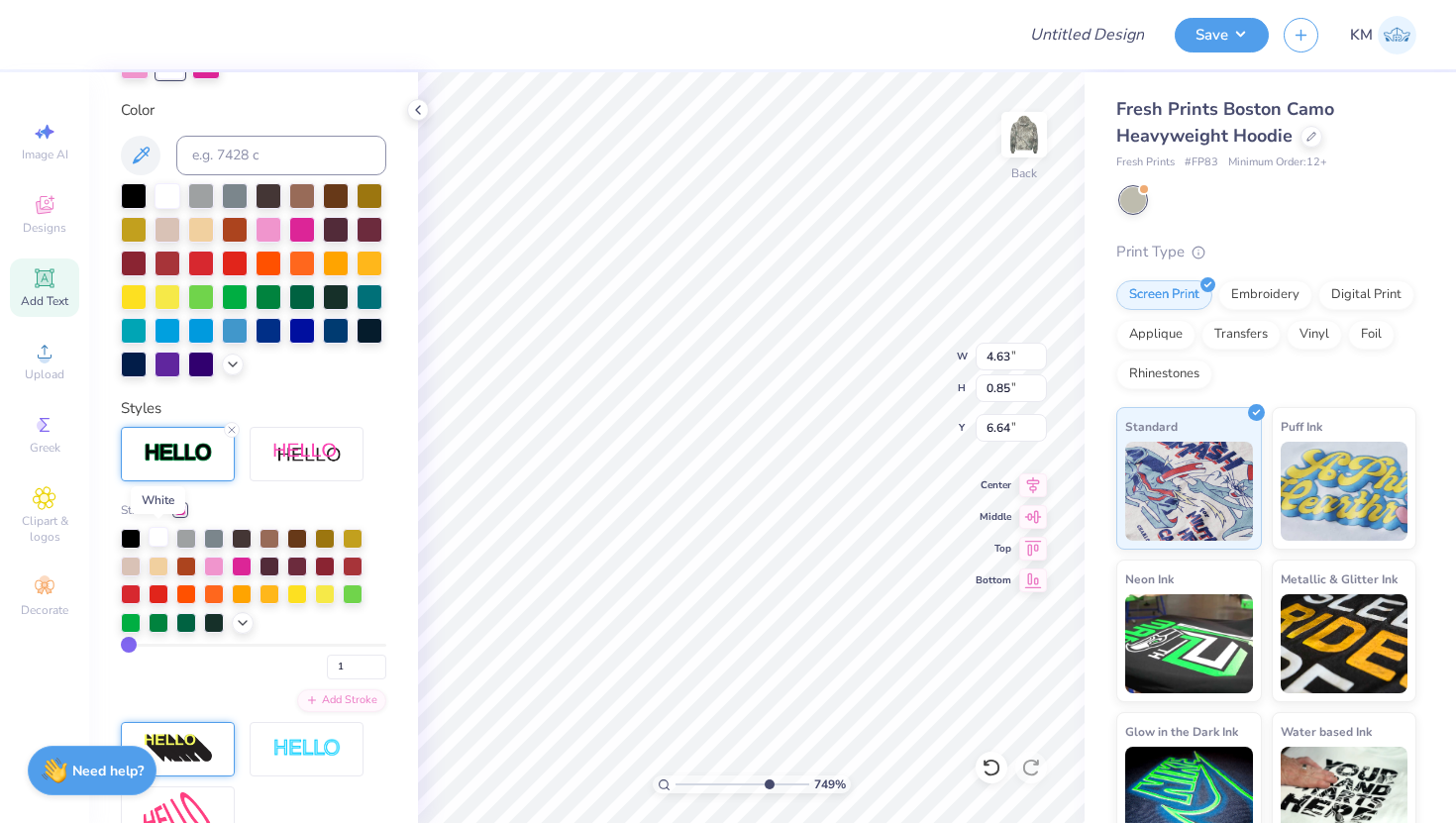 click at bounding box center (158, 537) 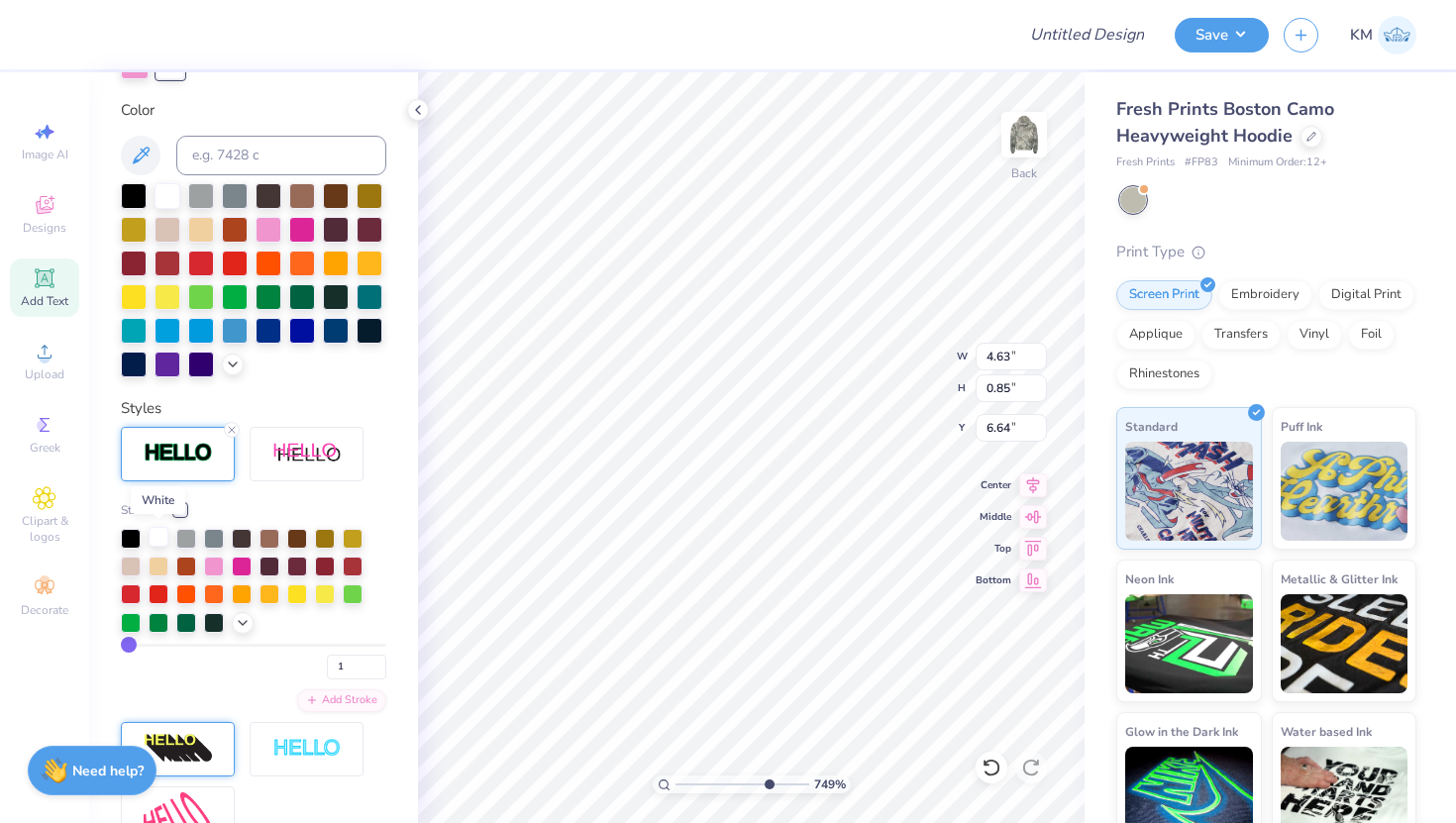 click at bounding box center [158, 537] 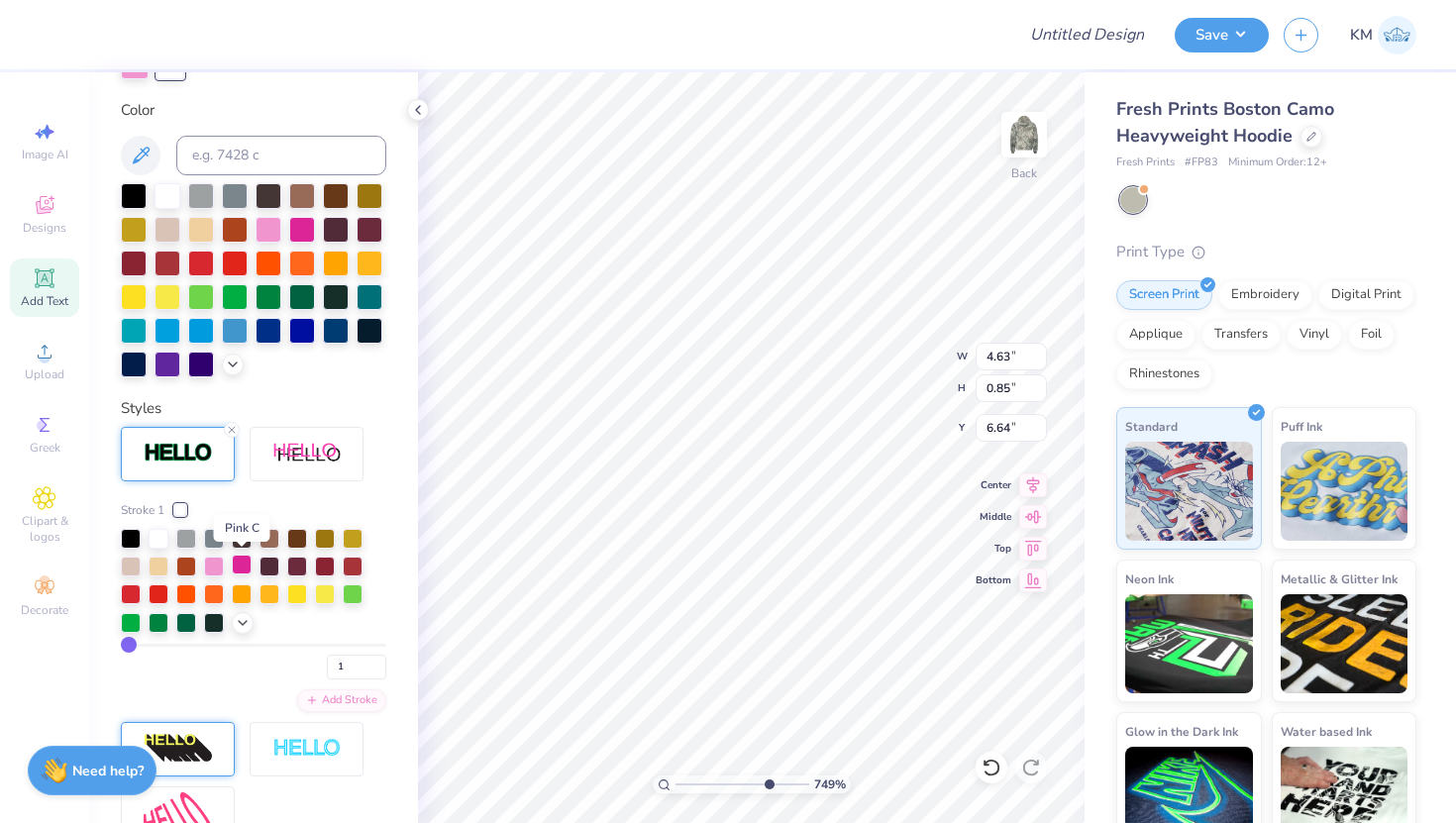 click at bounding box center (242, 565) 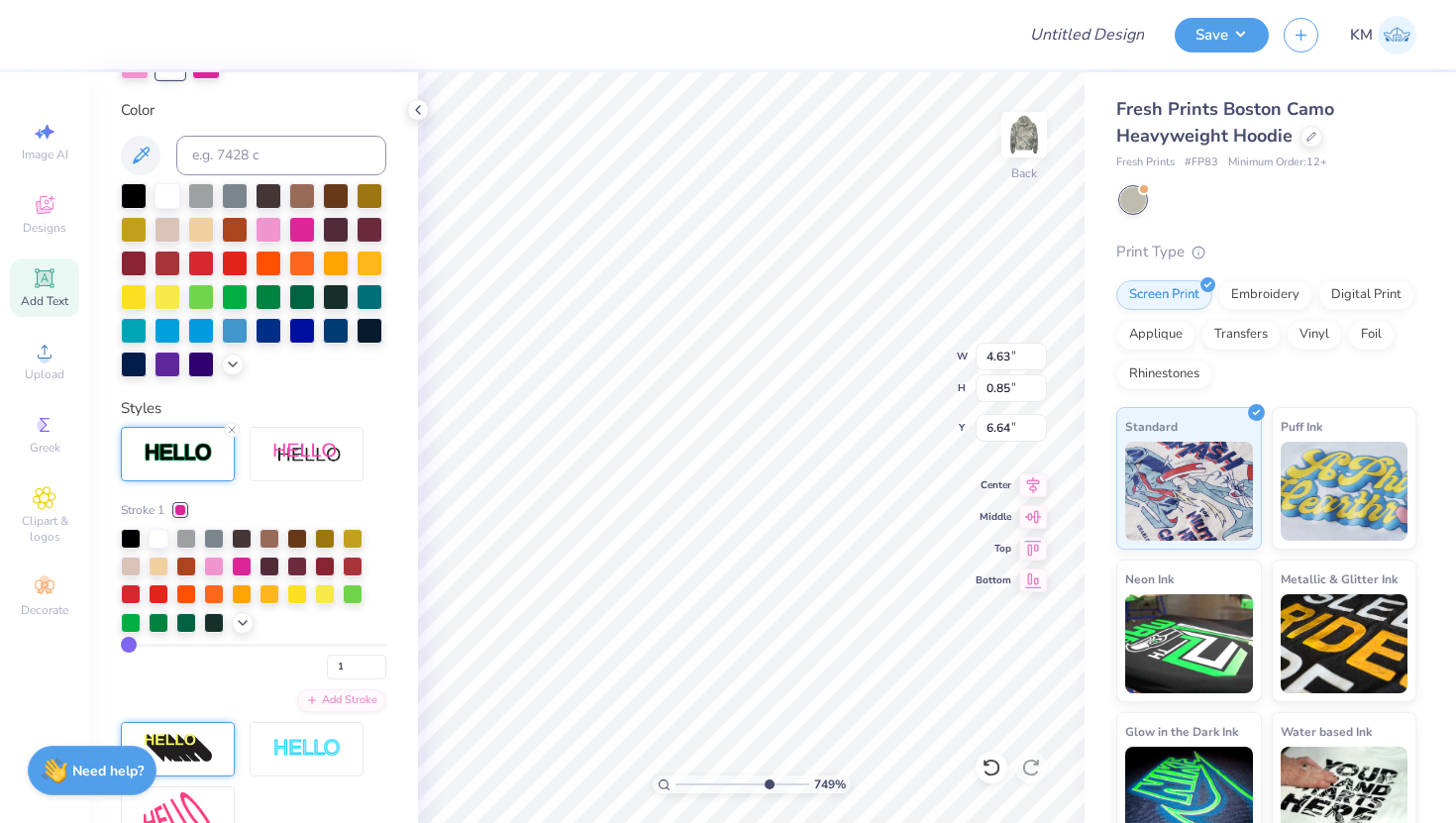 click on "Styles" at bounding box center [254, 408] 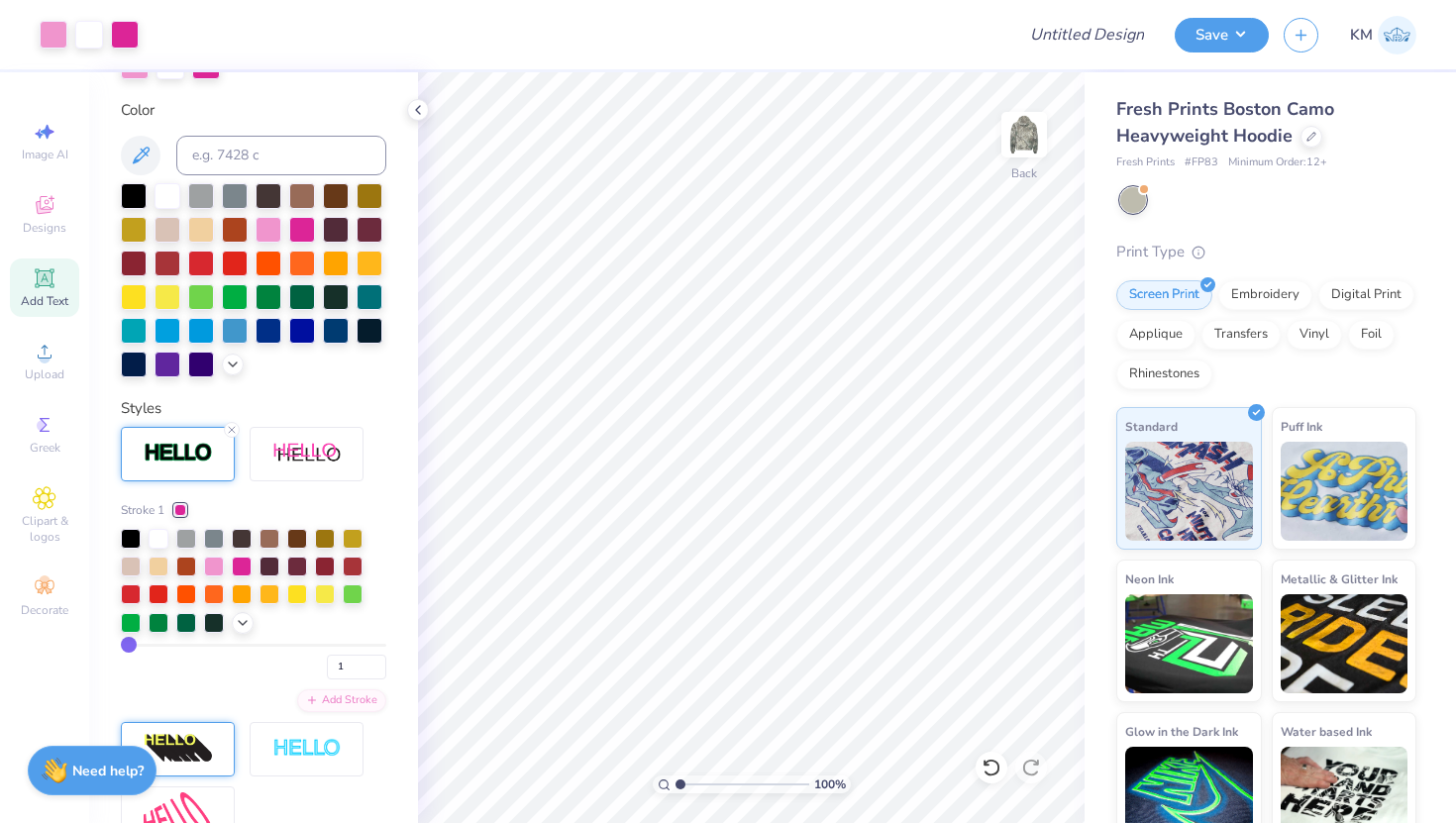 drag, startPoint x: 763, startPoint y: 780, endPoint x: 683, endPoint y: 746, distance: 86.92526 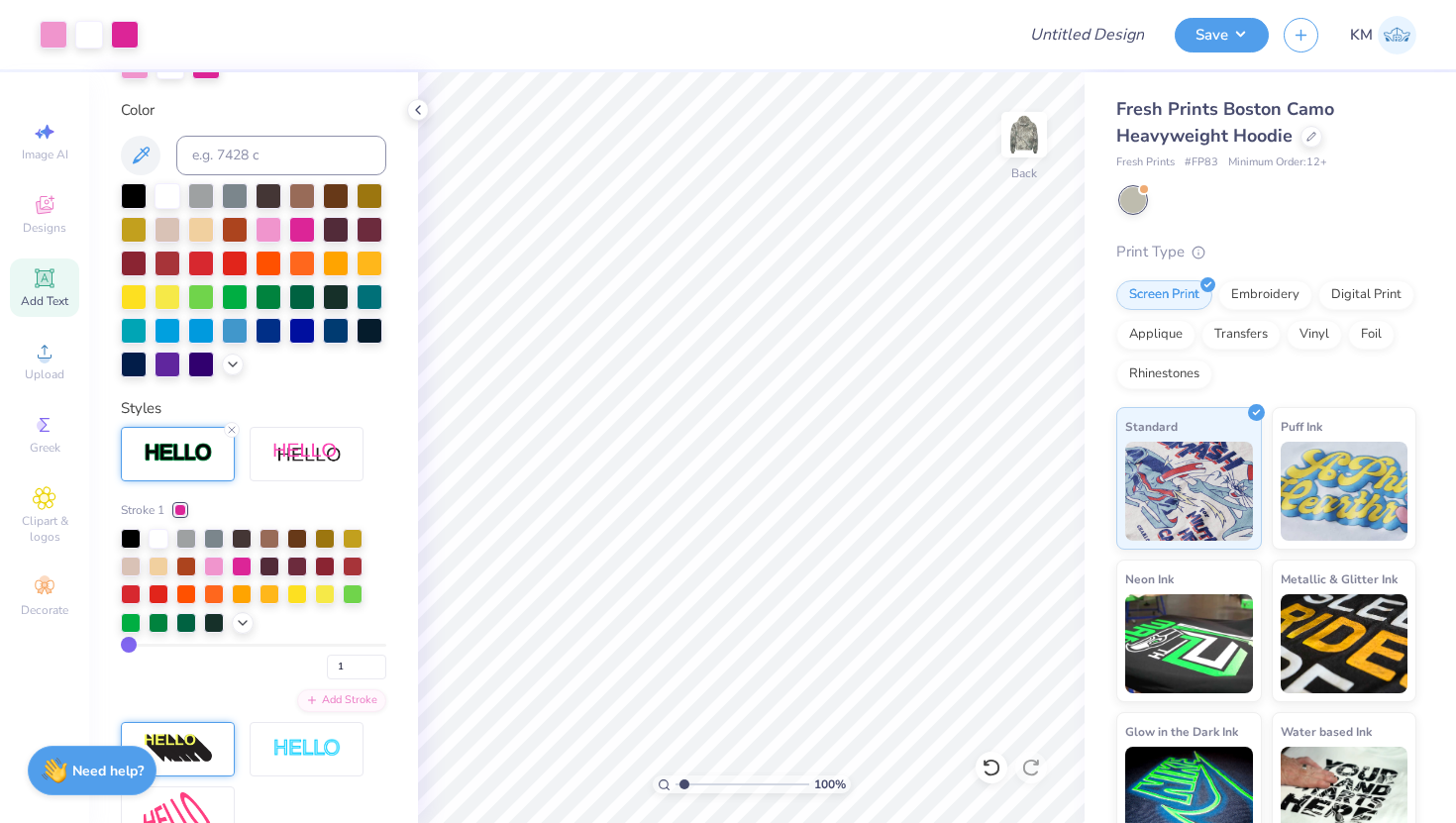 click at bounding box center (742, 784) 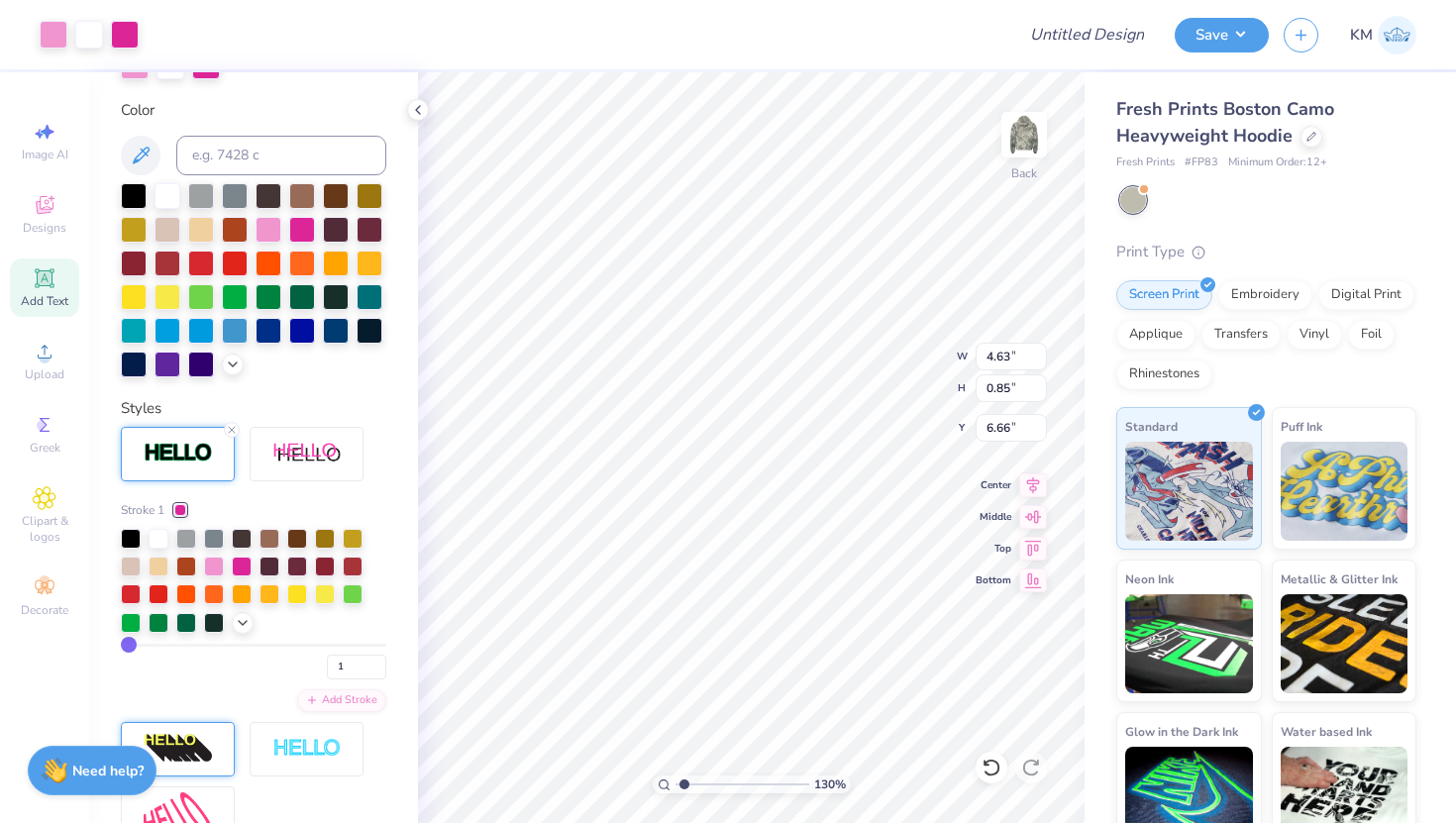 type on "6.66" 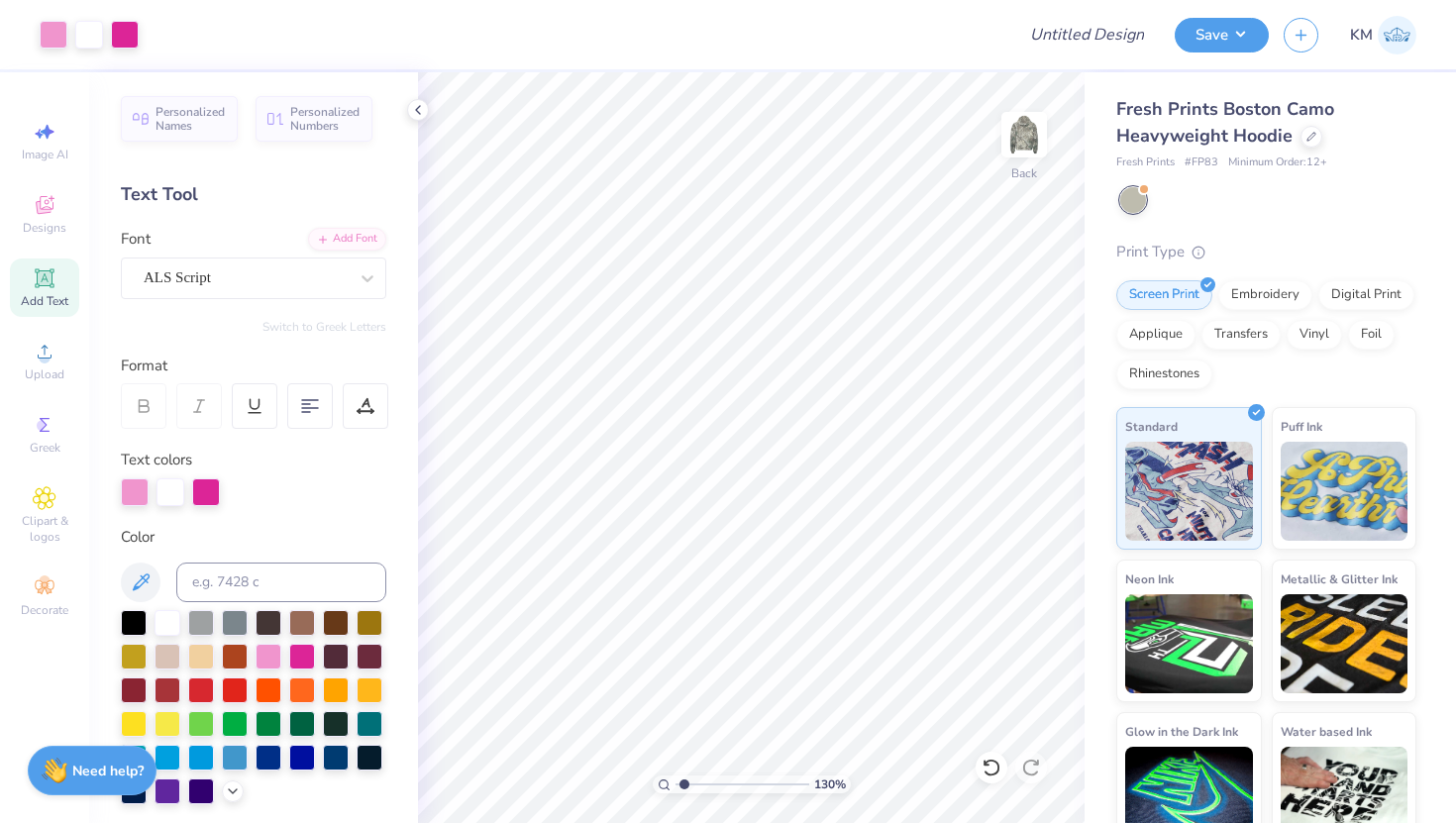 scroll, scrollTop: 0, scrollLeft: 0, axis: both 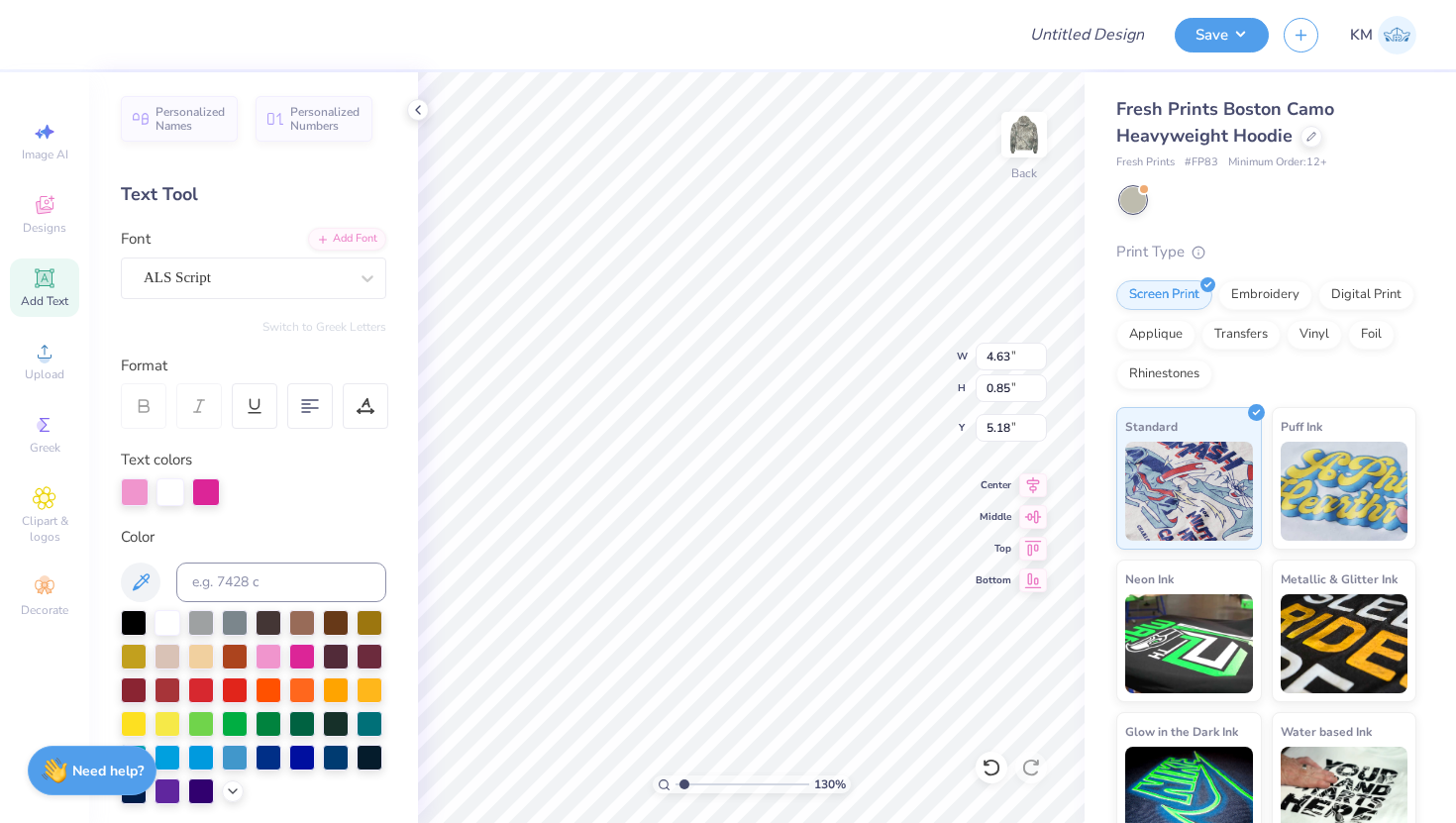 type on "5.18" 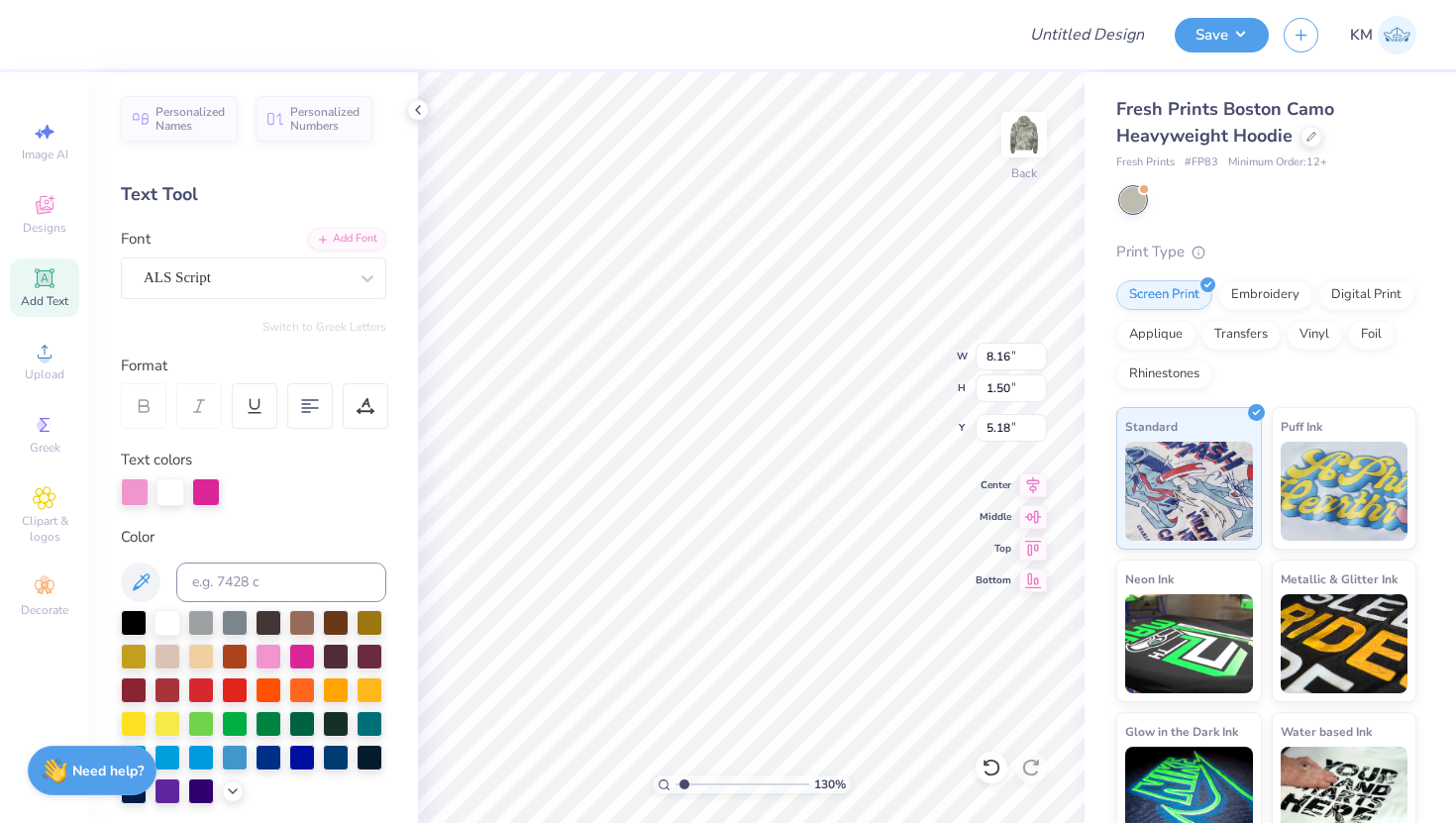 type on "8.16" 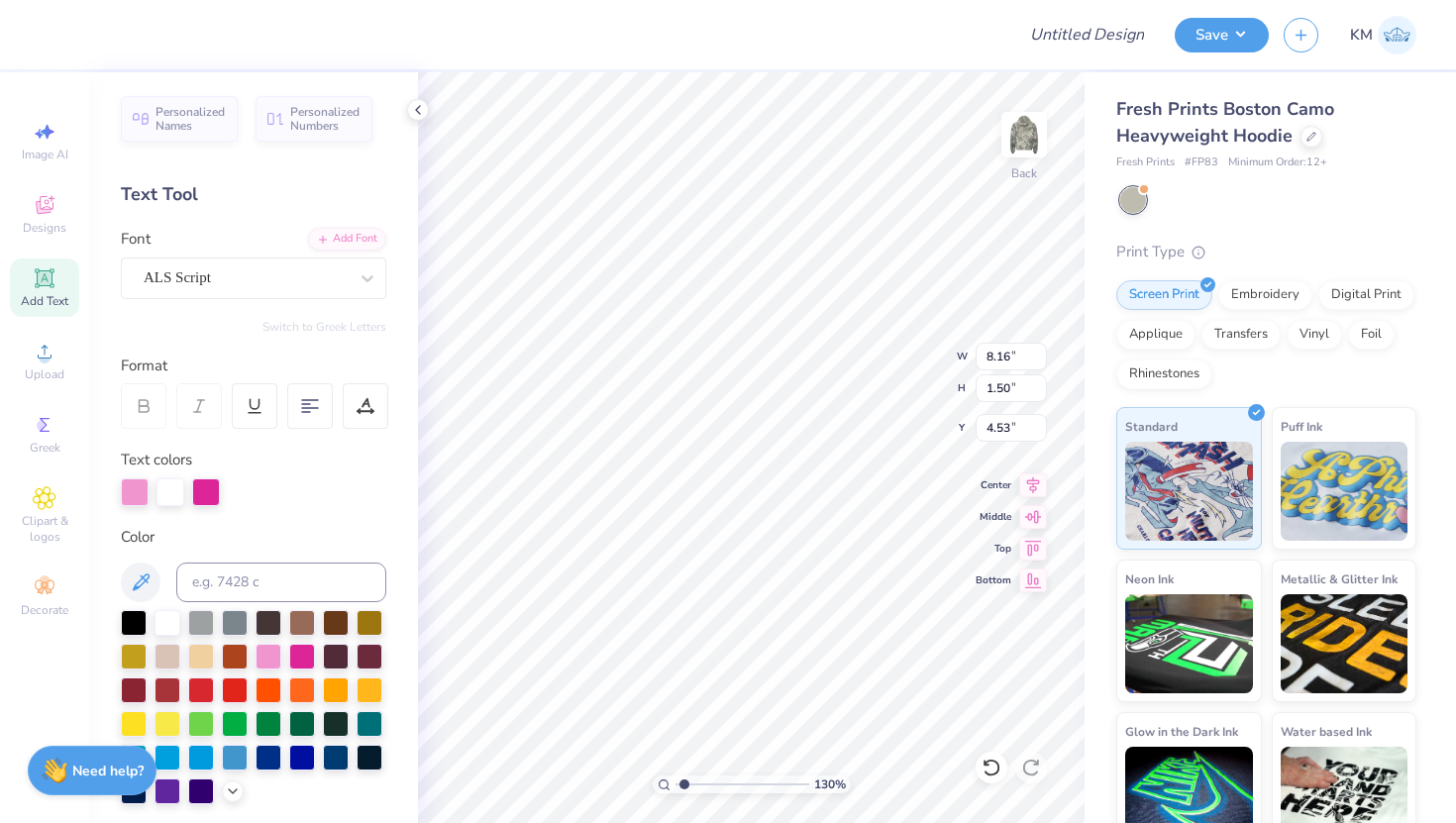 type on "3.22" 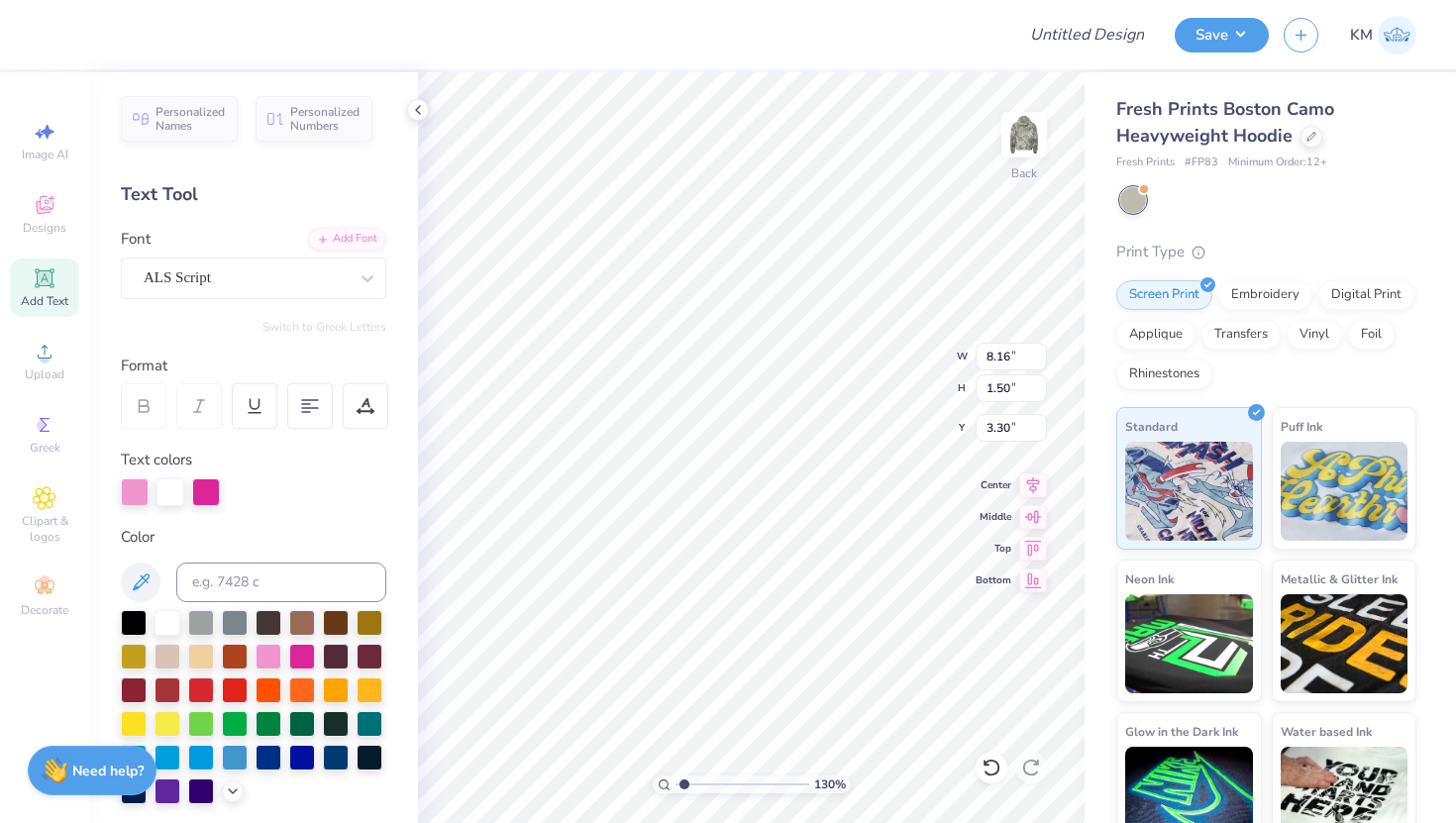 type on "3.30" 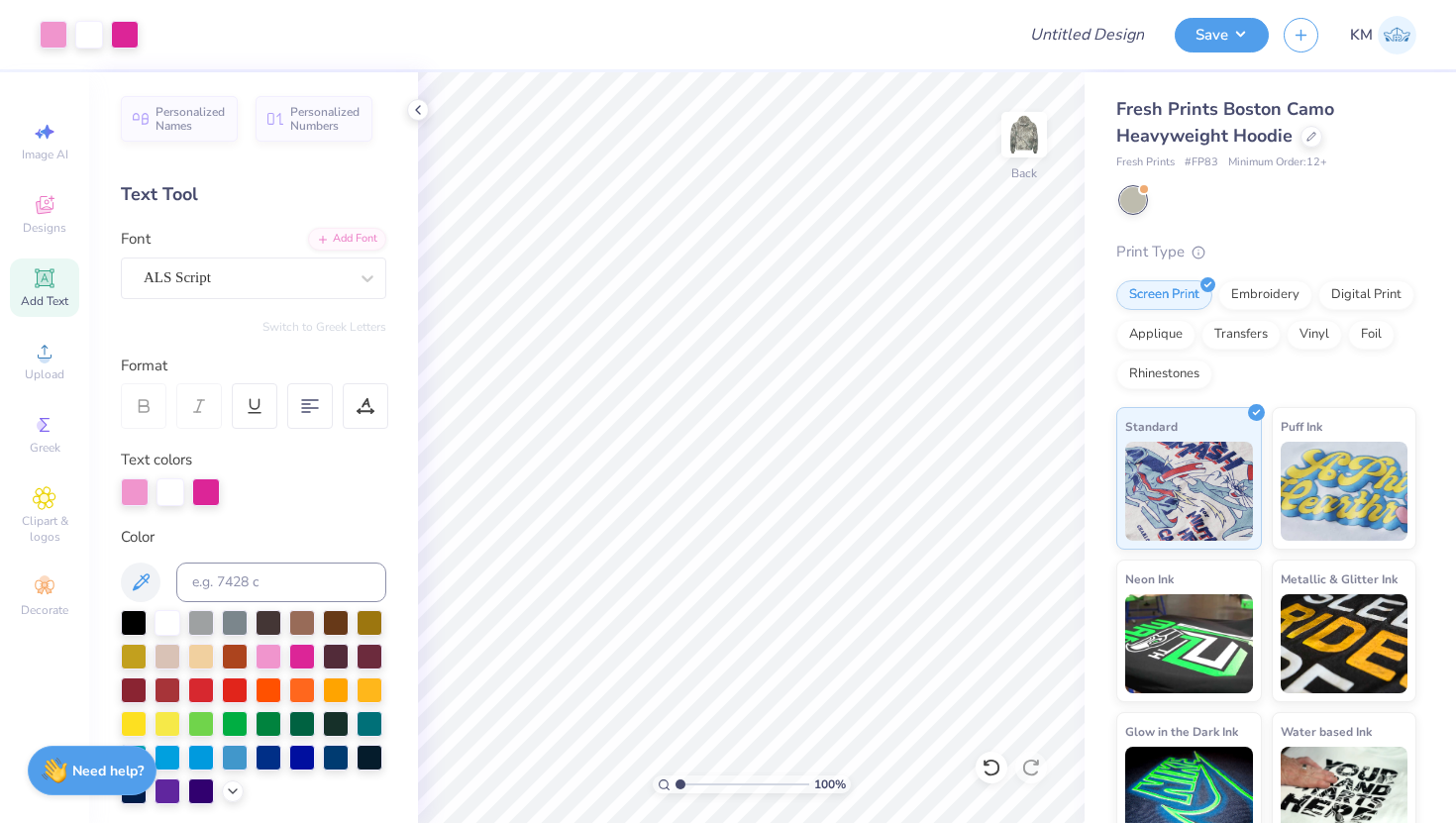 drag, startPoint x: 684, startPoint y: 787, endPoint x: 630, endPoint y: 782, distance: 54.230987 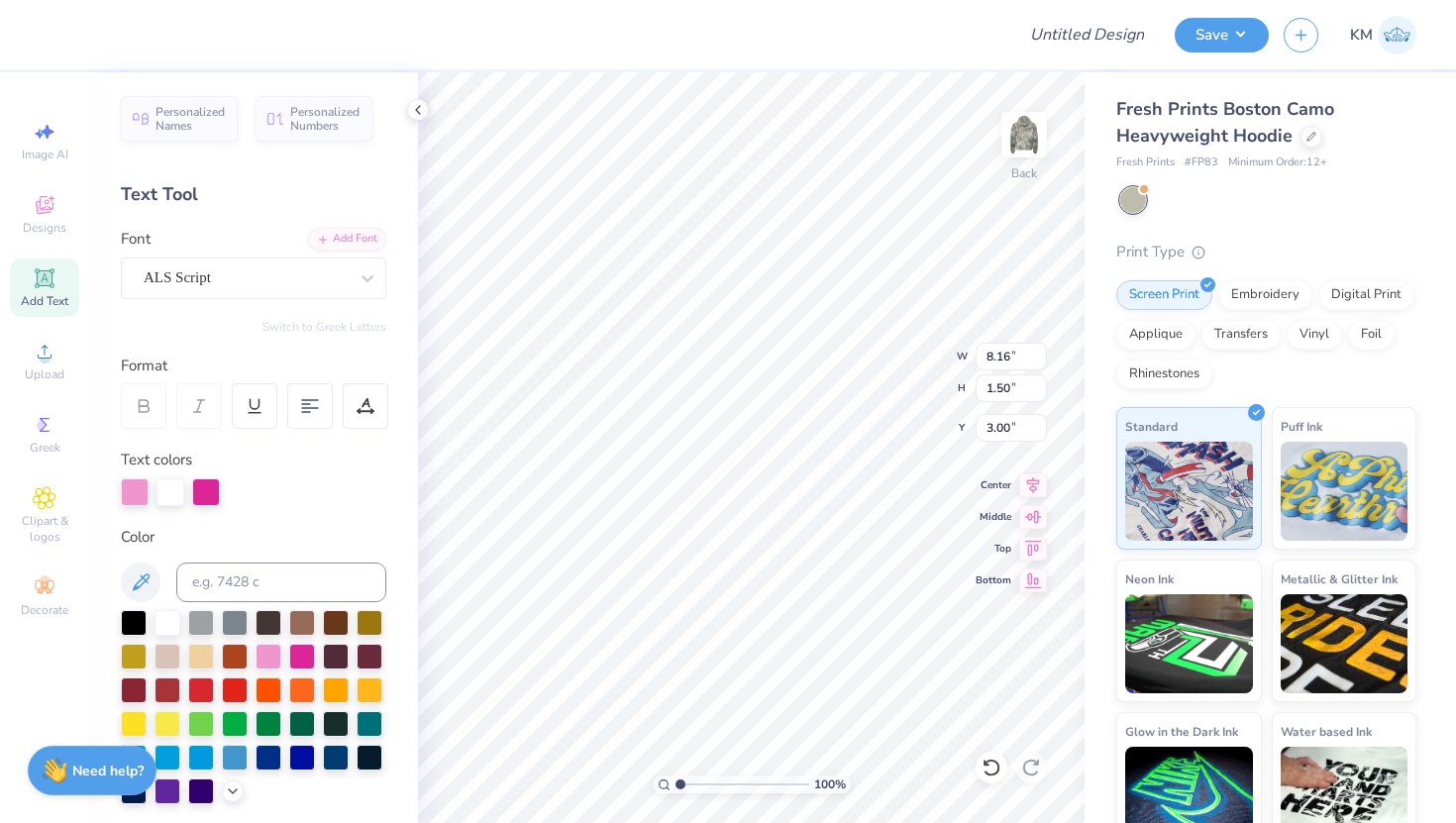 type on "3.00" 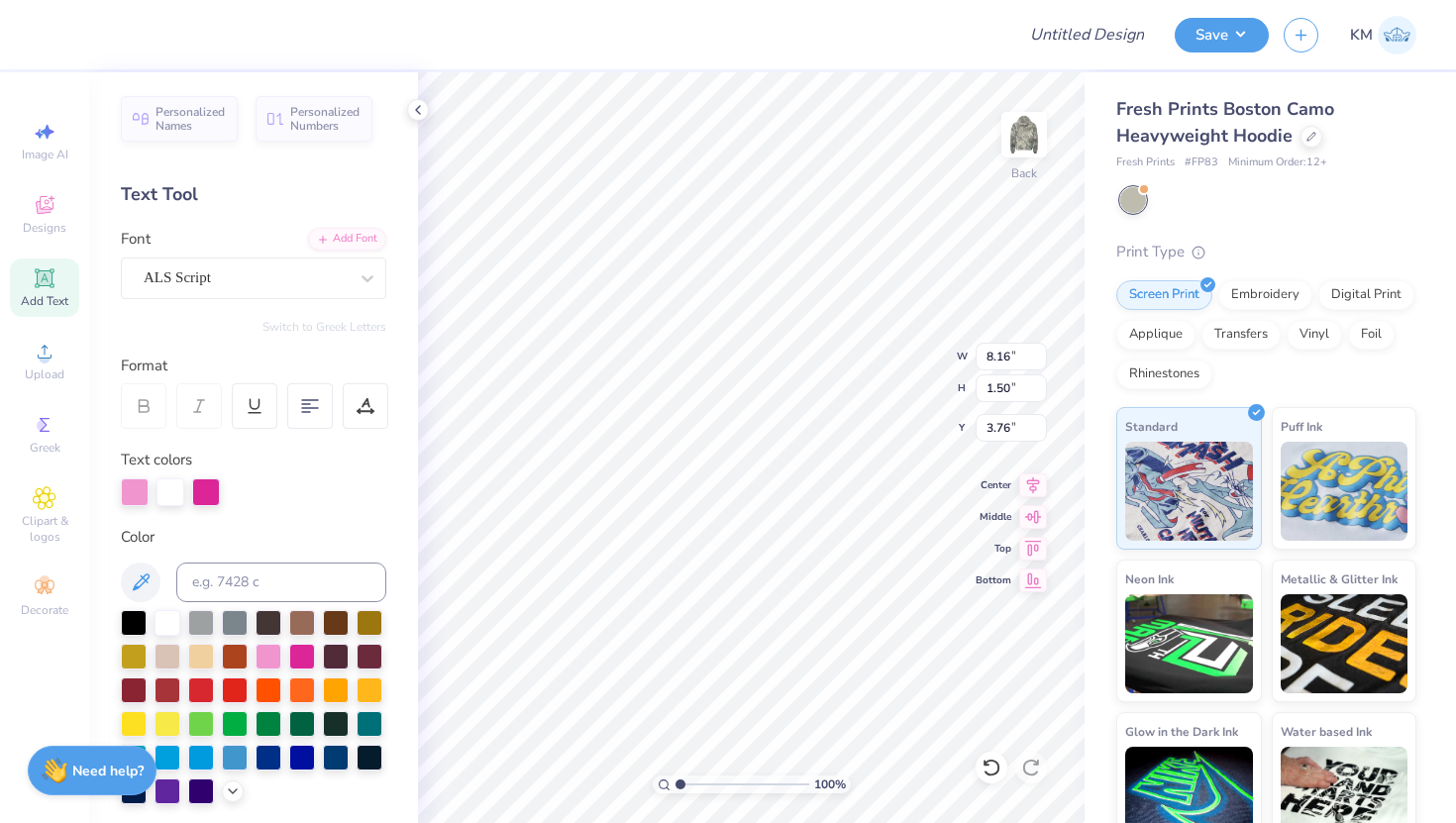 type on "3.76" 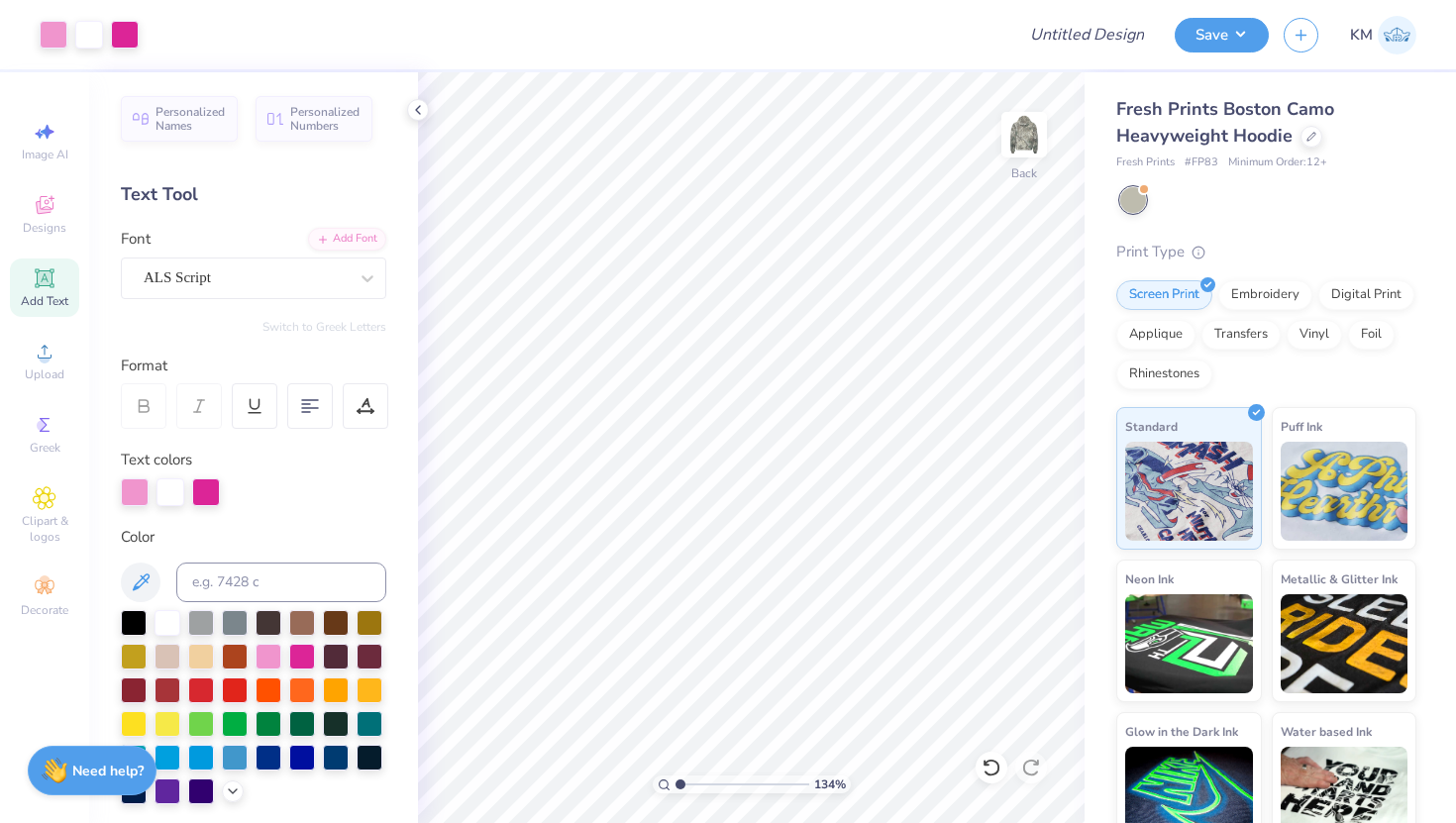 type on "1" 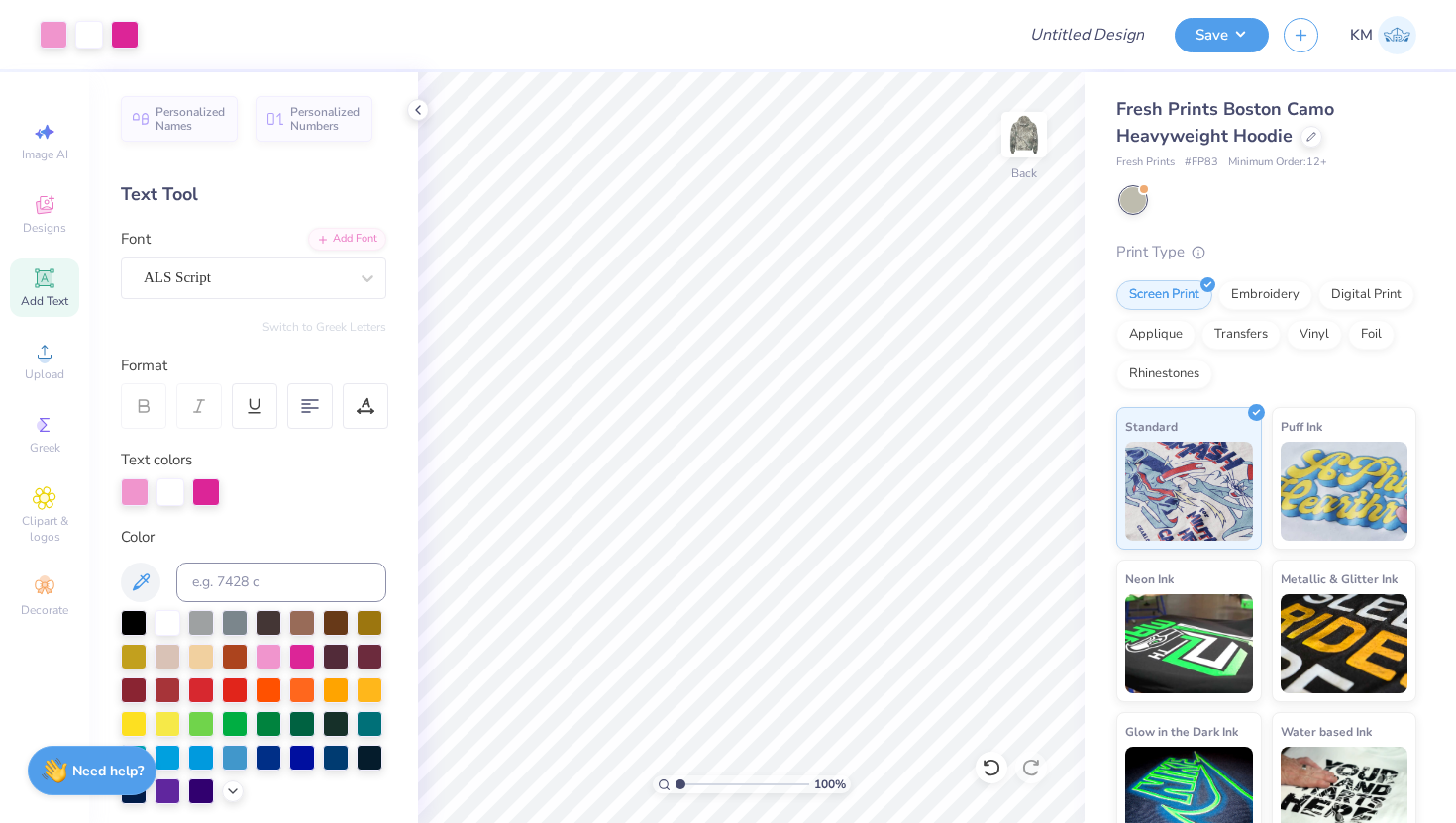 drag, startPoint x: 690, startPoint y: 784, endPoint x: 670, endPoint y: 773, distance: 22.82542 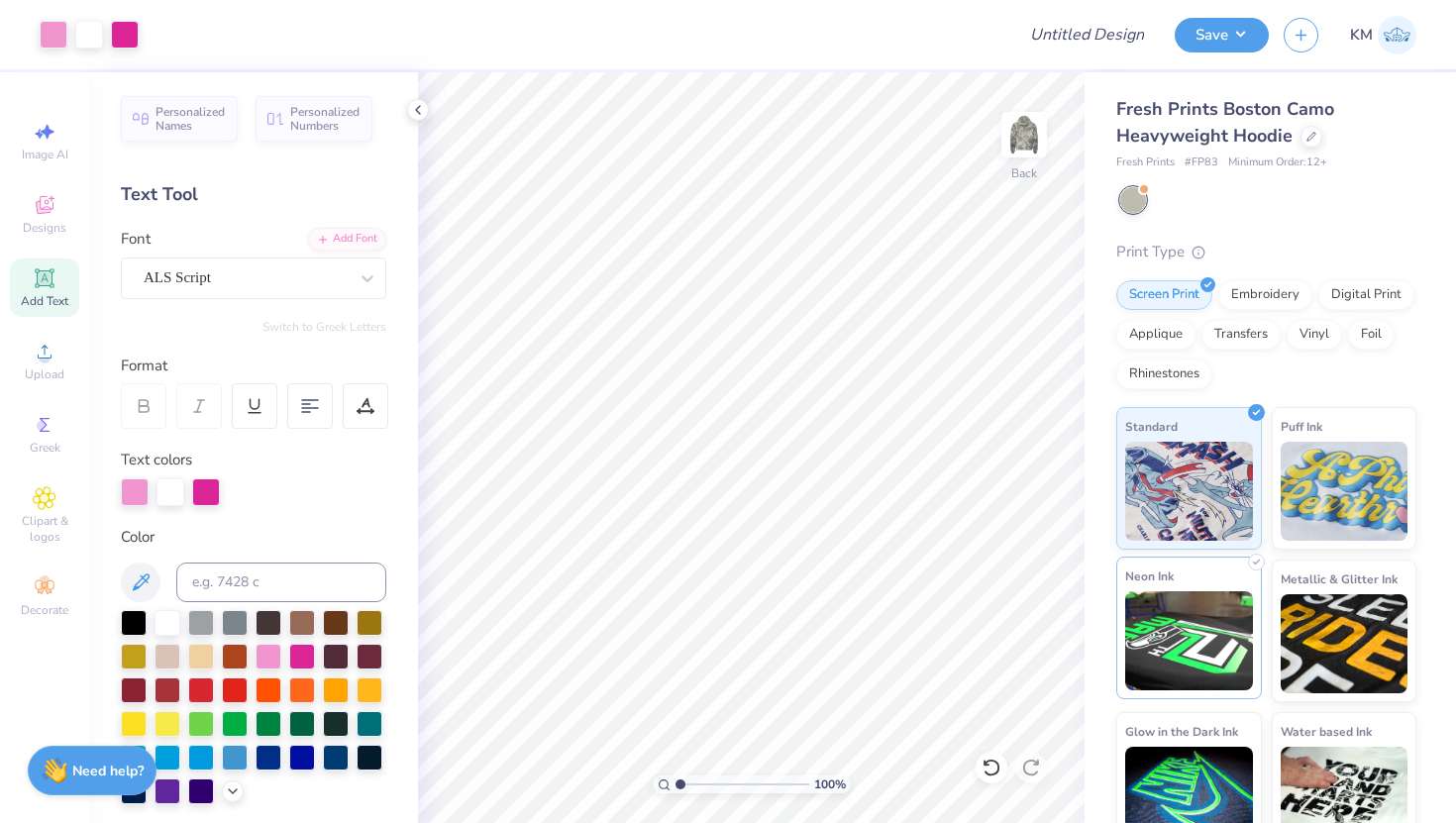 scroll, scrollTop: 32, scrollLeft: 0, axis: vertical 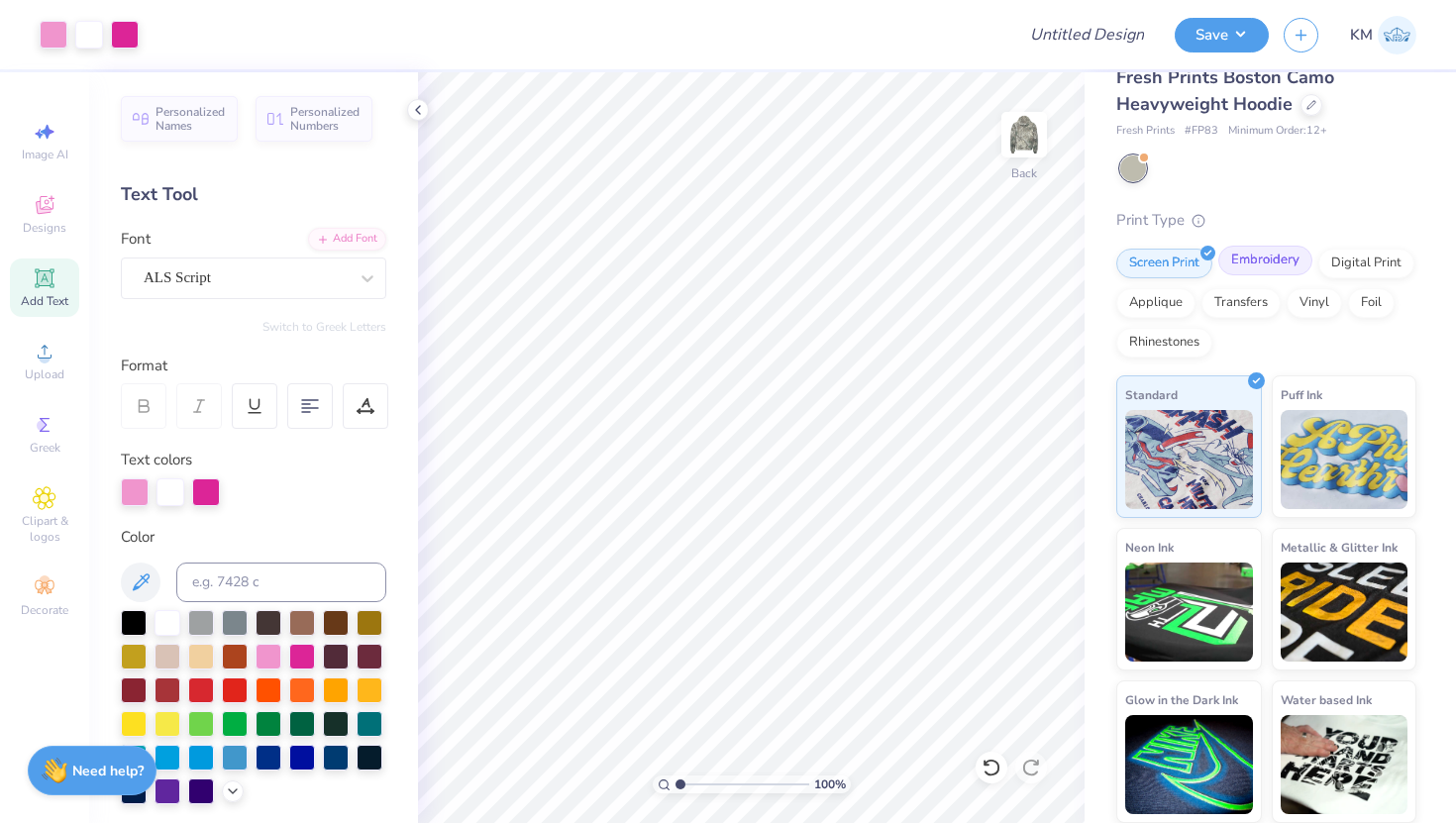 click on "Embroidery" at bounding box center (1265, 260) 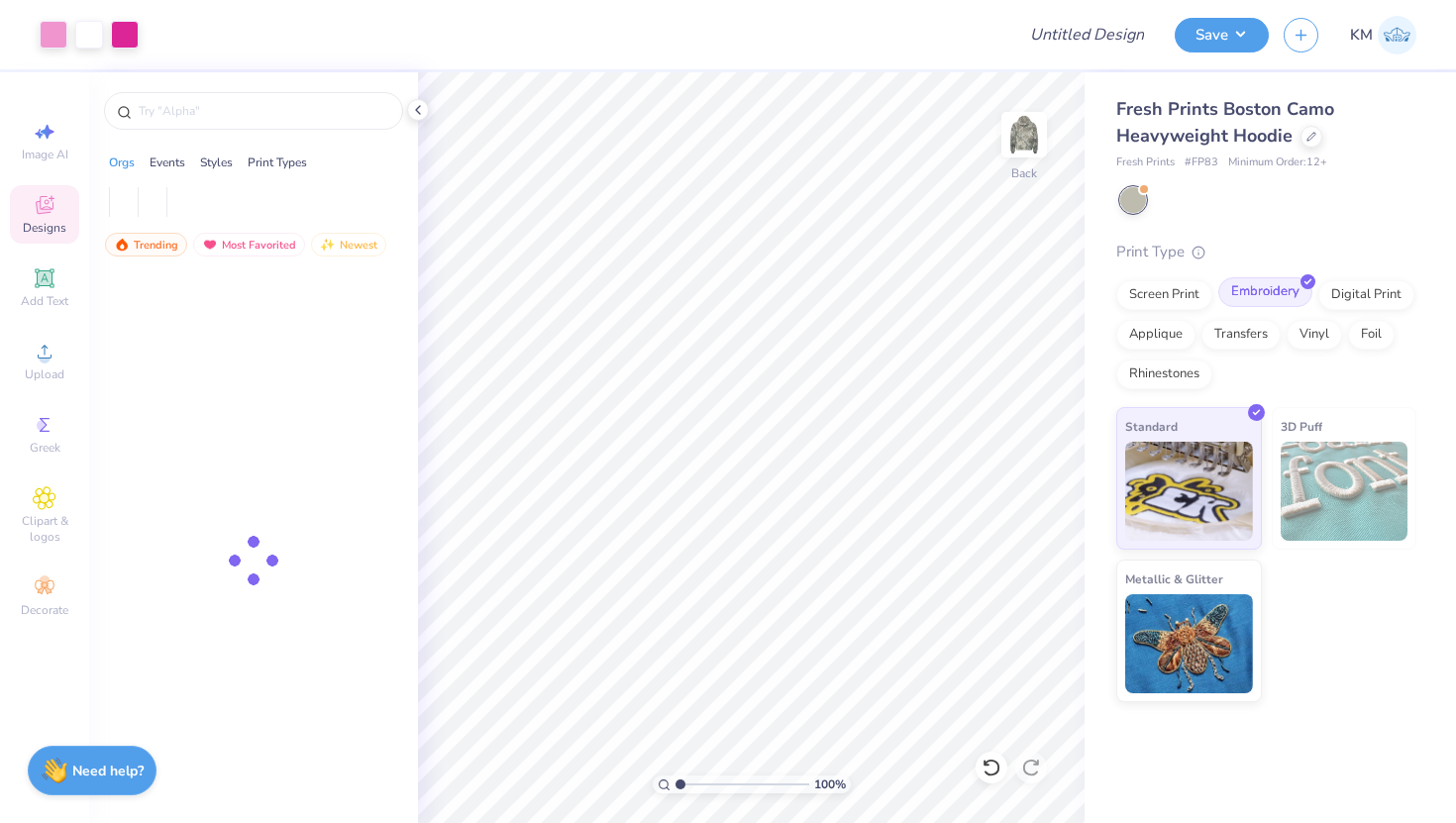 scroll, scrollTop: 0, scrollLeft: 0, axis: both 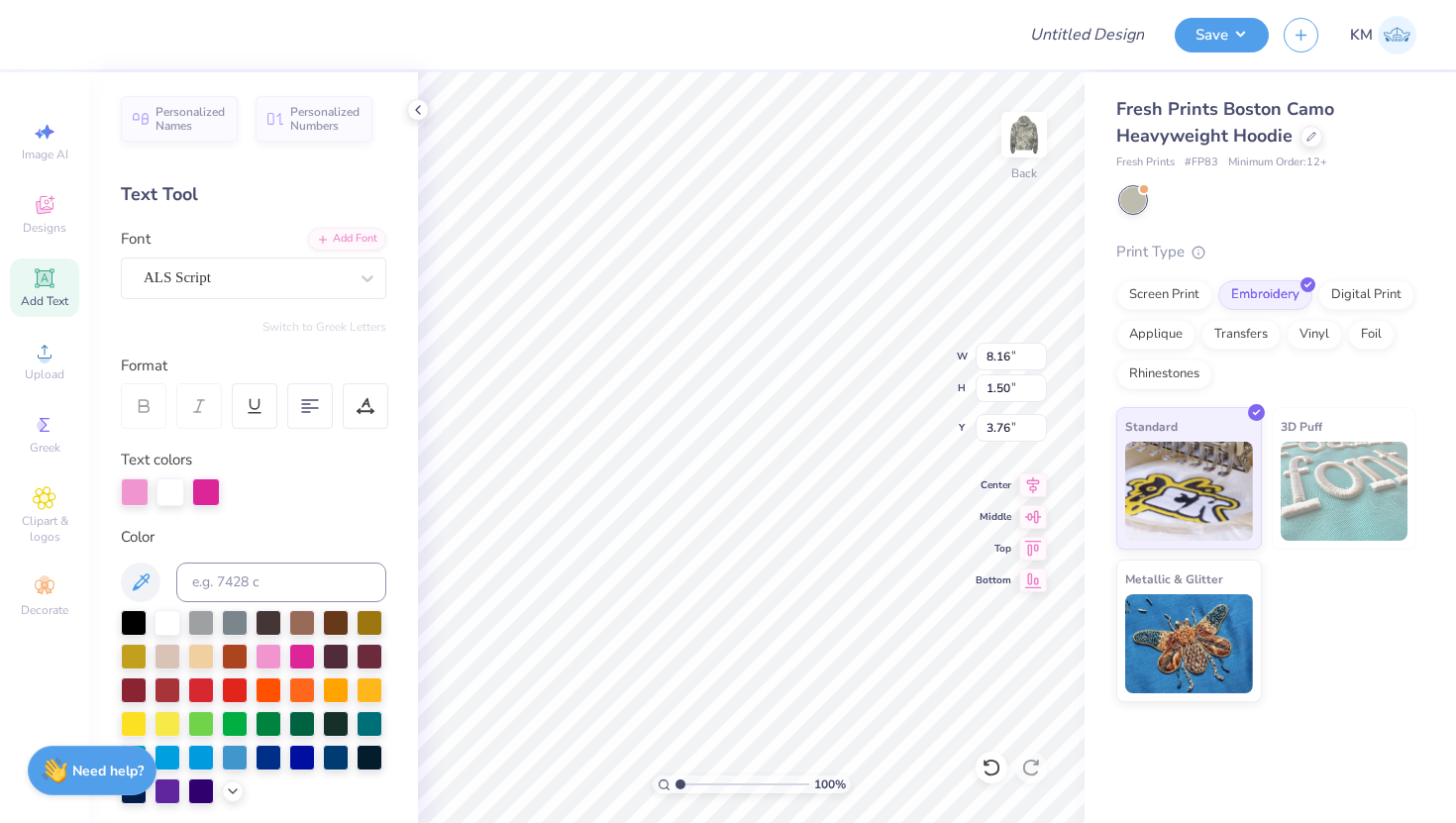 click on "Print Type Screen Print Embroidery Digital Print Applique Transfers Vinyl Foil Rhinestones Standard 3D Puff Metallic & Glitter" at bounding box center [1266, 471] 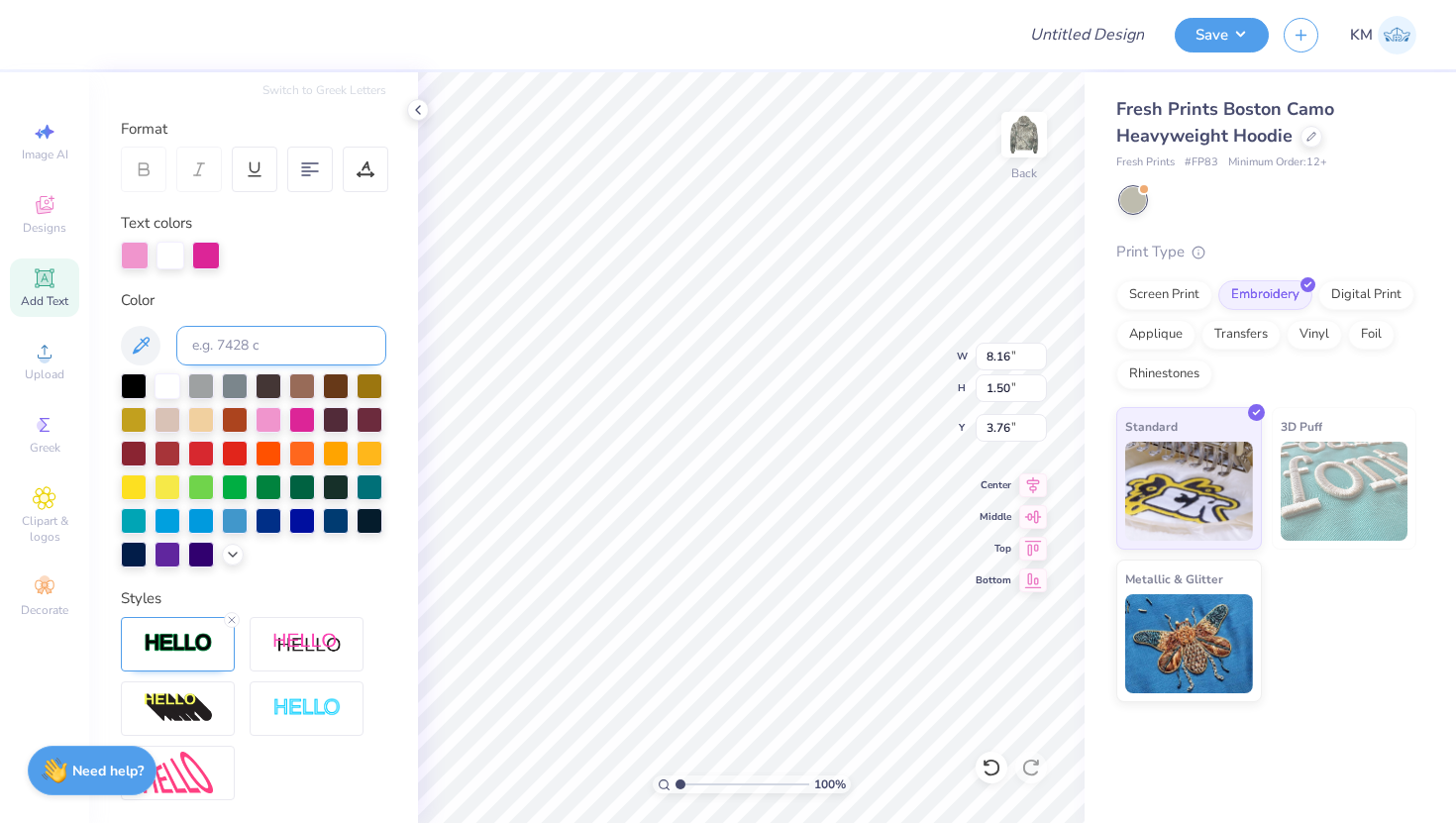 scroll, scrollTop: 0, scrollLeft: 0, axis: both 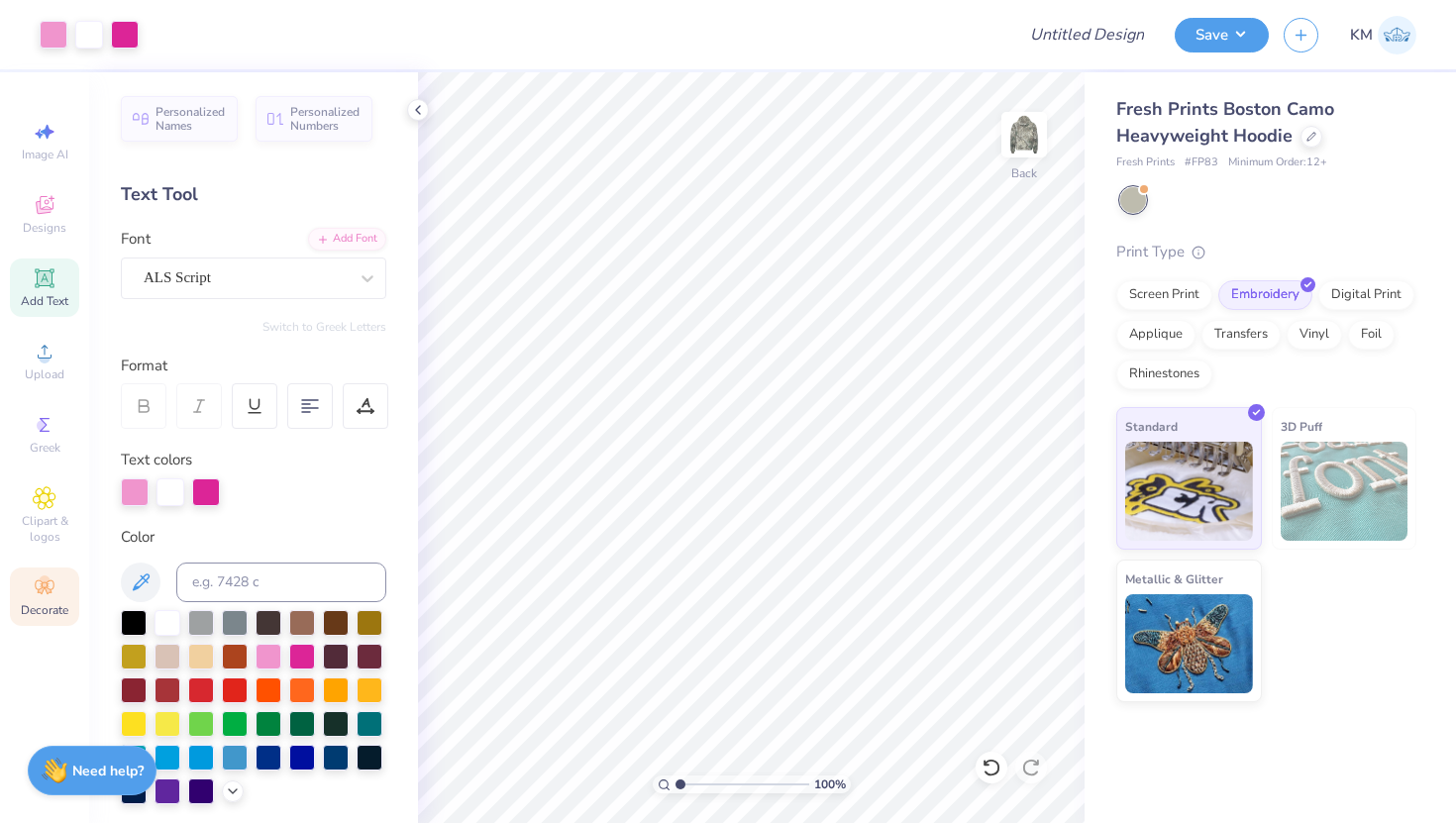 click 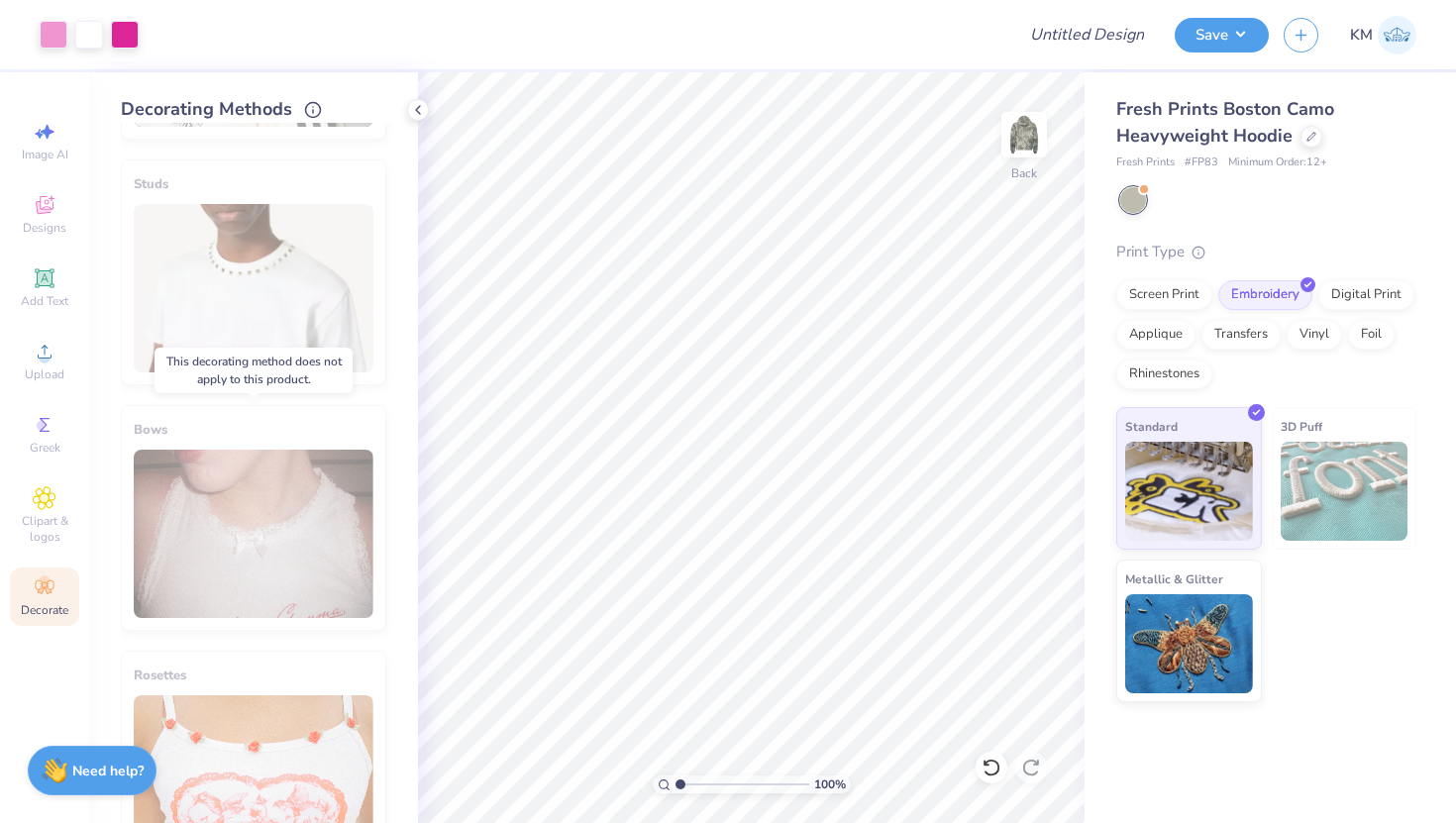 scroll, scrollTop: 1035, scrollLeft: 0, axis: vertical 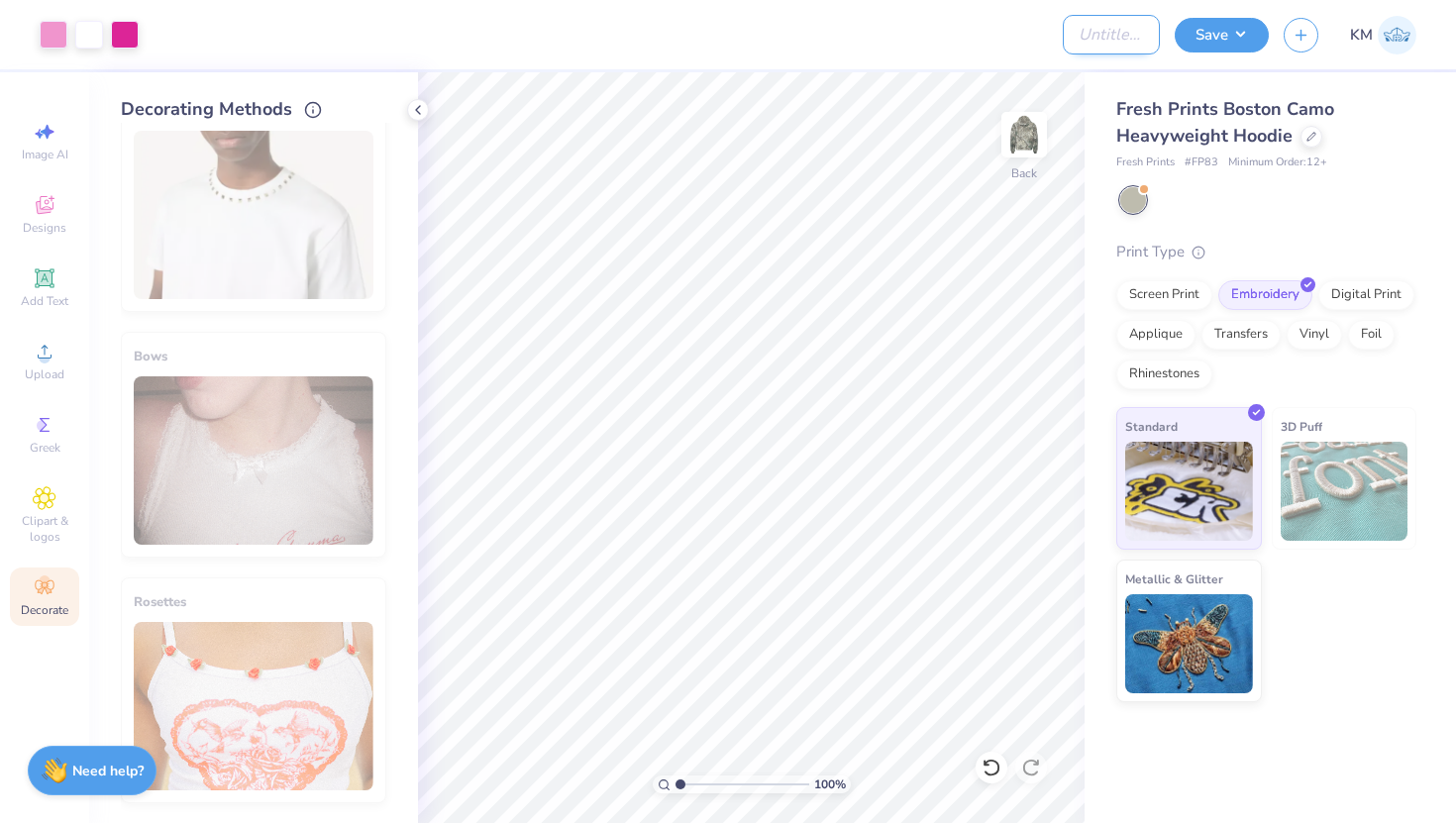click on "Design Title" at bounding box center (1111, 35) 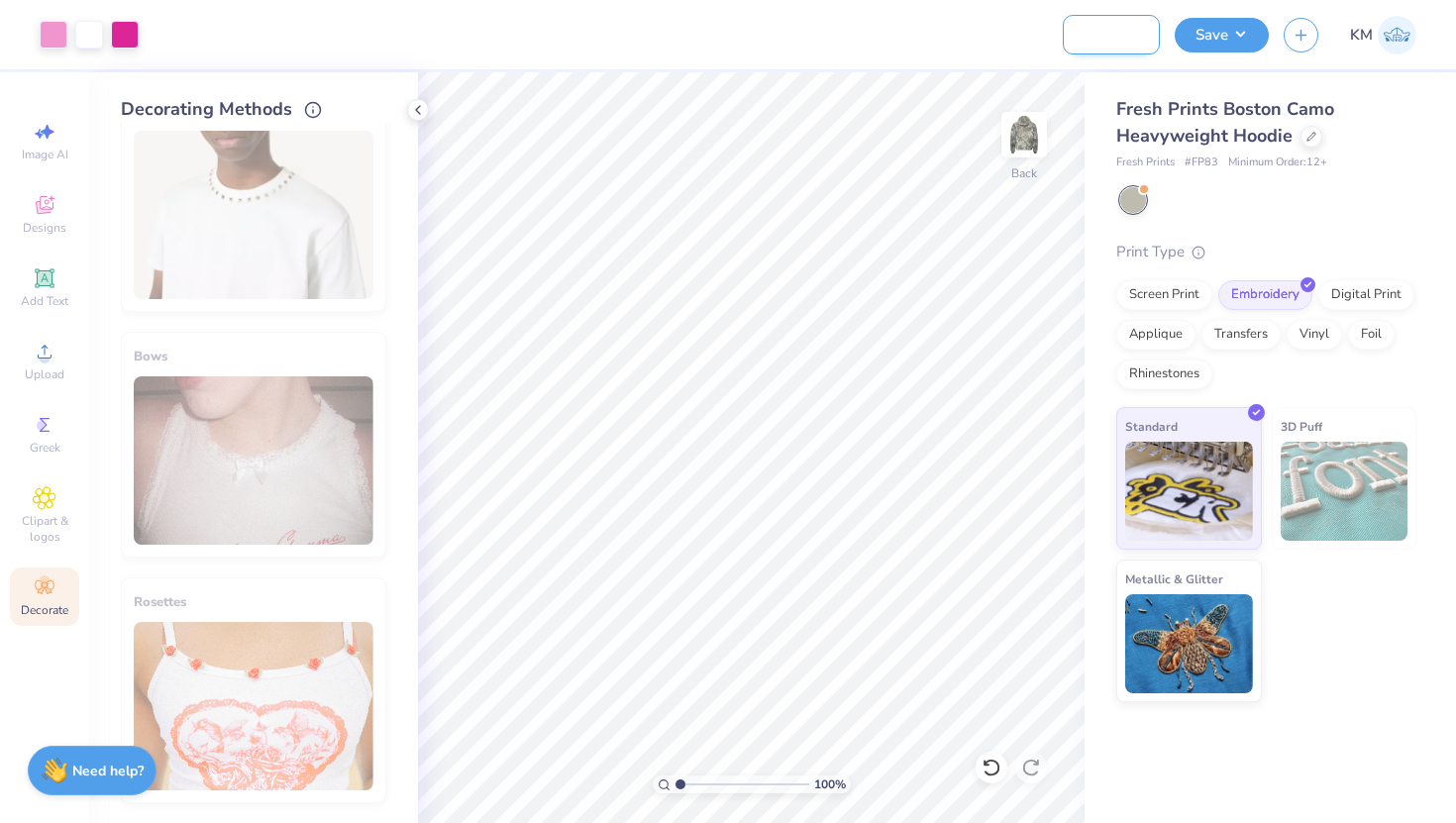 scroll, scrollTop: 0, scrollLeft: 122, axis: horizontal 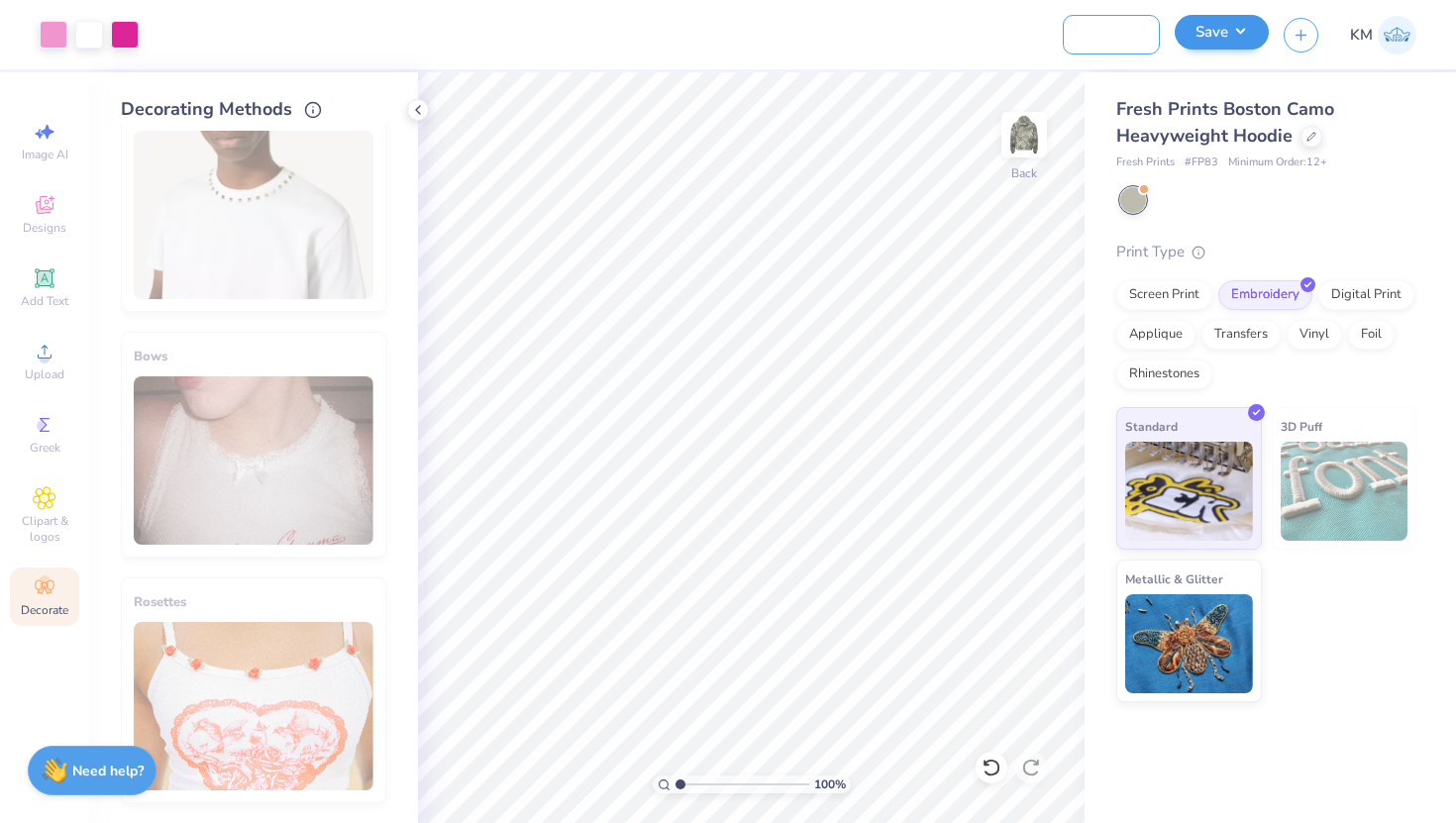 type on "Camo Hoodie- Delta Zeta" 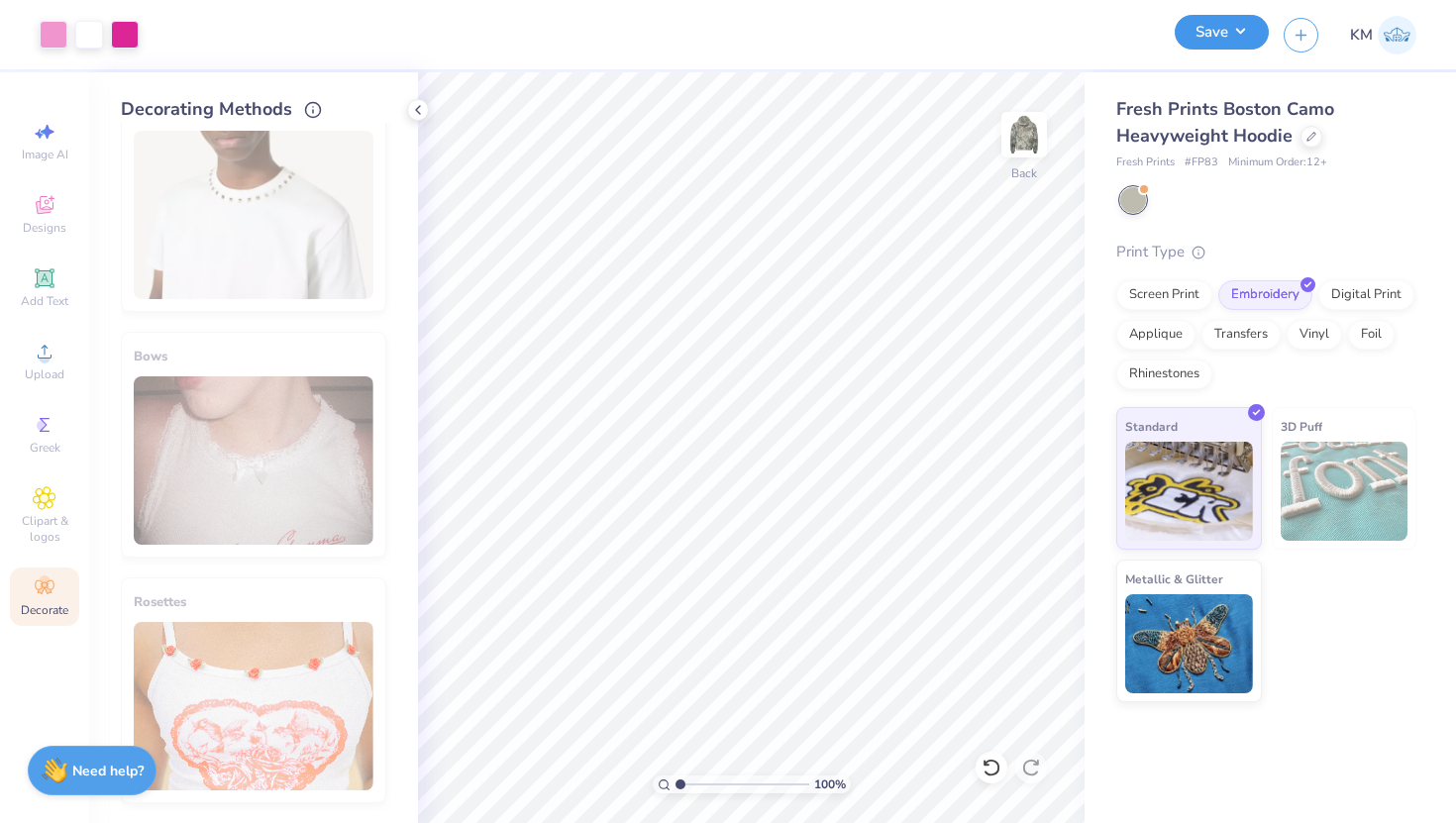 click on "Save" at bounding box center [1221, 32] 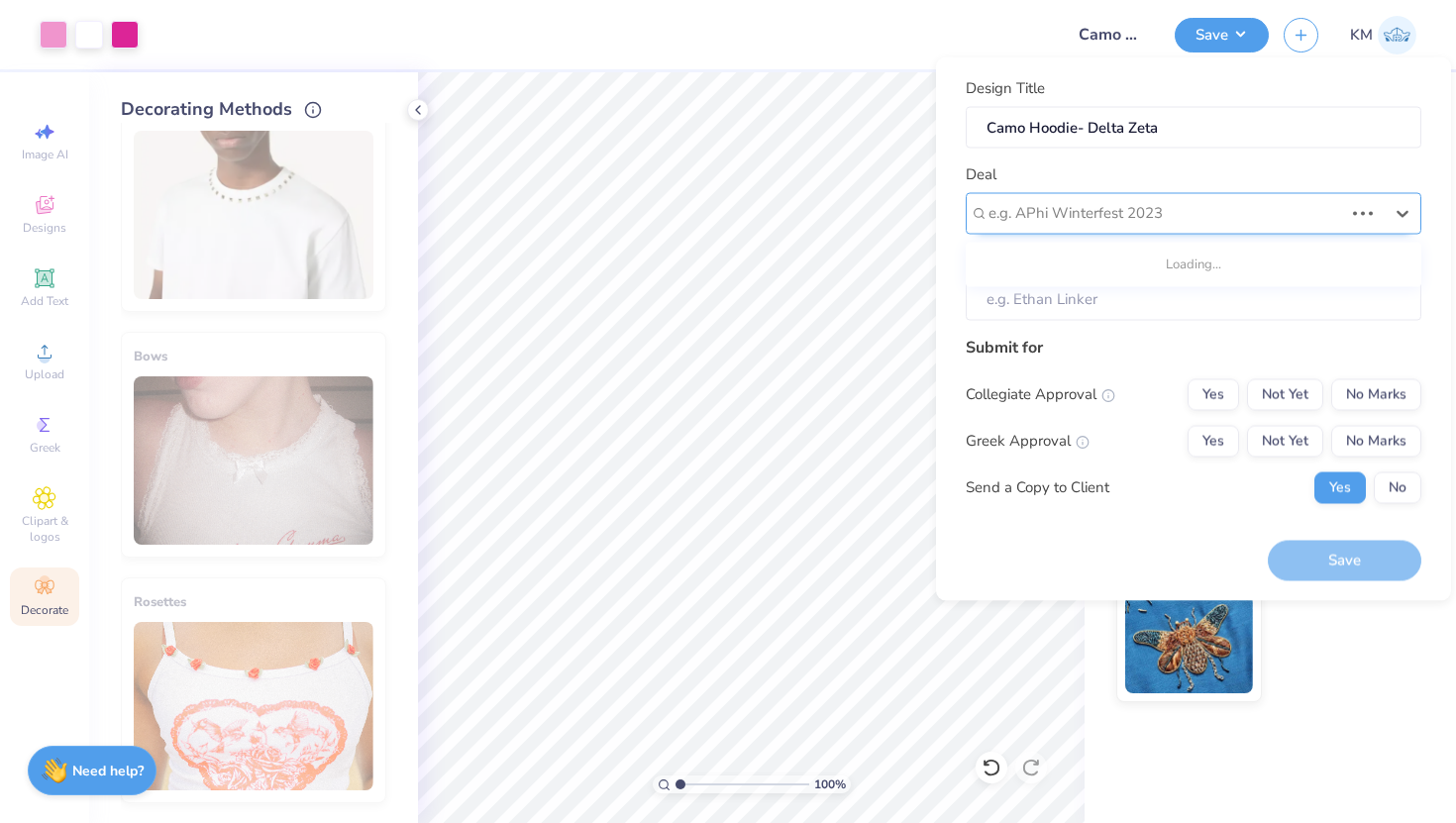 click at bounding box center (1166, 213) 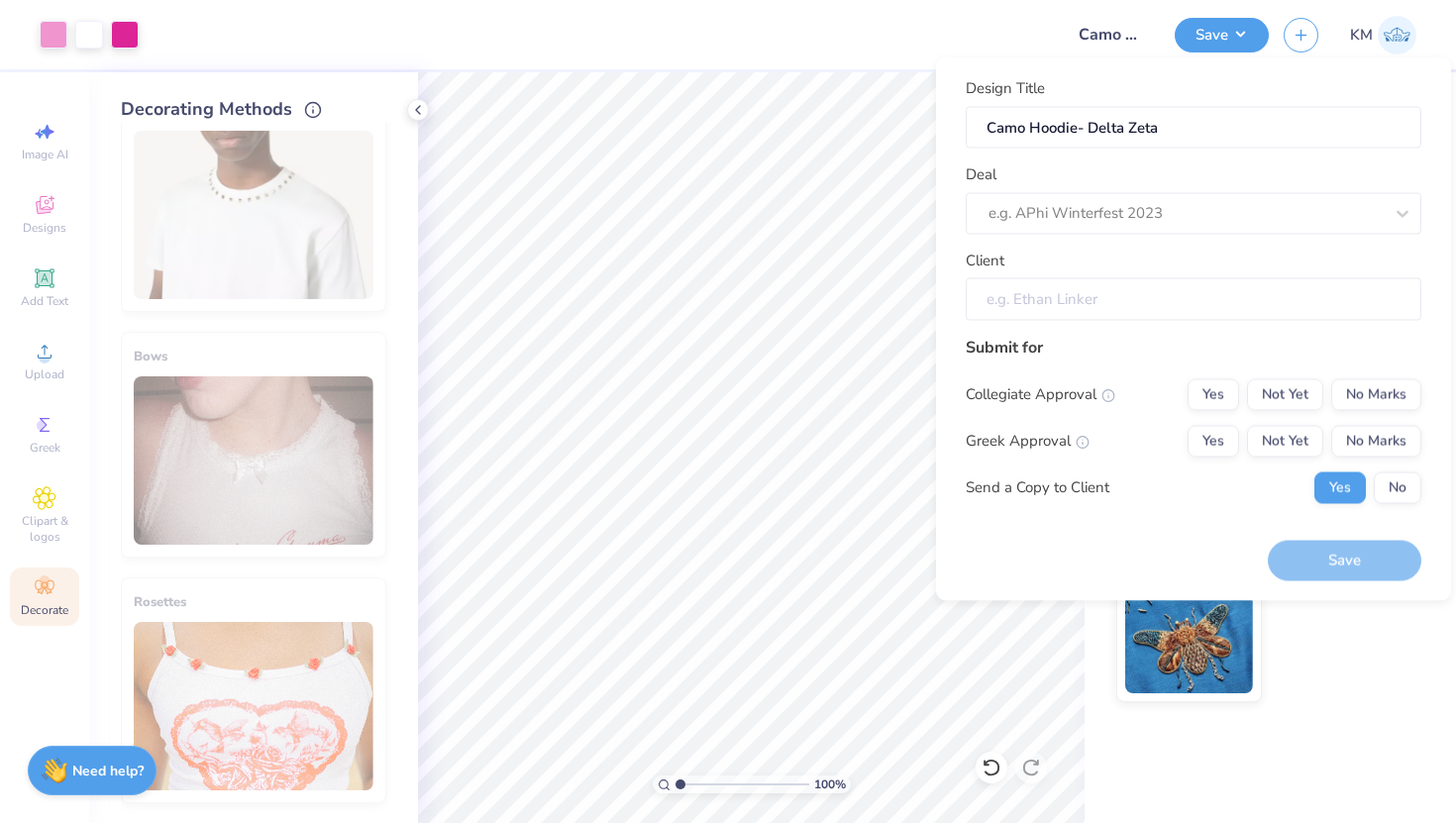 click on "Client" at bounding box center (1194, 299) 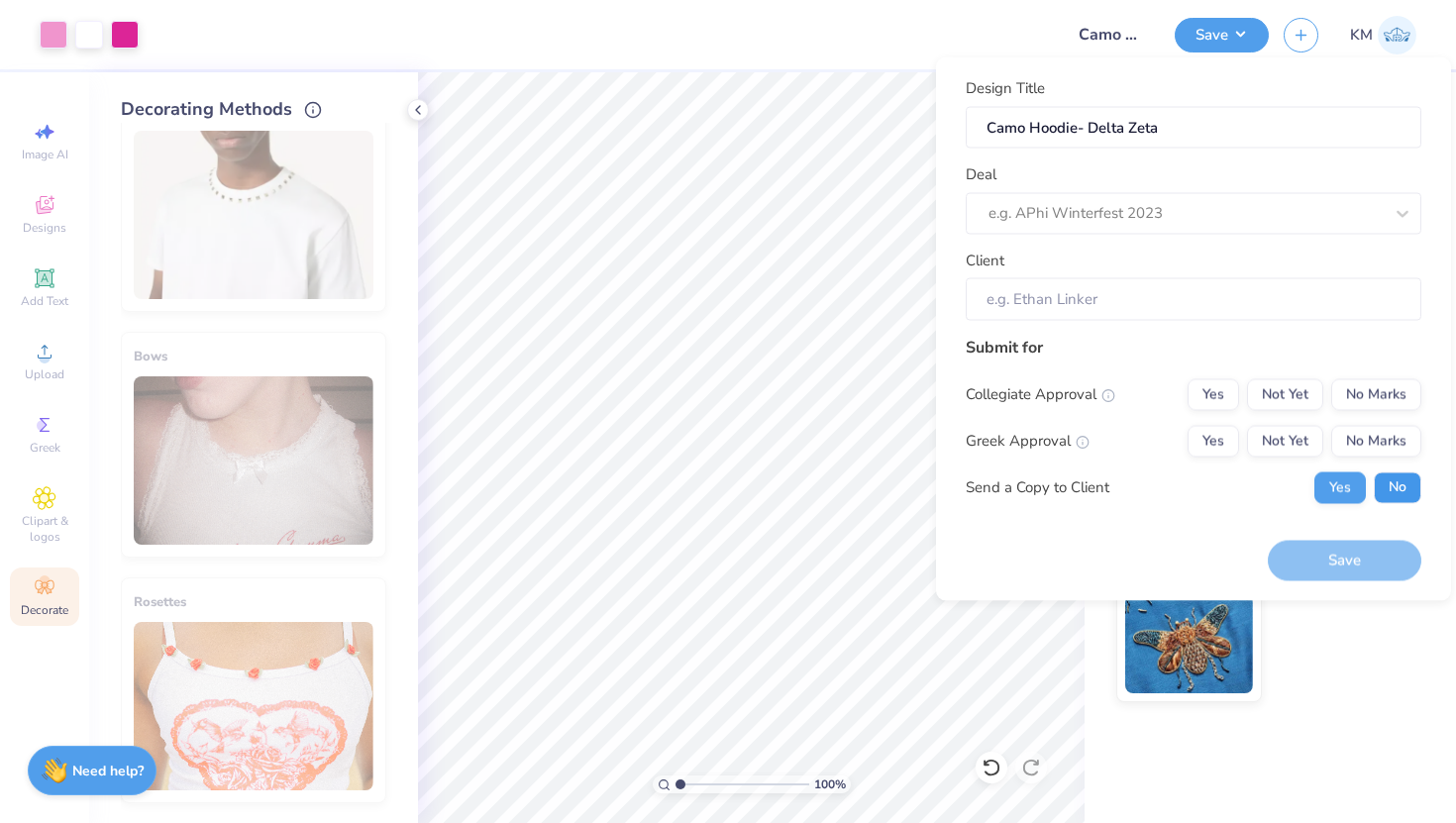 click on "No" at bounding box center (1398, 487) 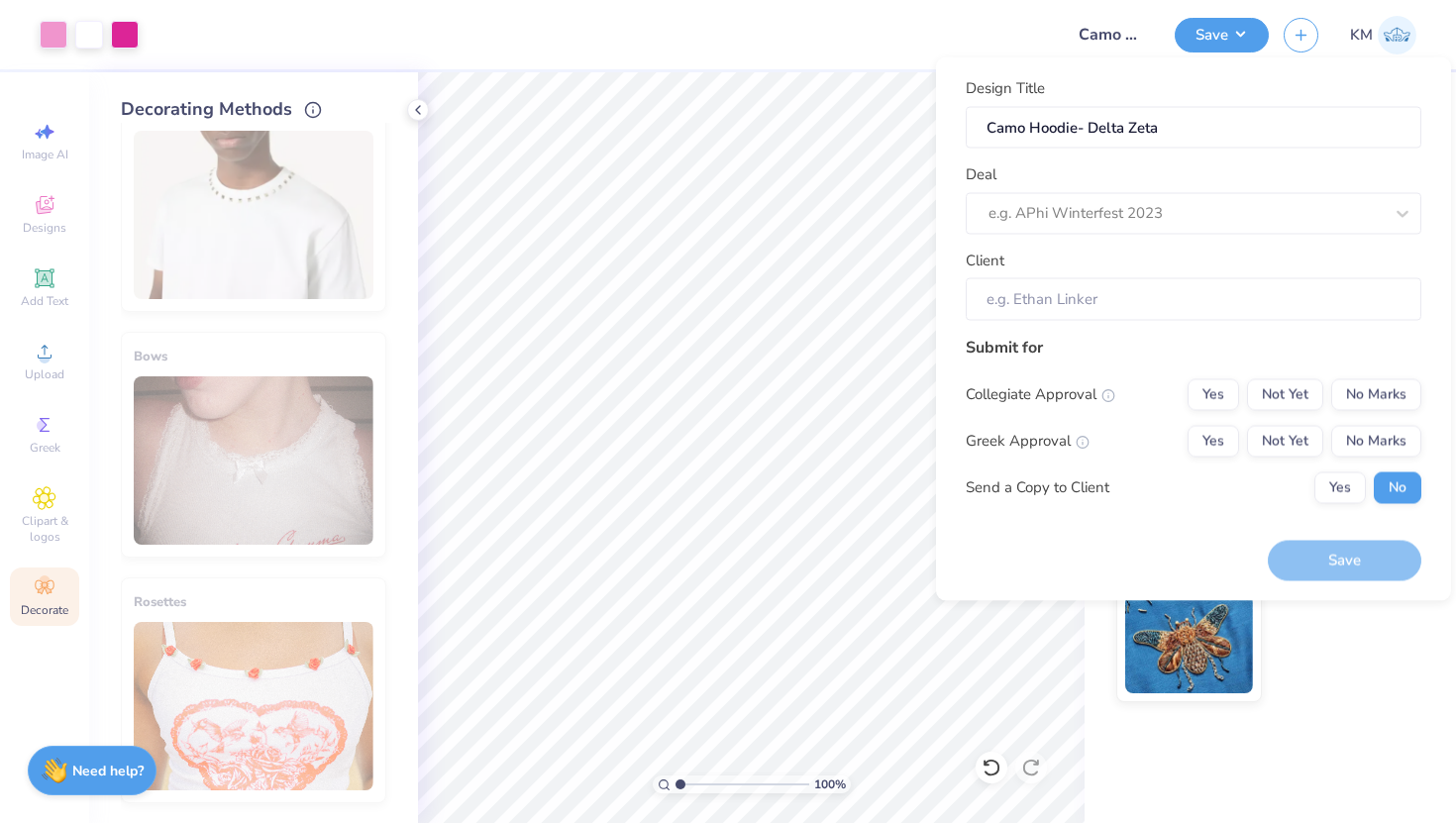 click on "Design Title Camo Hoodie- Delta Zeta Deal e.g. APhi Winterfest 2023 Client Submit for Collegiate Approval Yes Not Yet No Marks Greek Approval Yes Not Yet No Marks Send a Copy to Client Yes No Save" at bounding box center [1194, 329] 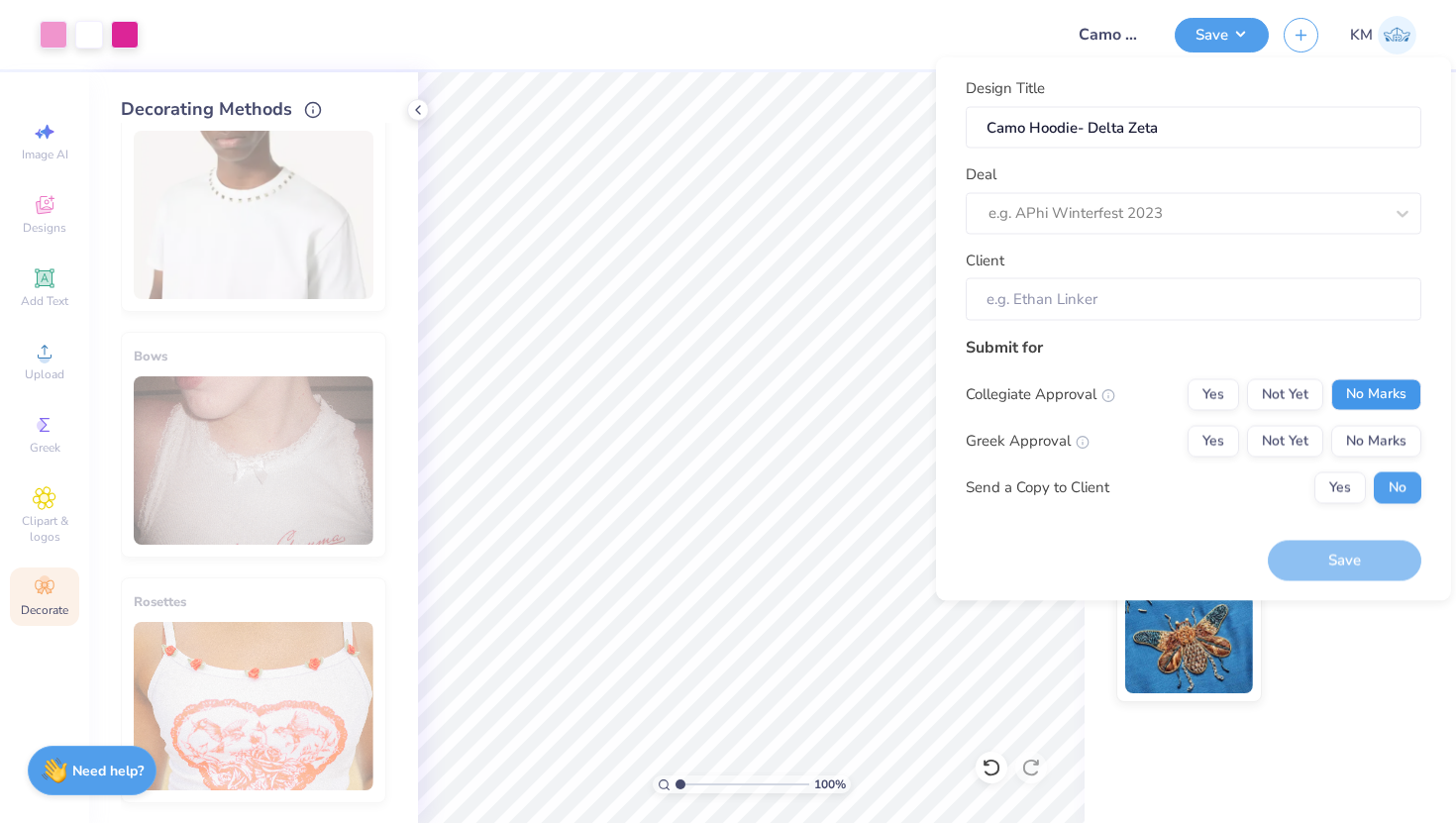 click on "No Marks" at bounding box center (1376, 394) 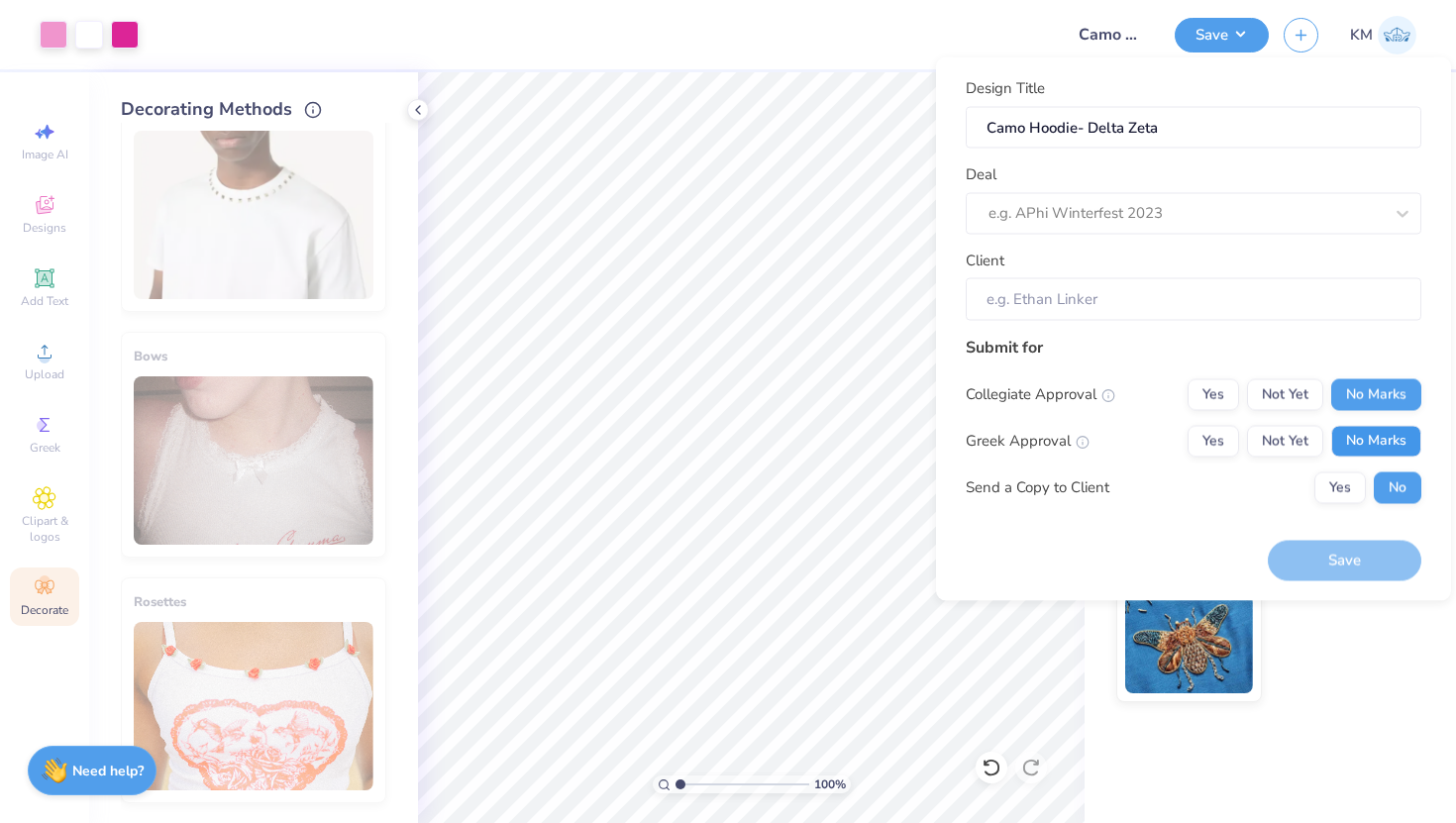 click on "No Marks" at bounding box center [1376, 441] 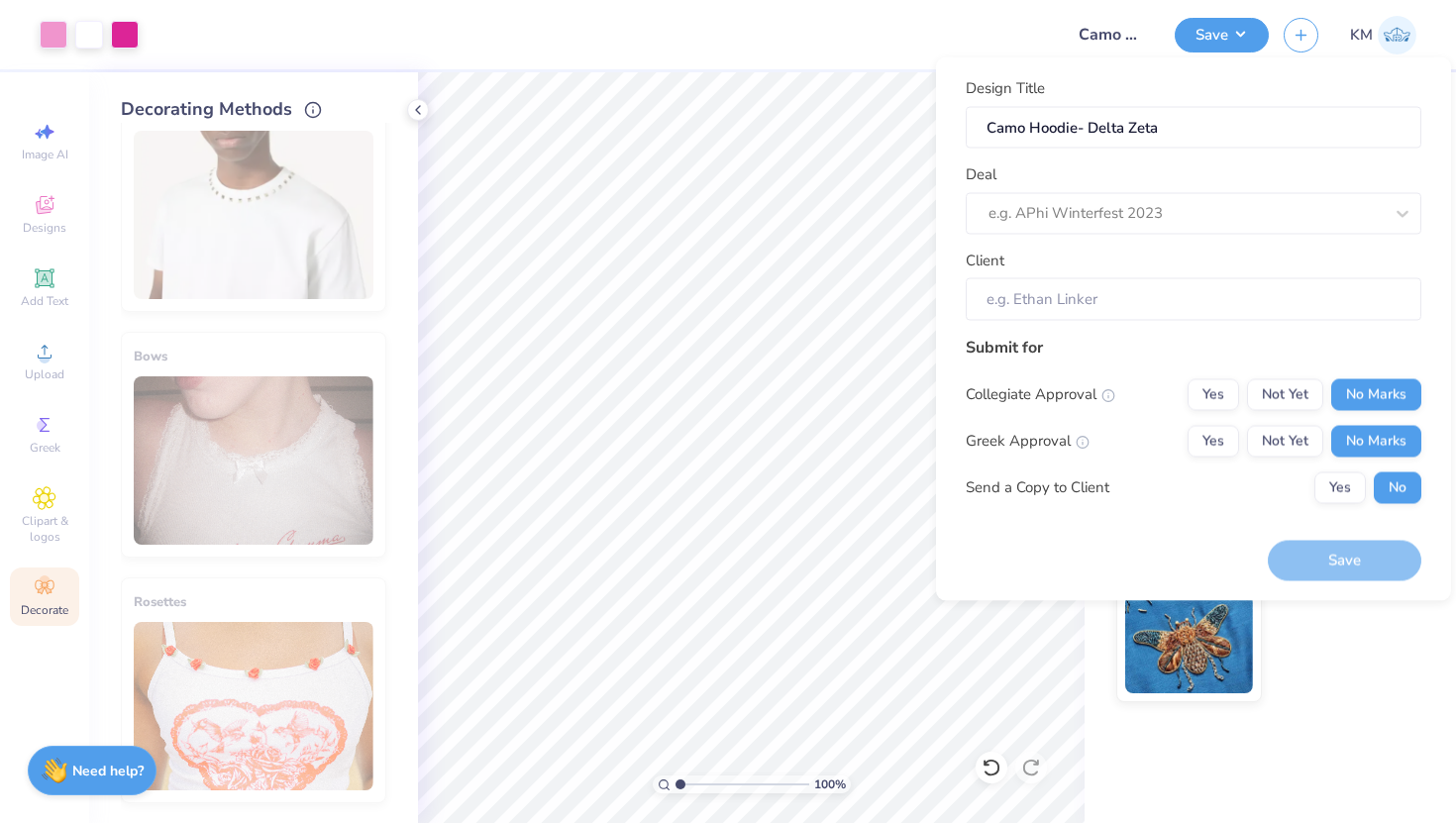 click on "Save" at bounding box center (1344, 561) 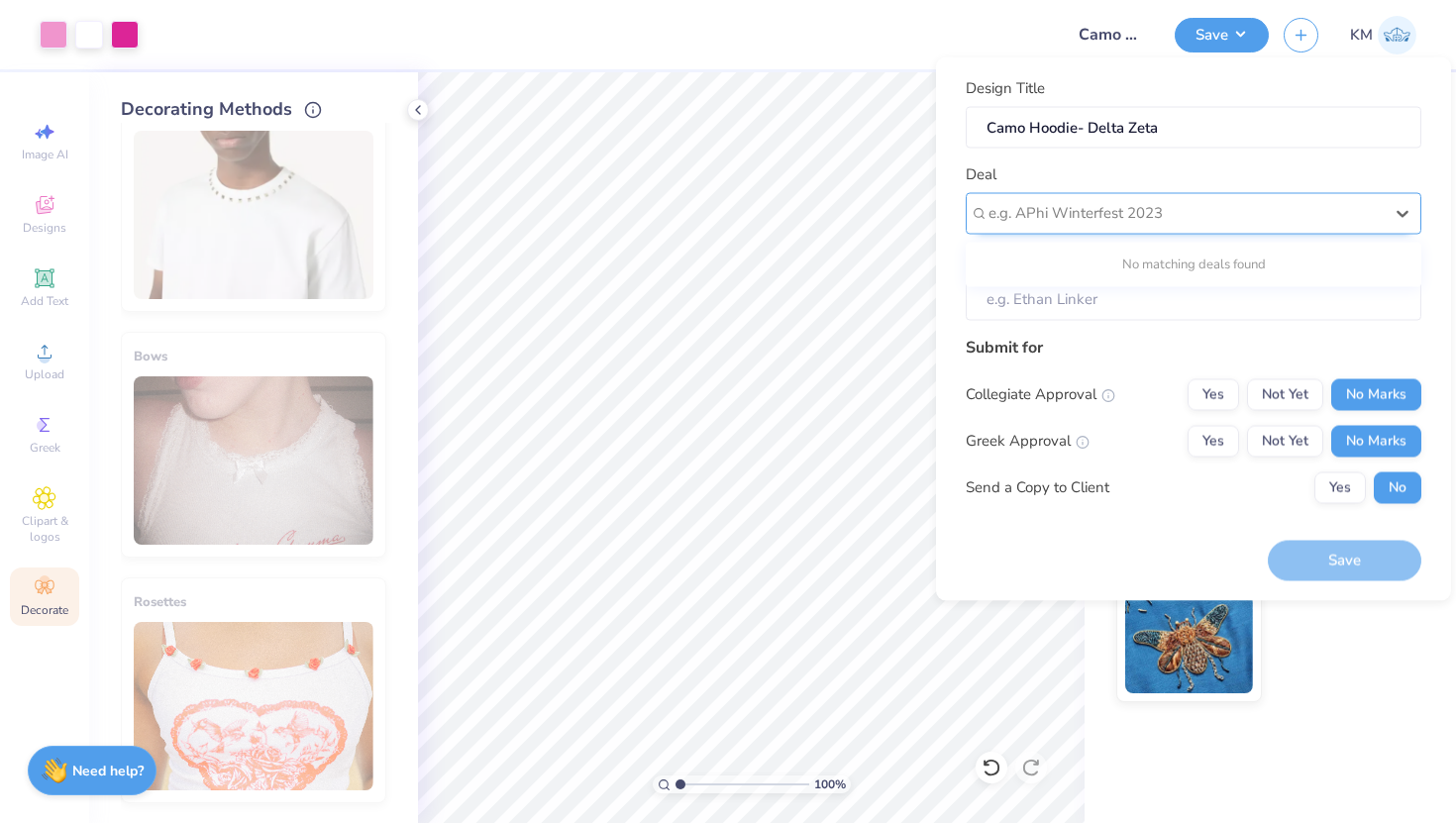 click on "e.g. APhi Winterfest 2023" at bounding box center [1186, 213] 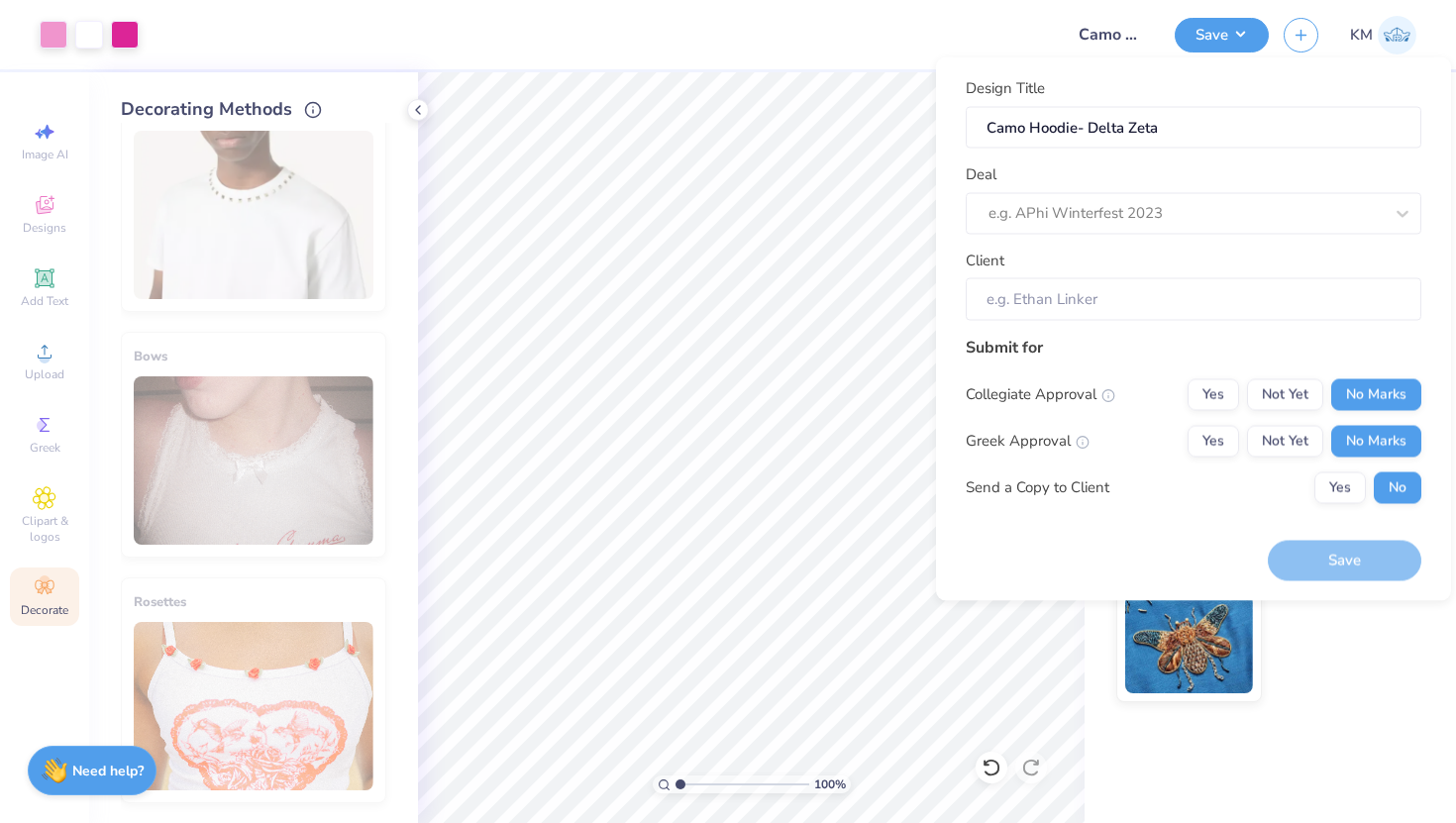 click at bounding box center (600, 35) 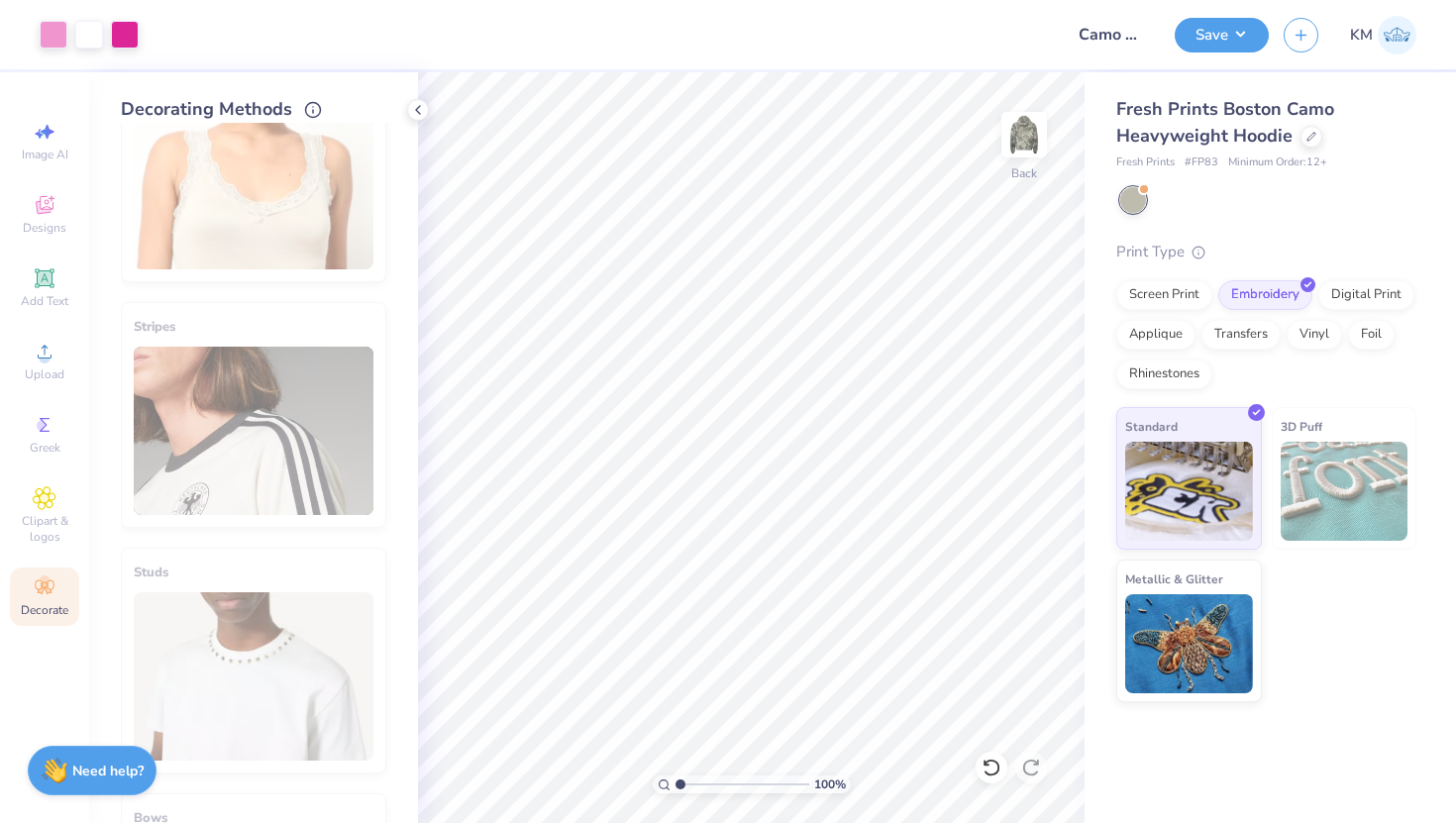scroll, scrollTop: 0, scrollLeft: 0, axis: both 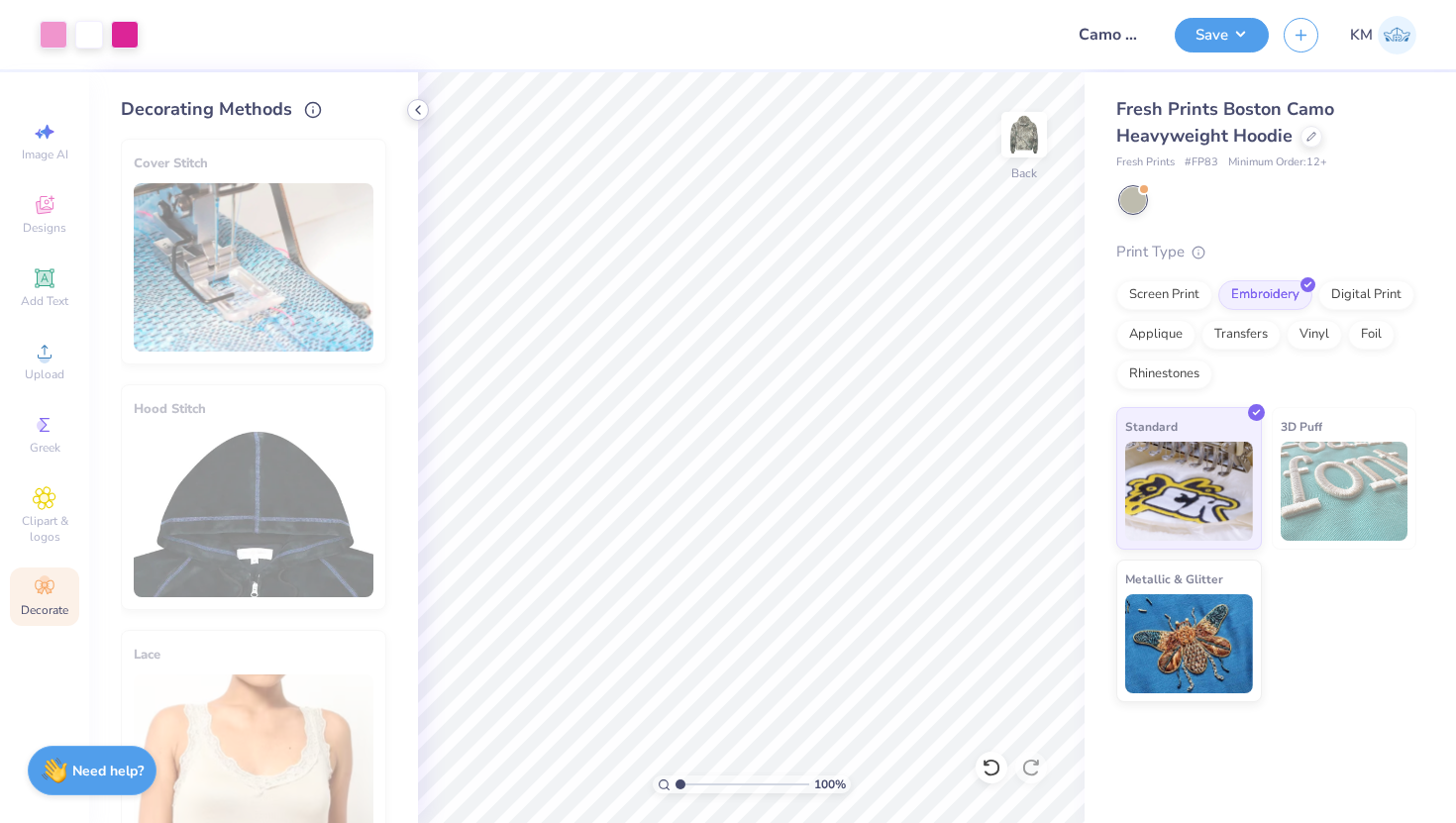 click at bounding box center [418, 110] 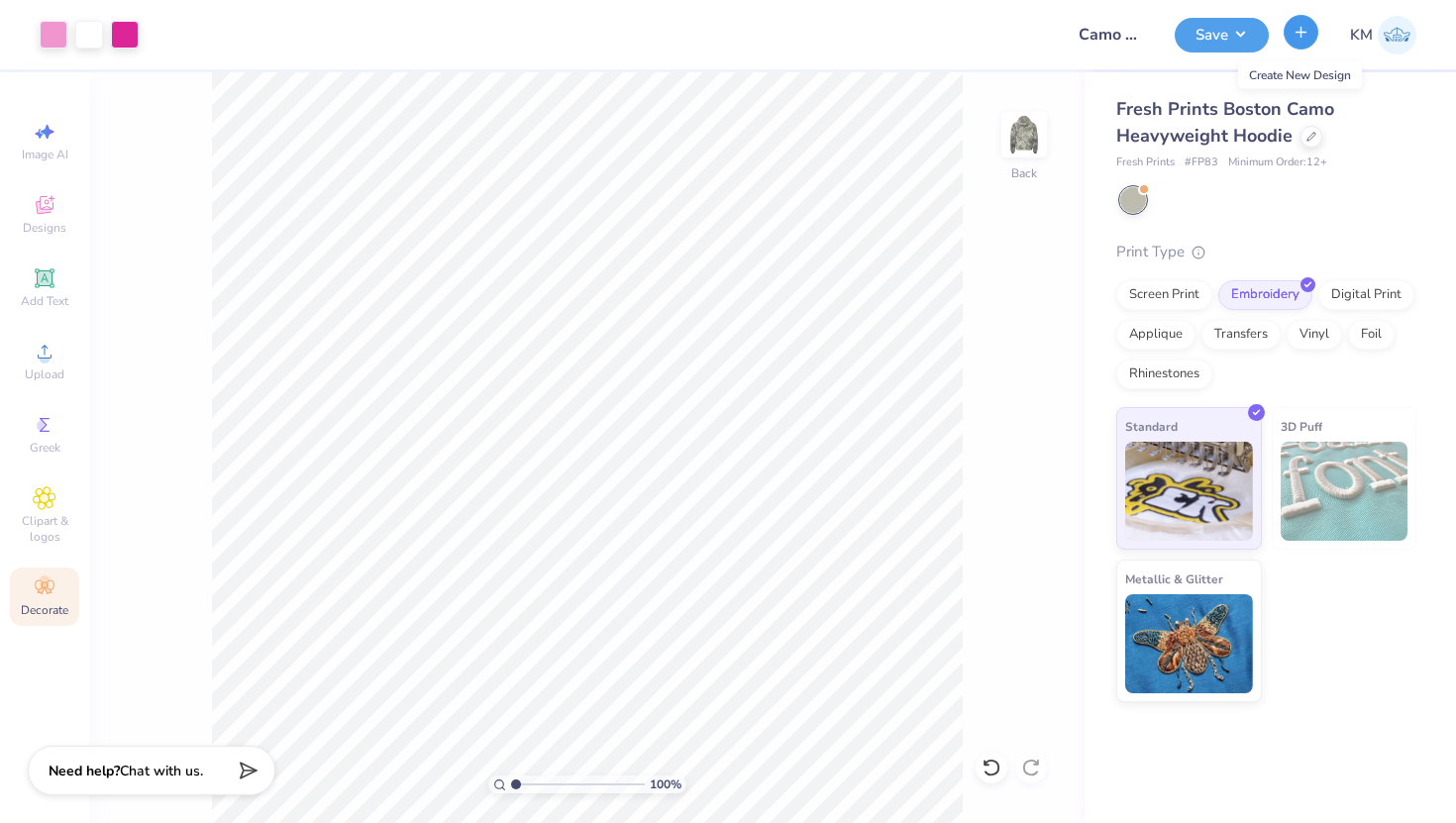 click 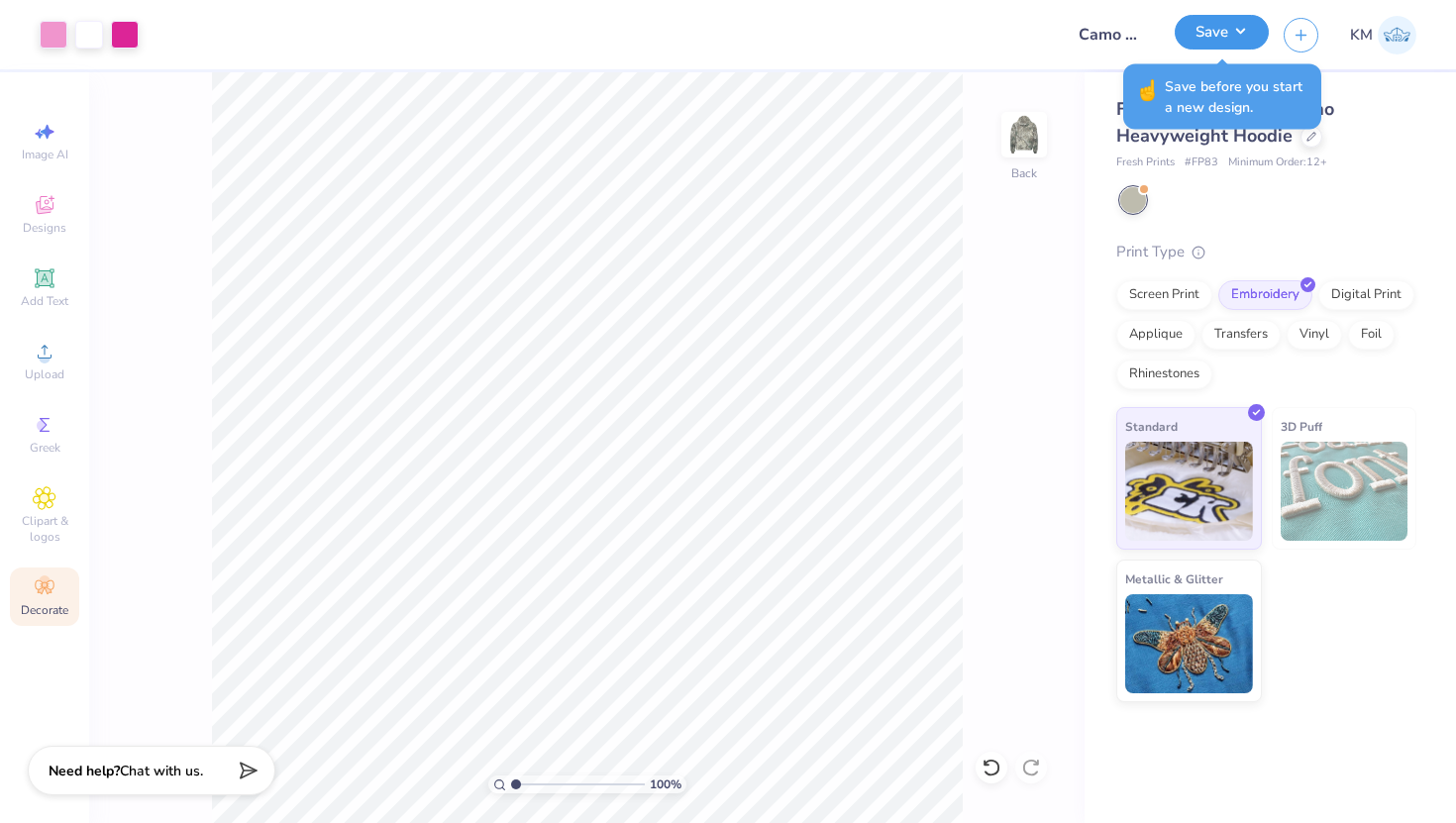 click on "Save" at bounding box center (1221, 32) 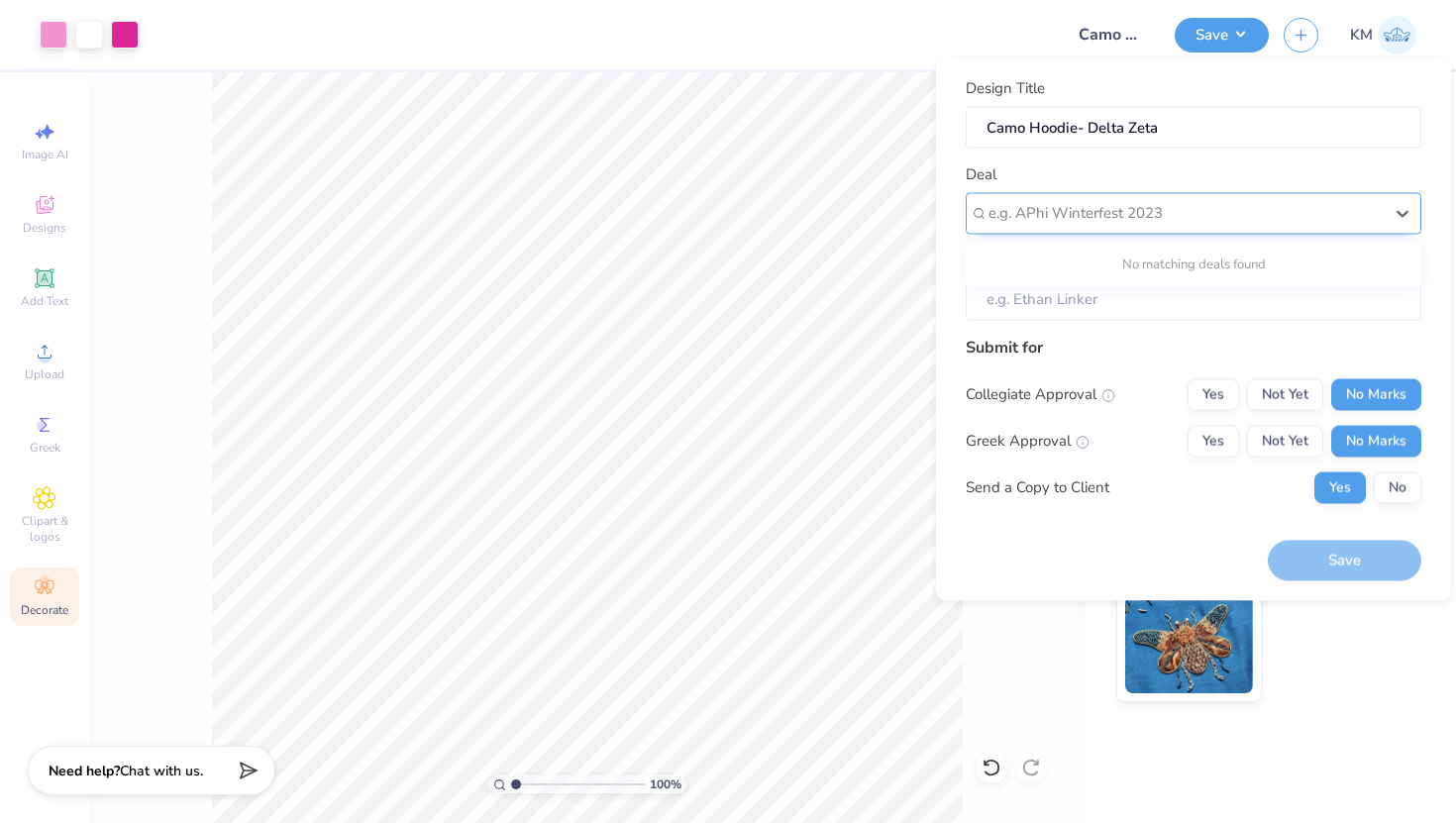 click at bounding box center (1186, 213) 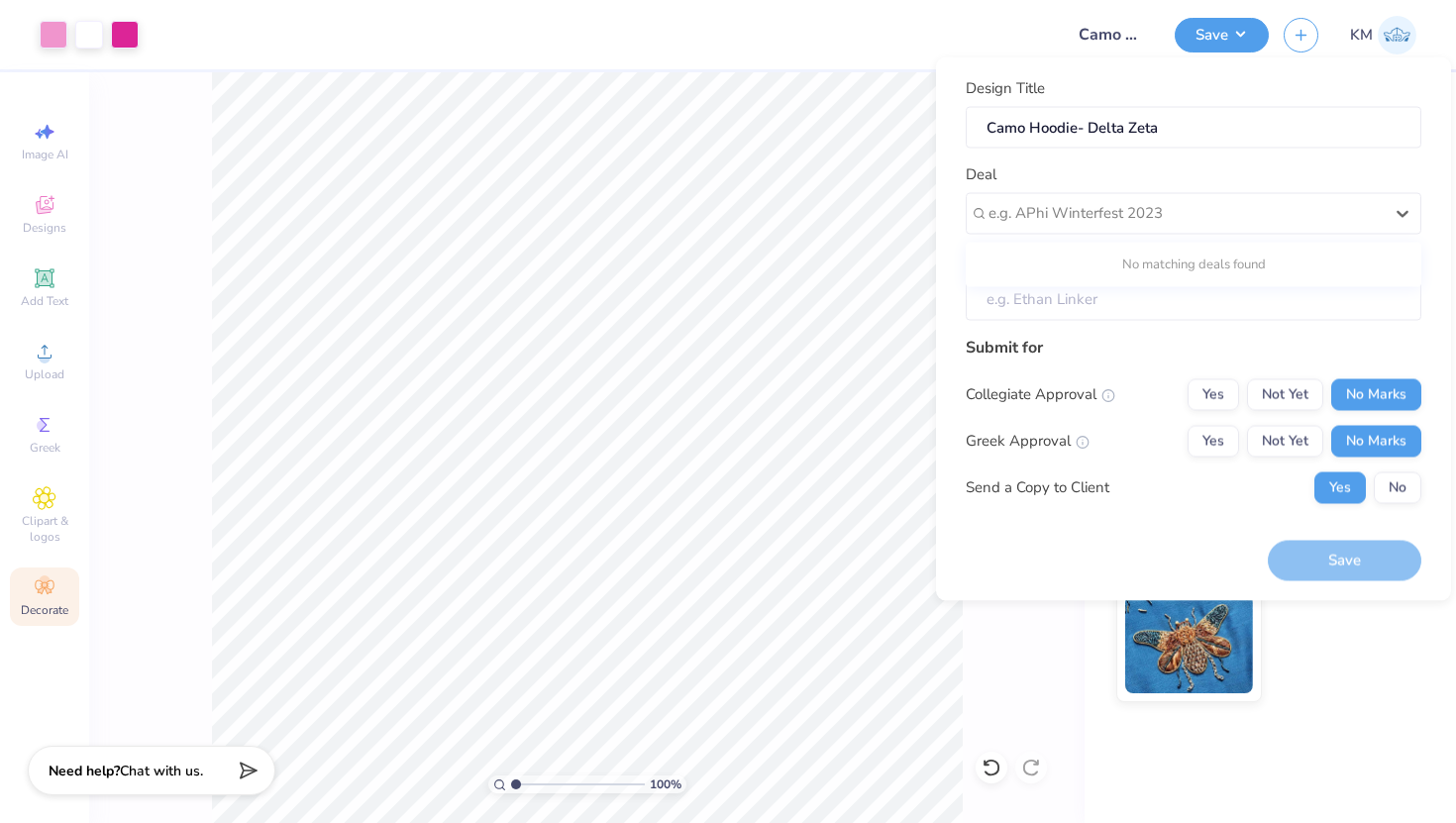 click on "Client" at bounding box center [1194, 299] 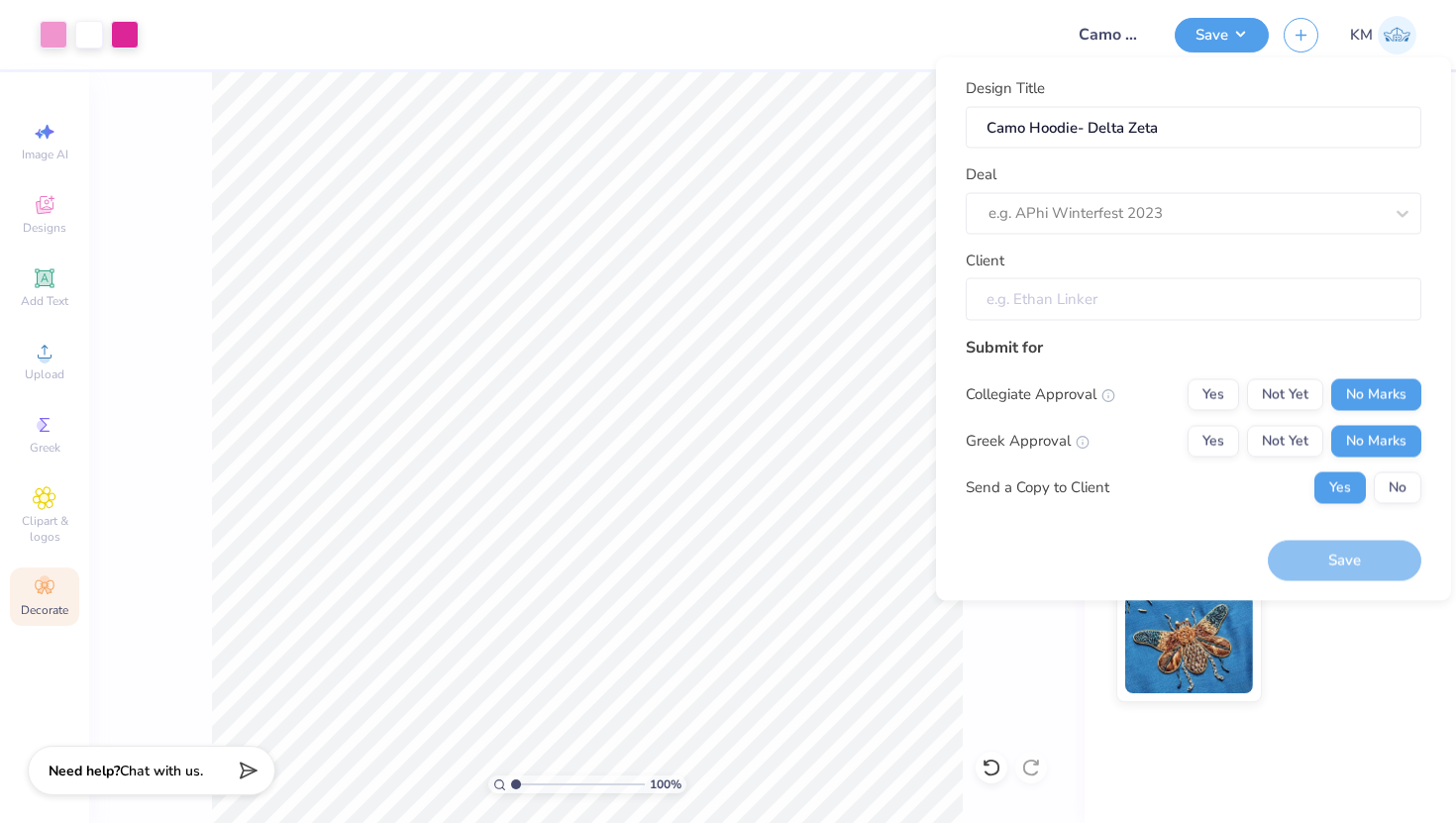 click on "Client" at bounding box center (1194, 299) 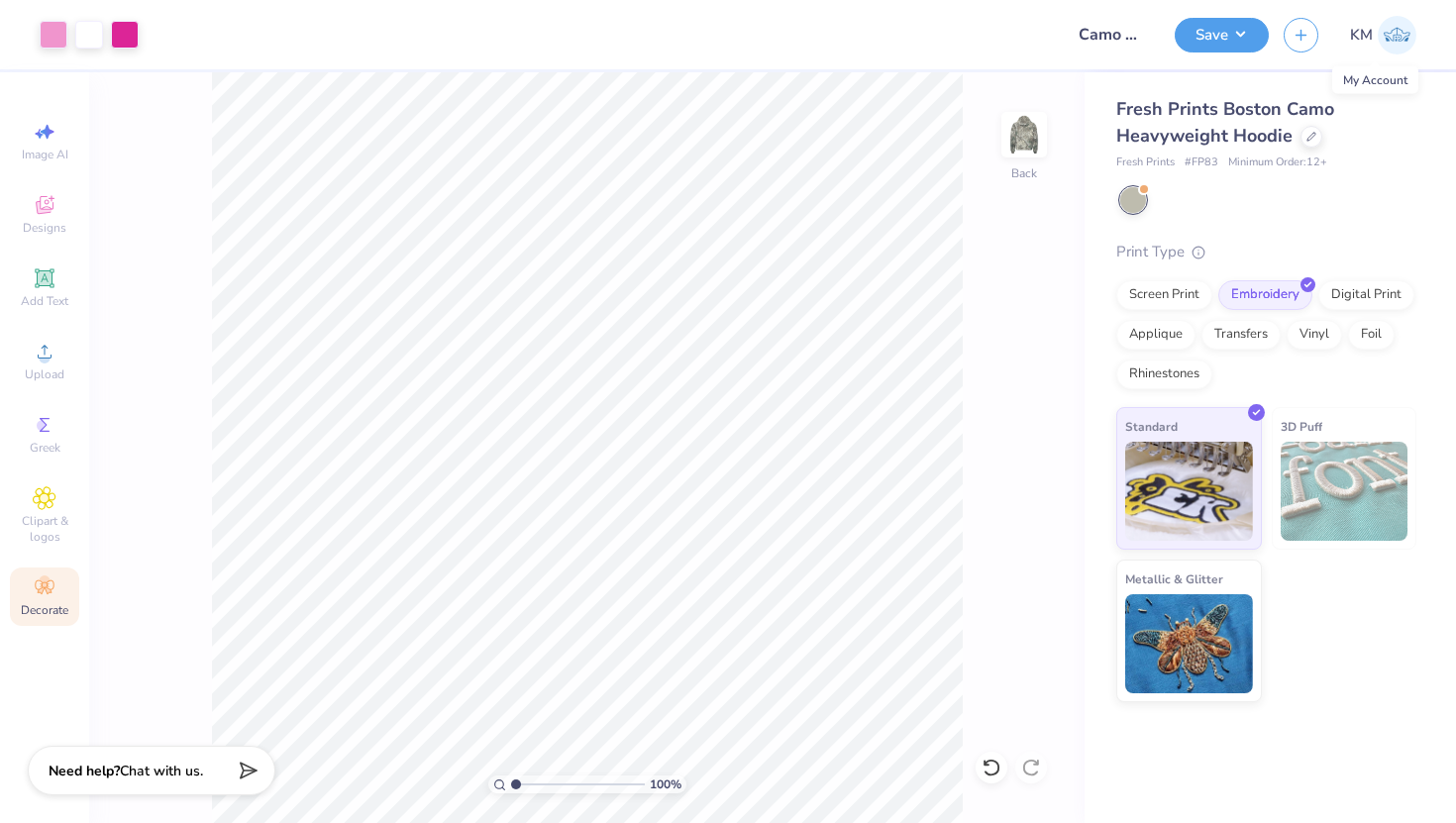 click at bounding box center (1397, 35) 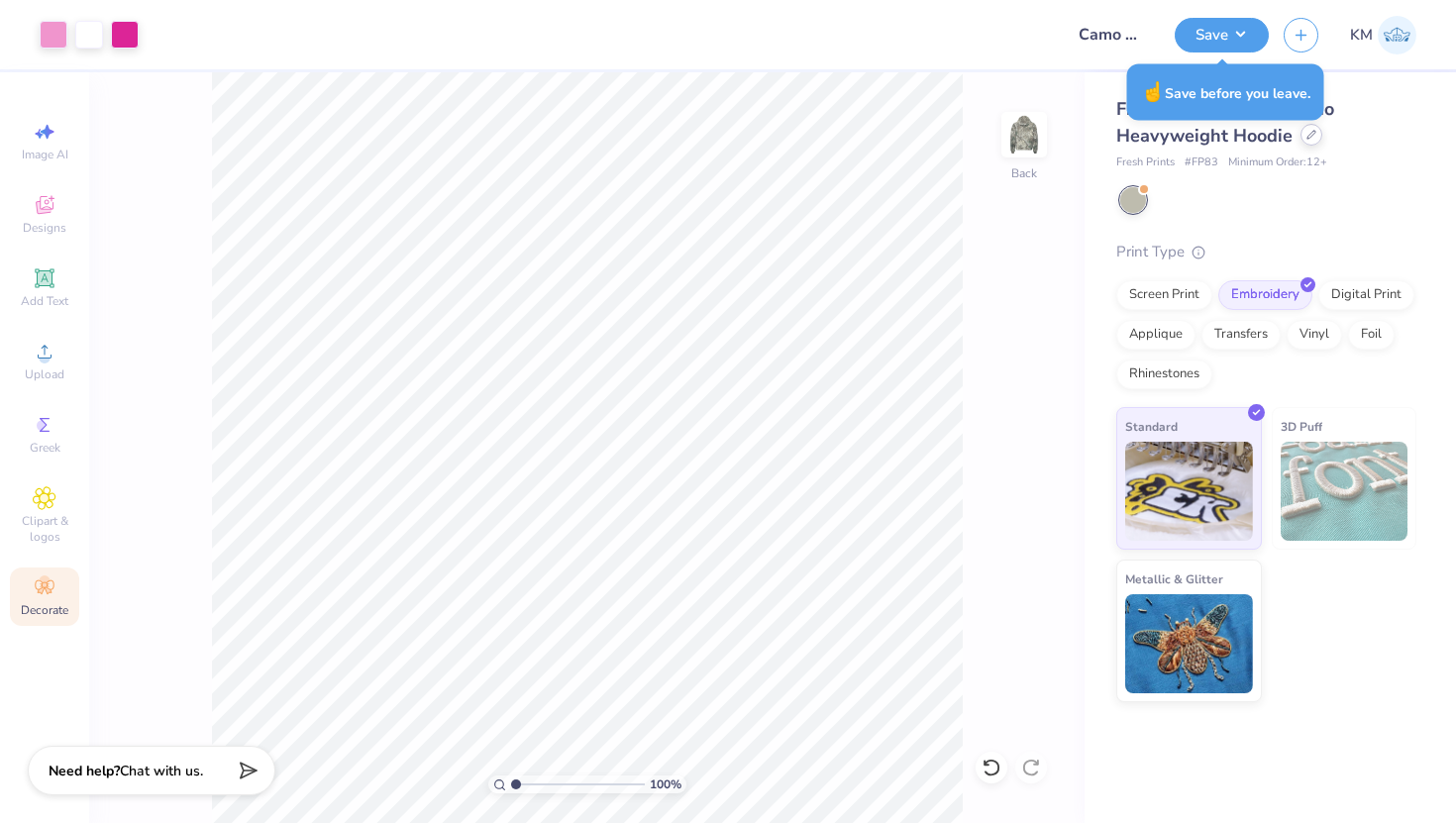 click at bounding box center [1311, 135] 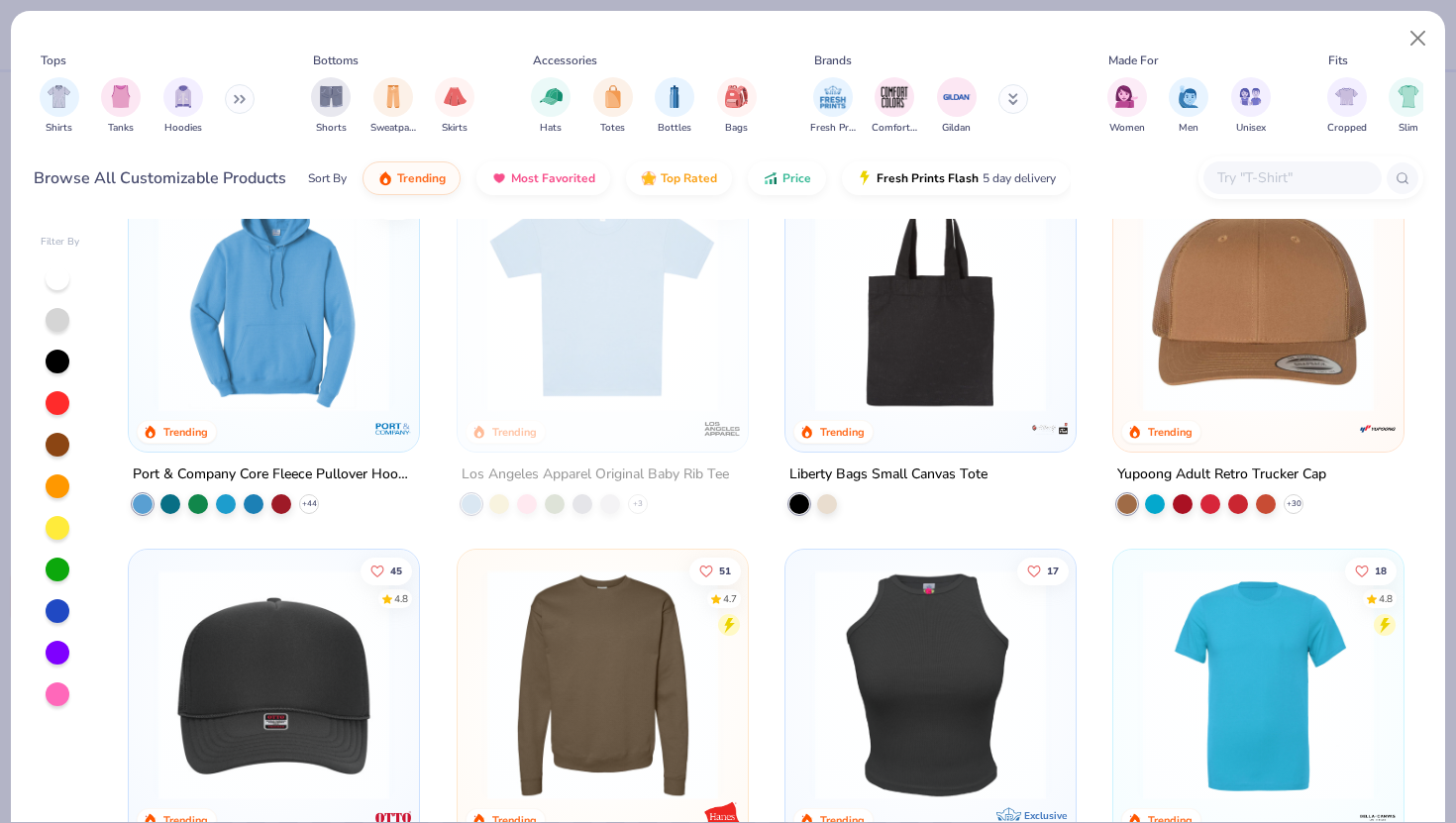 scroll, scrollTop: 5866, scrollLeft: 0, axis: vertical 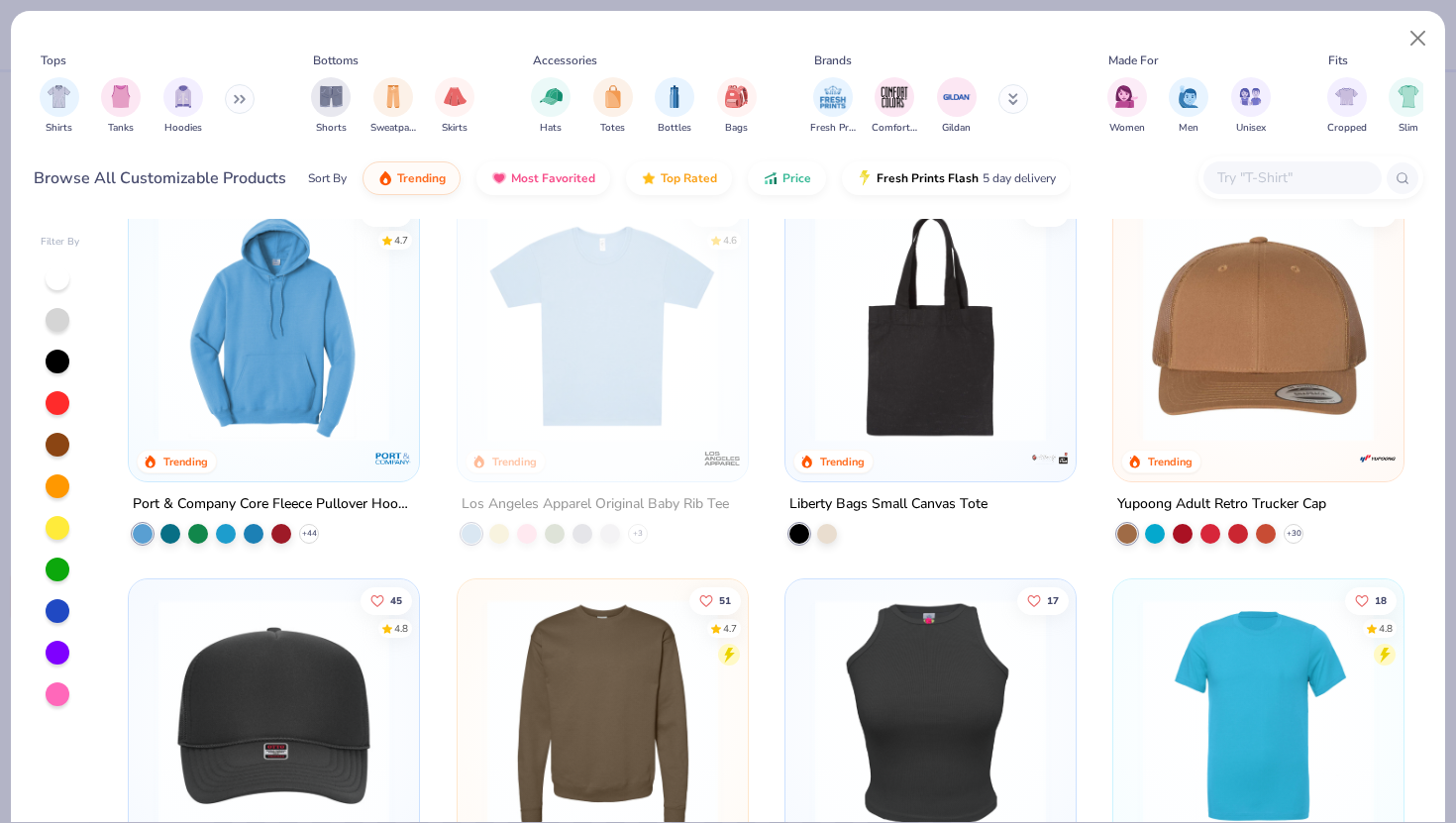 click at bounding box center [930, 326] 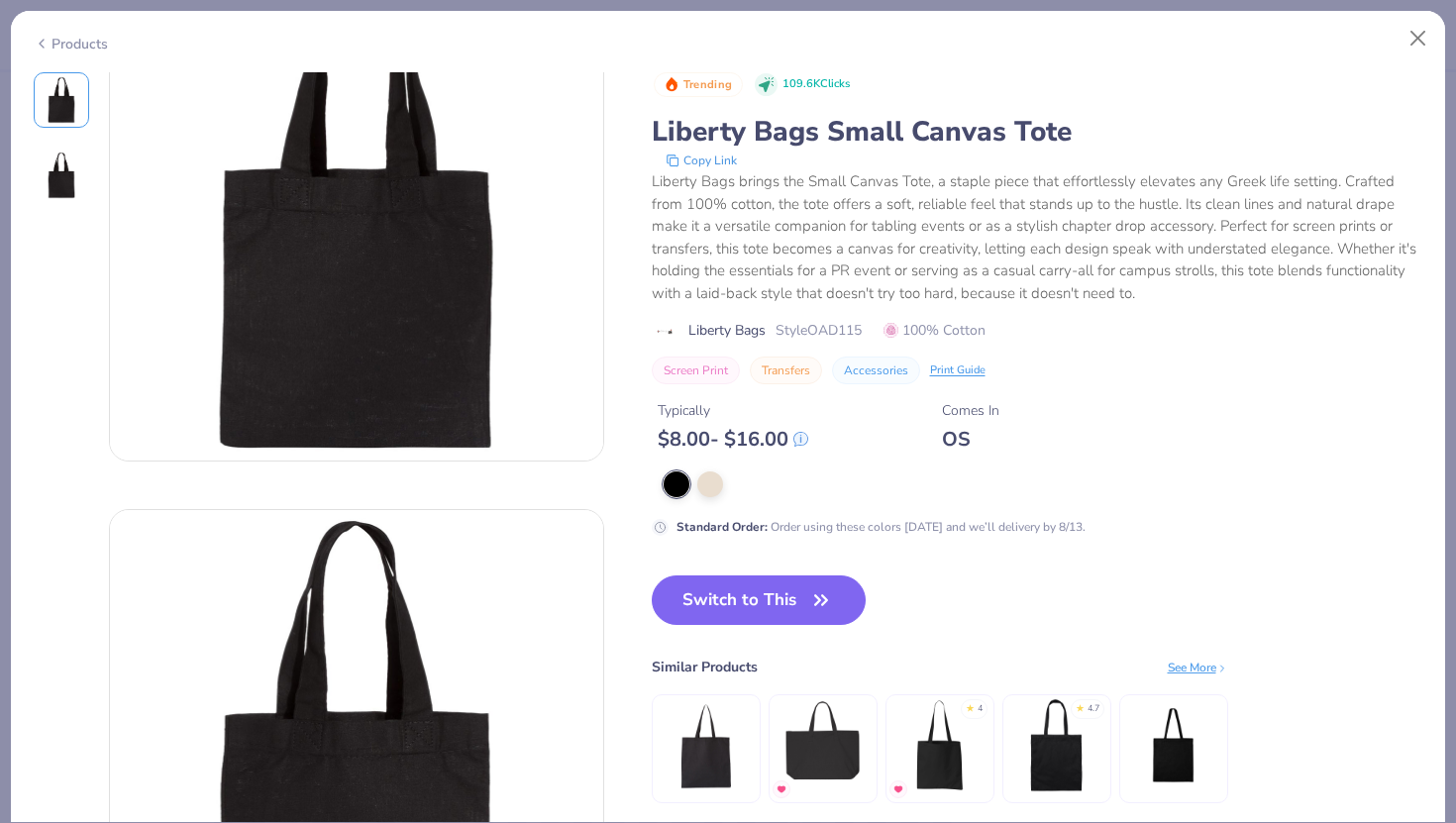 scroll, scrollTop: 145, scrollLeft: 0, axis: vertical 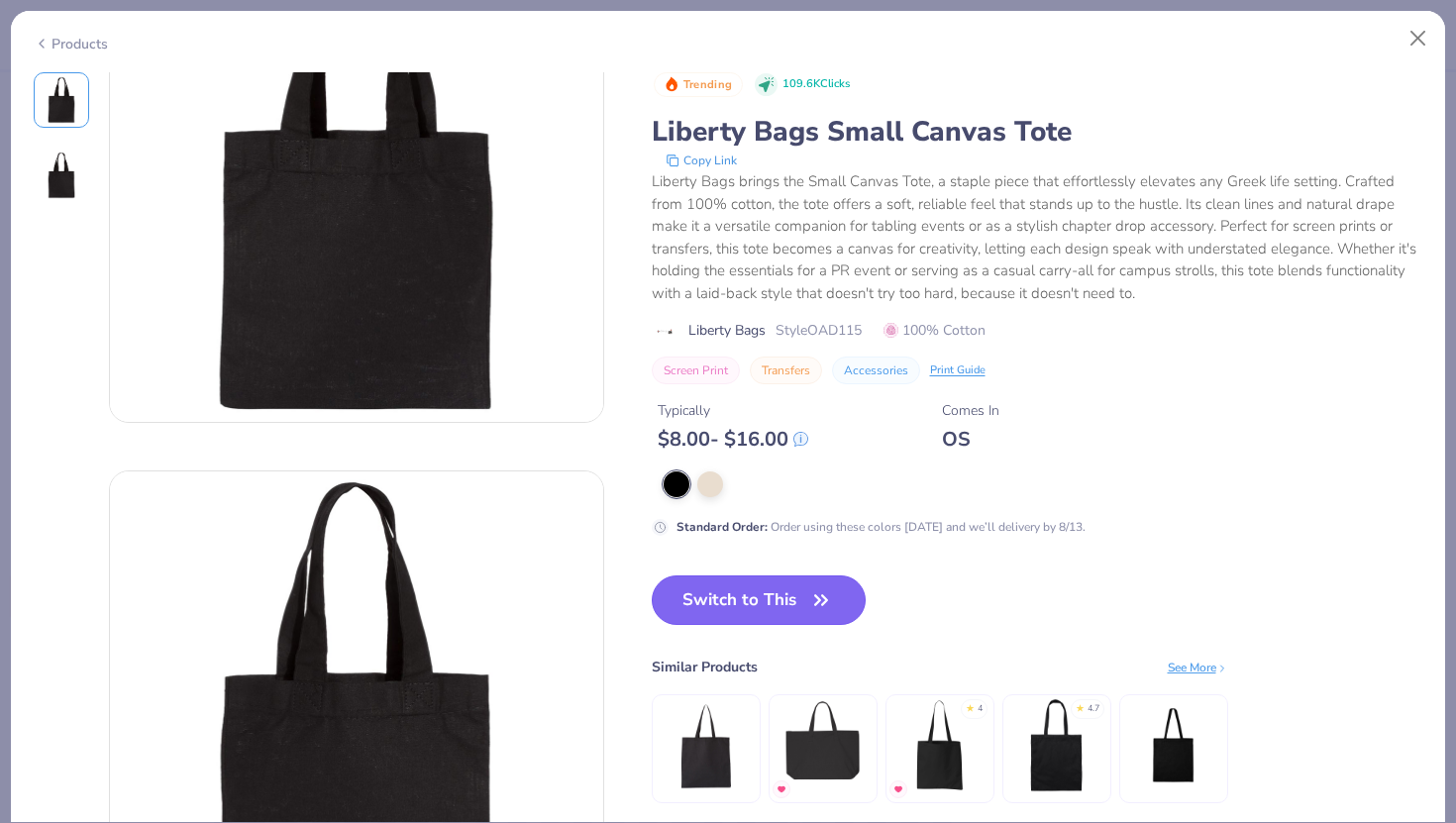 click on "Switch to This" at bounding box center [759, 600] 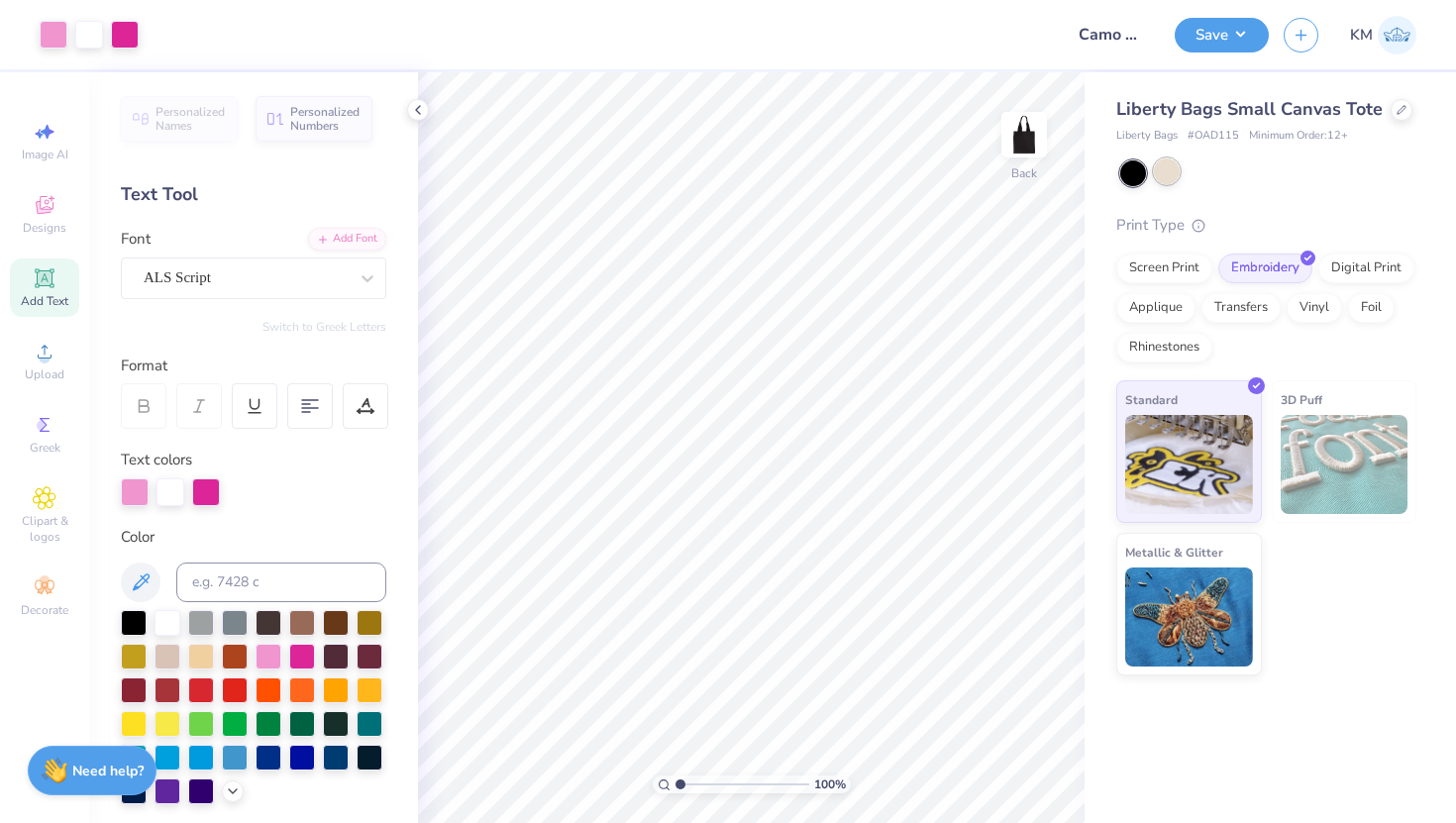 click at bounding box center (1167, 171) 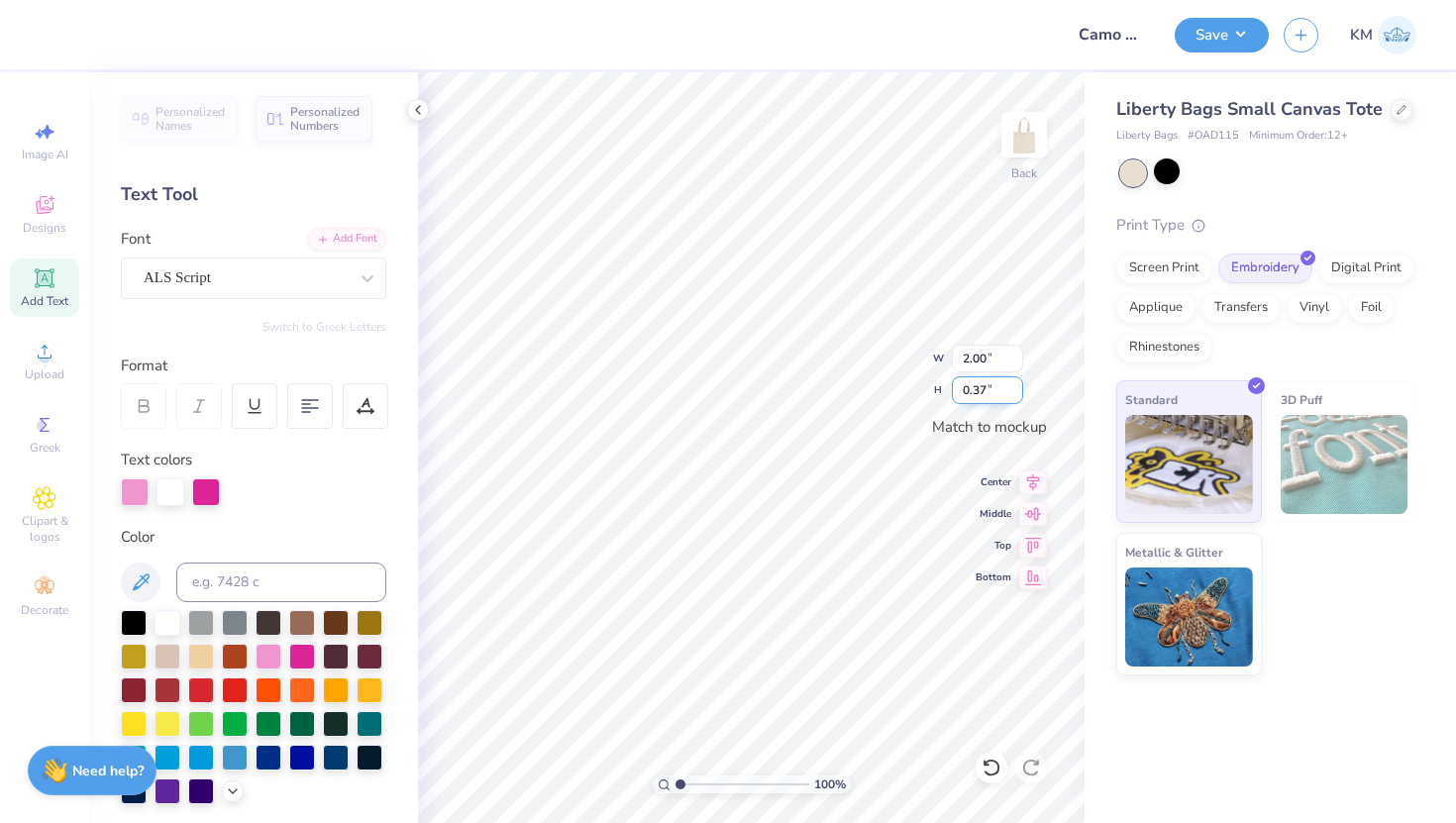 scroll, scrollTop: 0, scrollLeft: 1, axis: horizontal 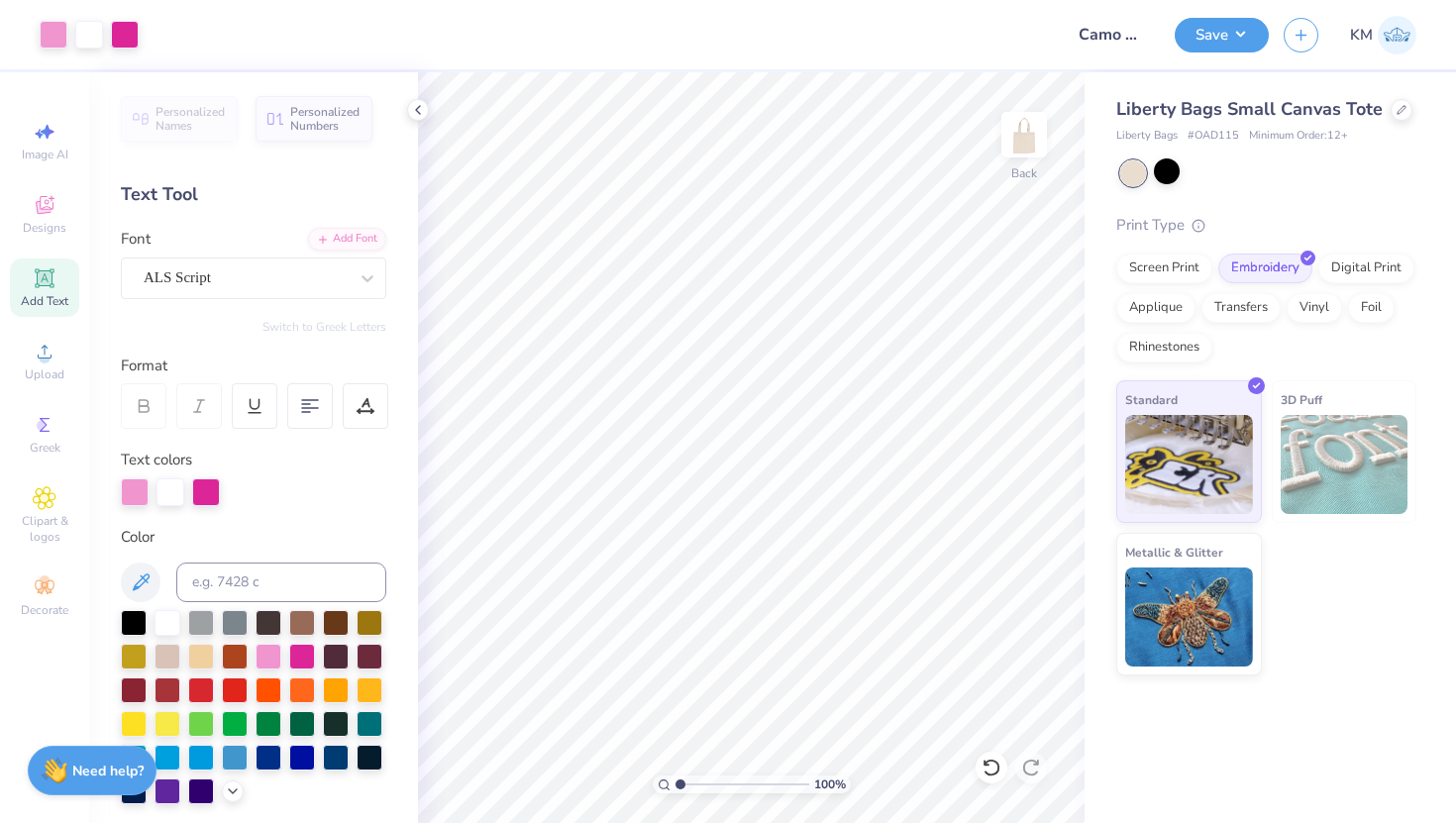 click on "Liberty Bags Small Canvas Tote Liberty Bags # OAD115 Minimum Order:  12 +   Print Type Screen Print Embroidery Digital Print Applique Transfers Vinyl Foil Rhinestones Standard 3D Puff Metallic & Glitter" at bounding box center (1266, 385) 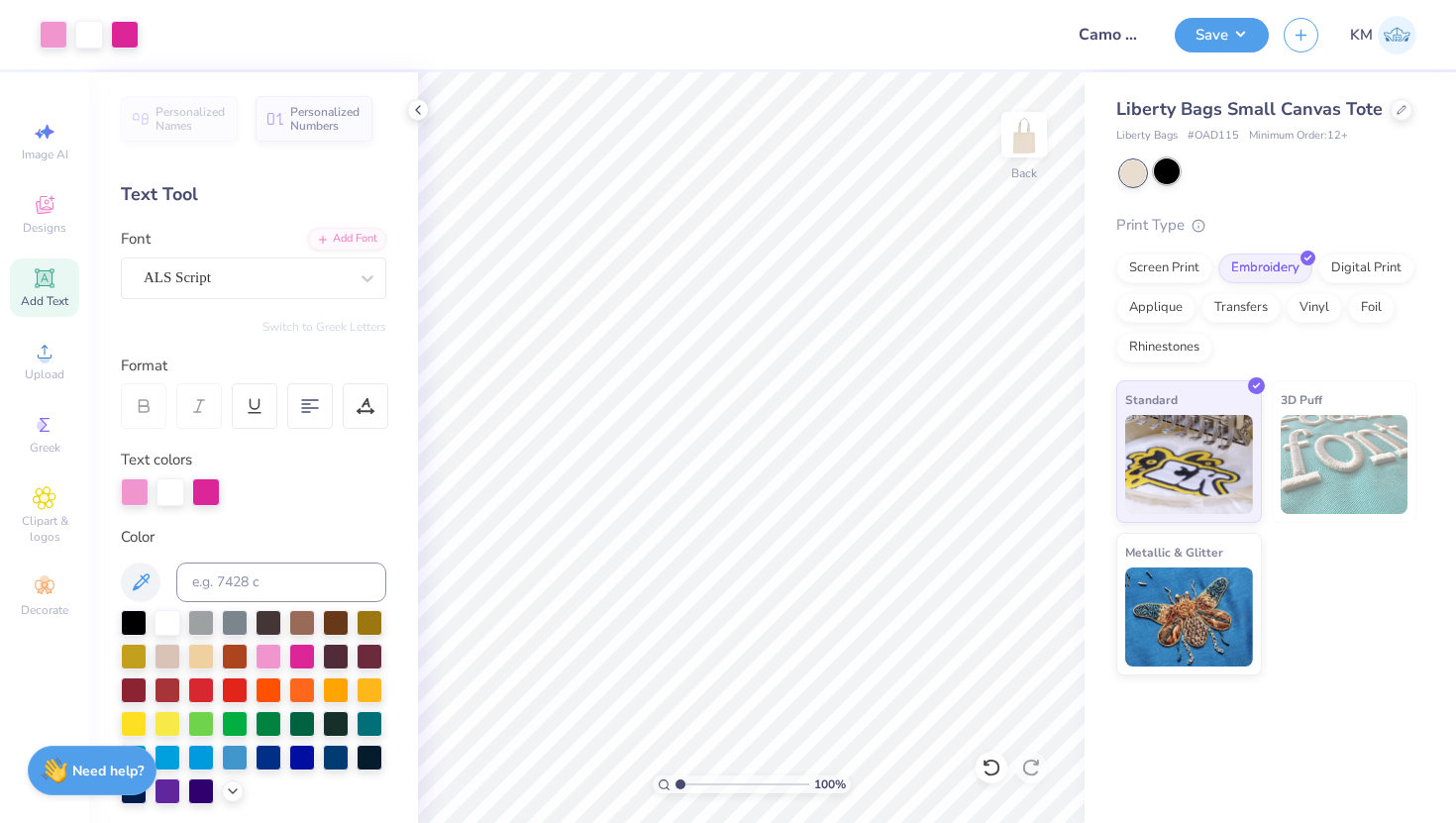 click at bounding box center [1167, 171] 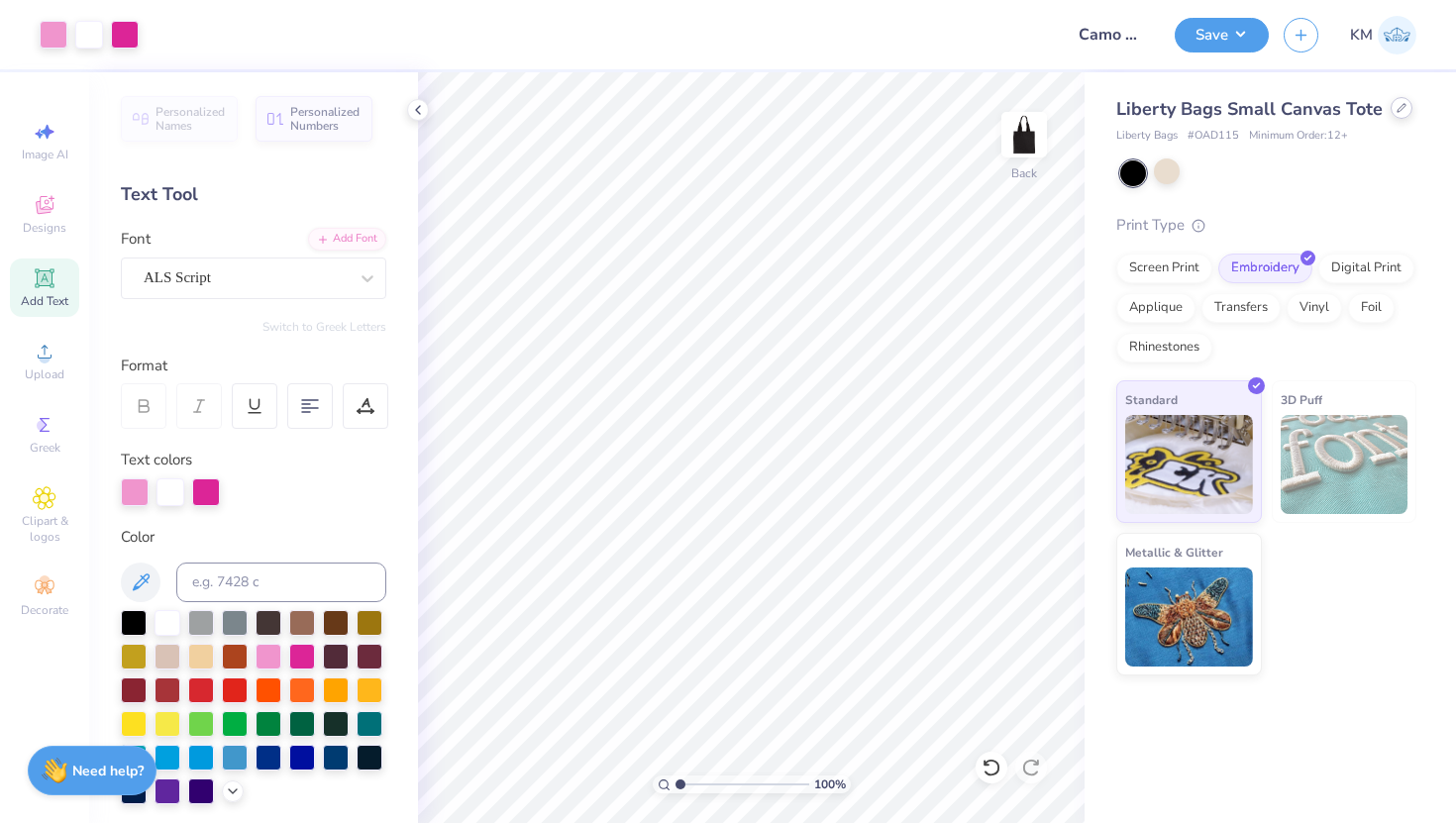 click 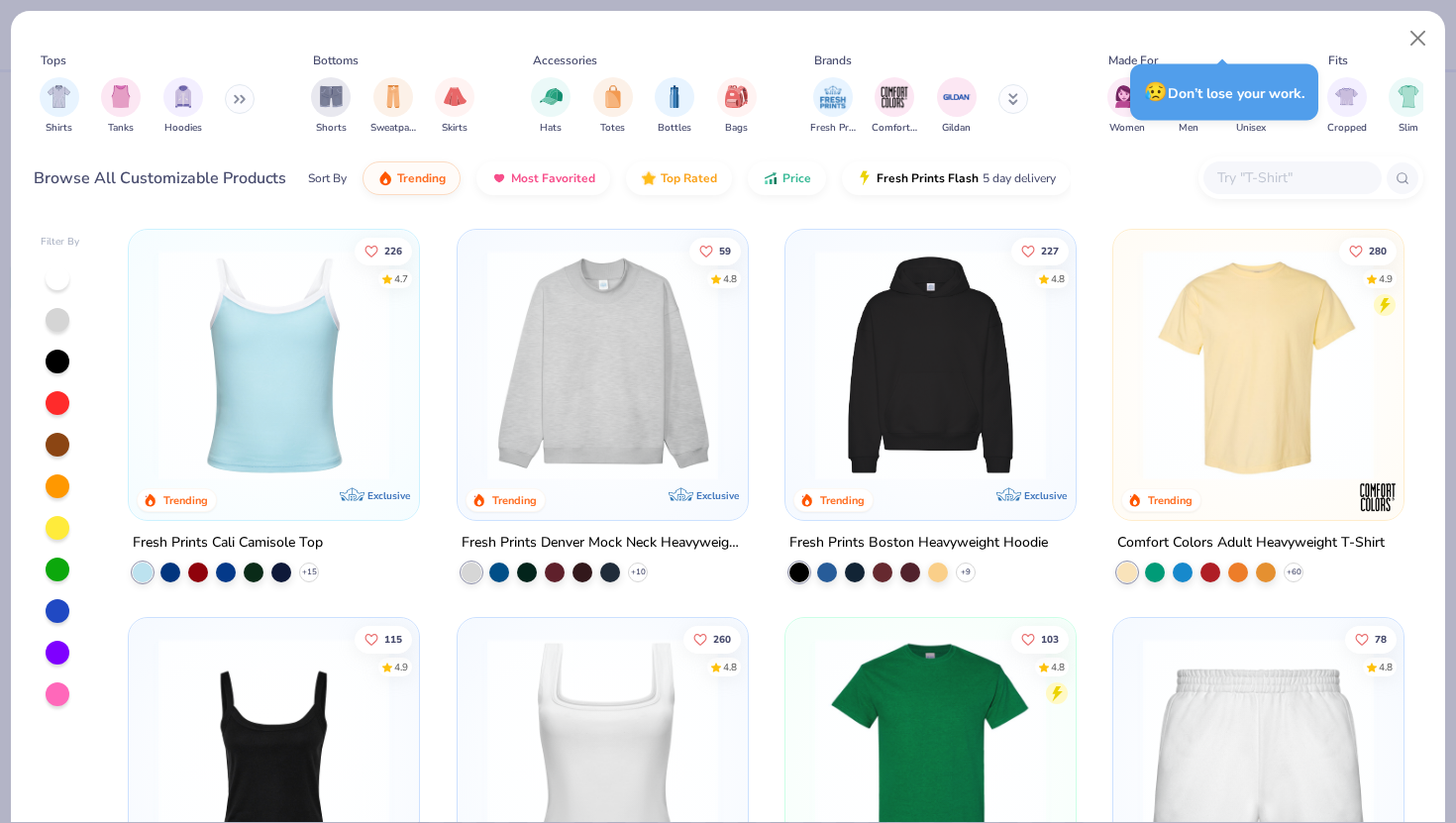 scroll, scrollTop: 2, scrollLeft: 0, axis: vertical 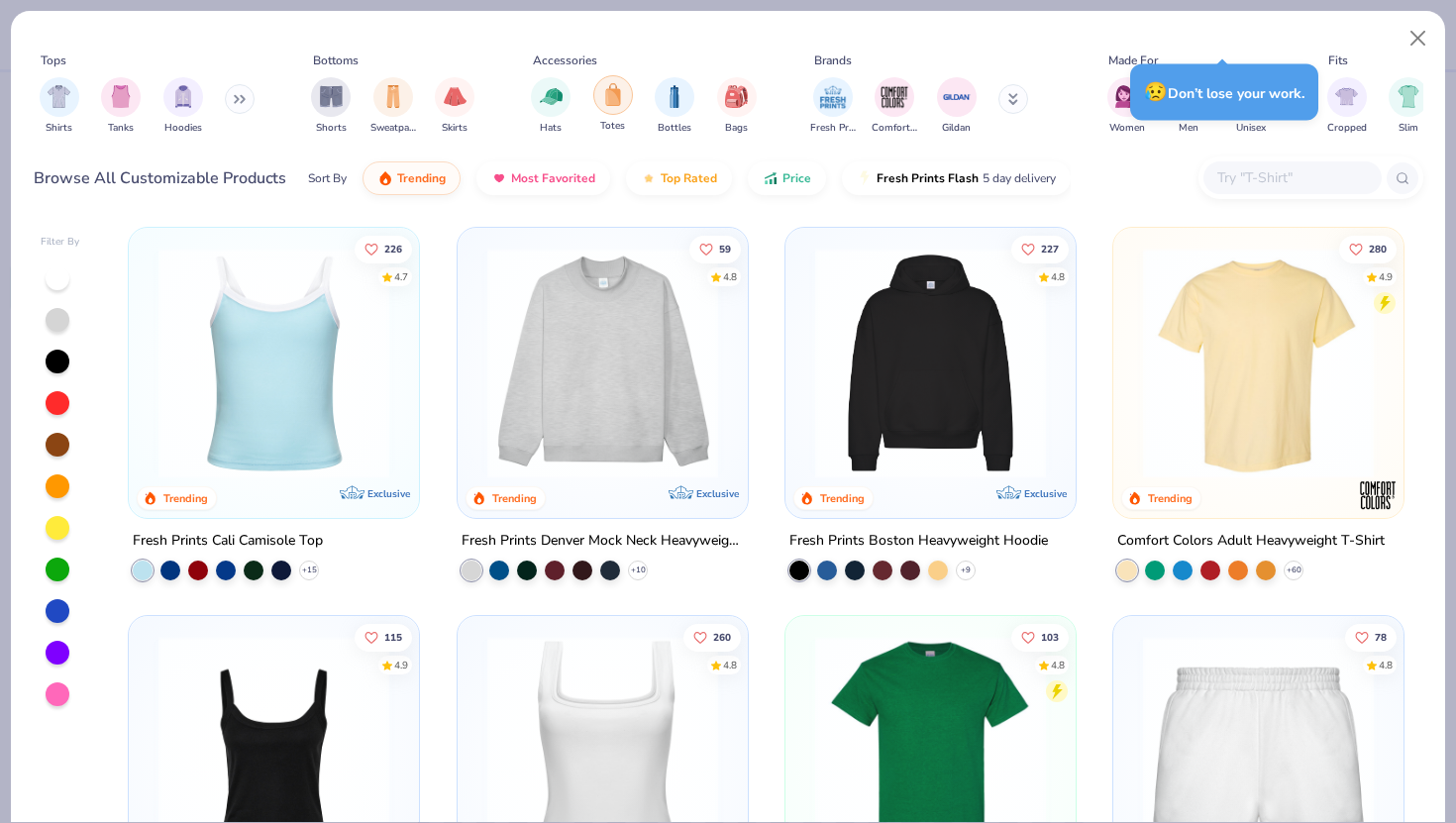 click at bounding box center (613, 95) 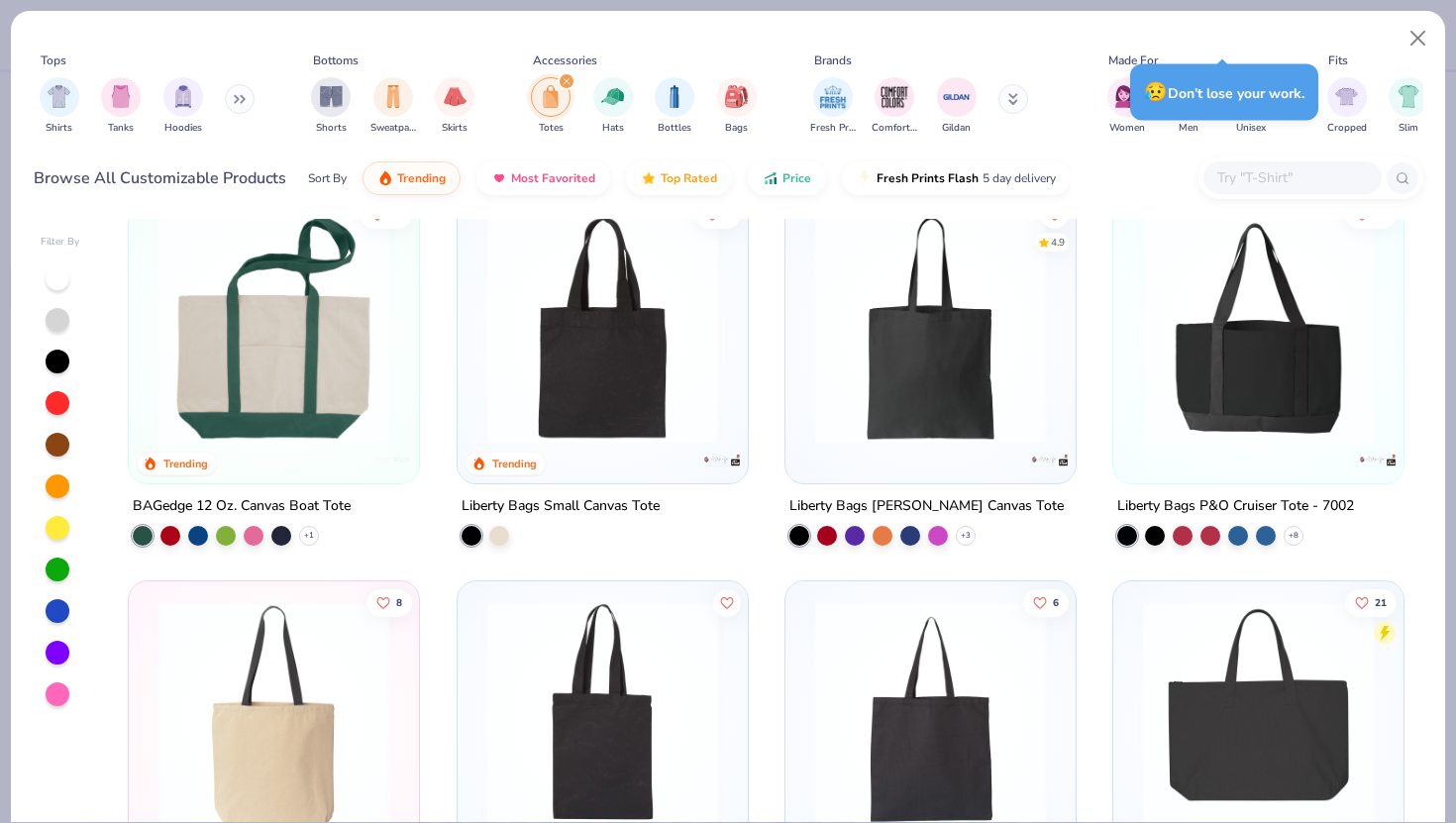 scroll, scrollTop: 39, scrollLeft: 0, axis: vertical 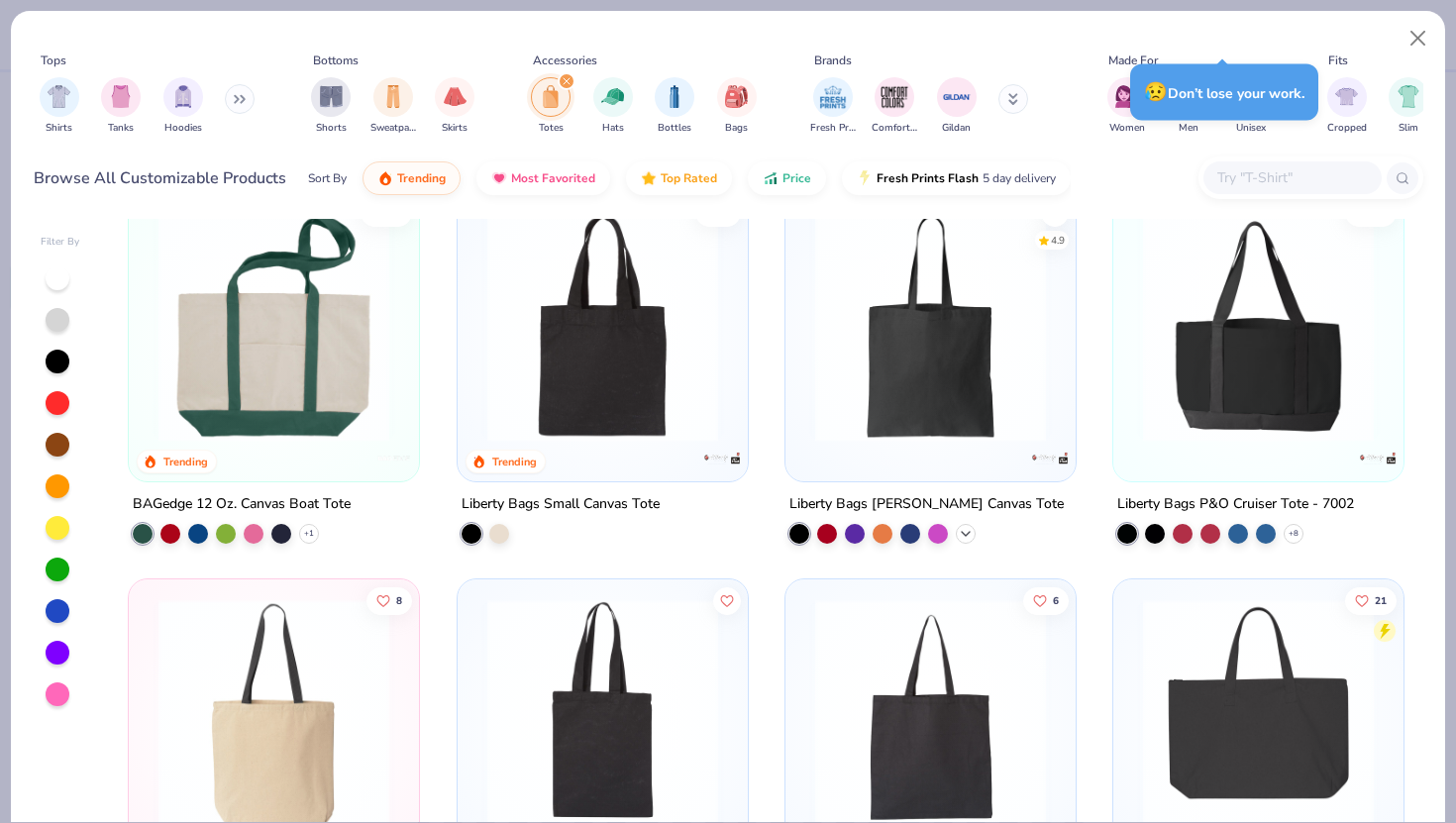 click 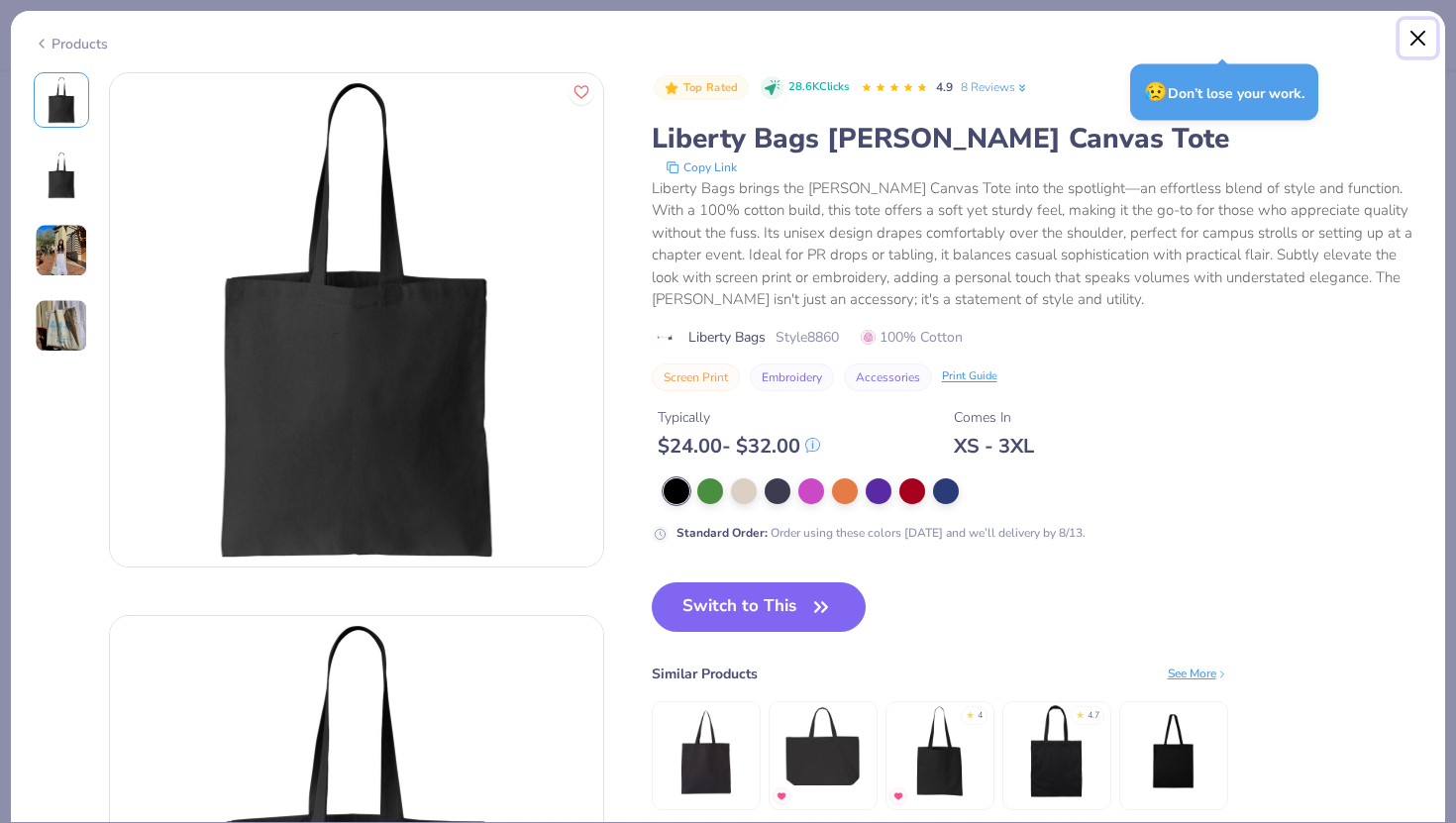 click at bounding box center (1418, 39) 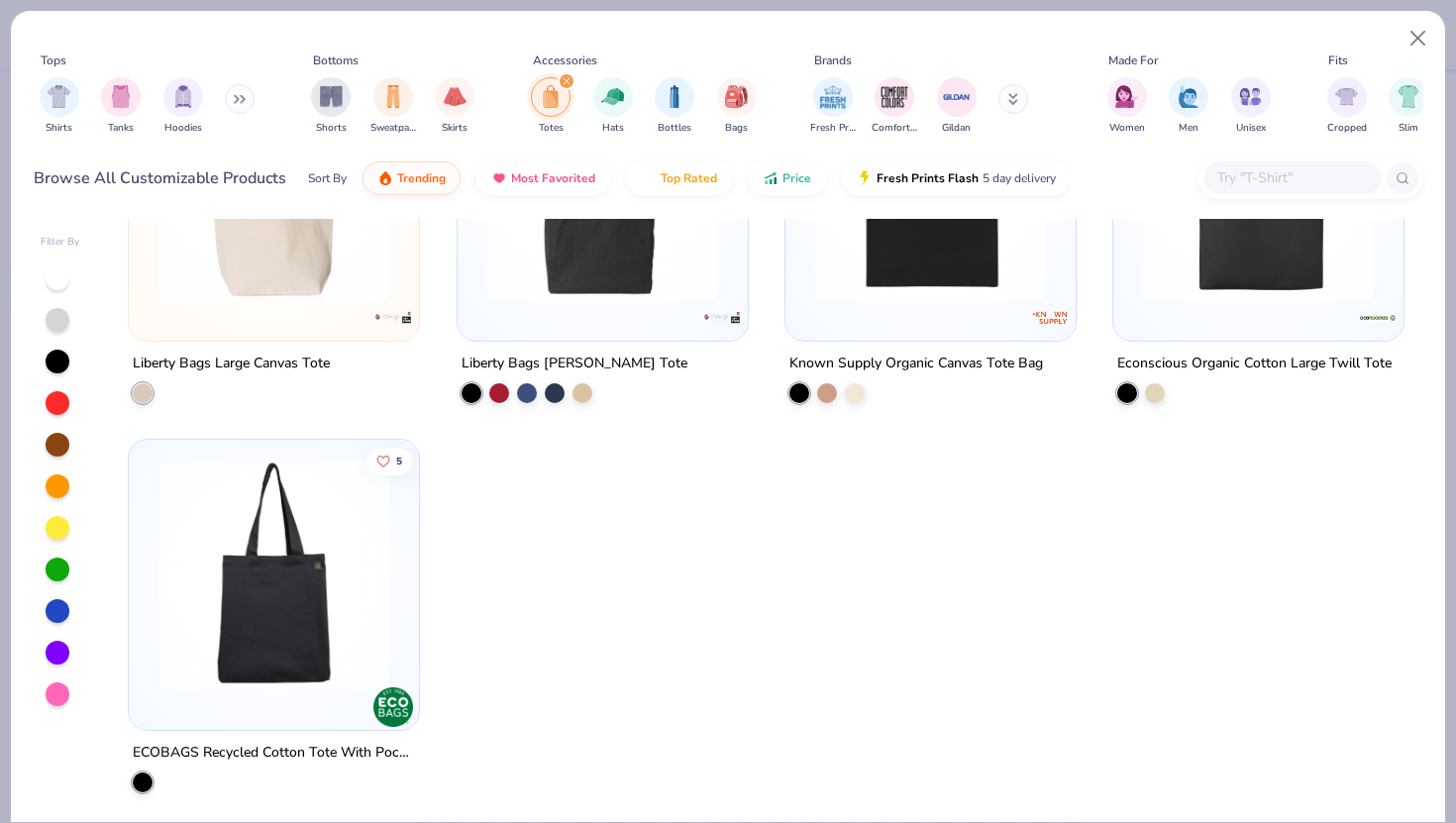 scroll, scrollTop: 2124, scrollLeft: 0, axis: vertical 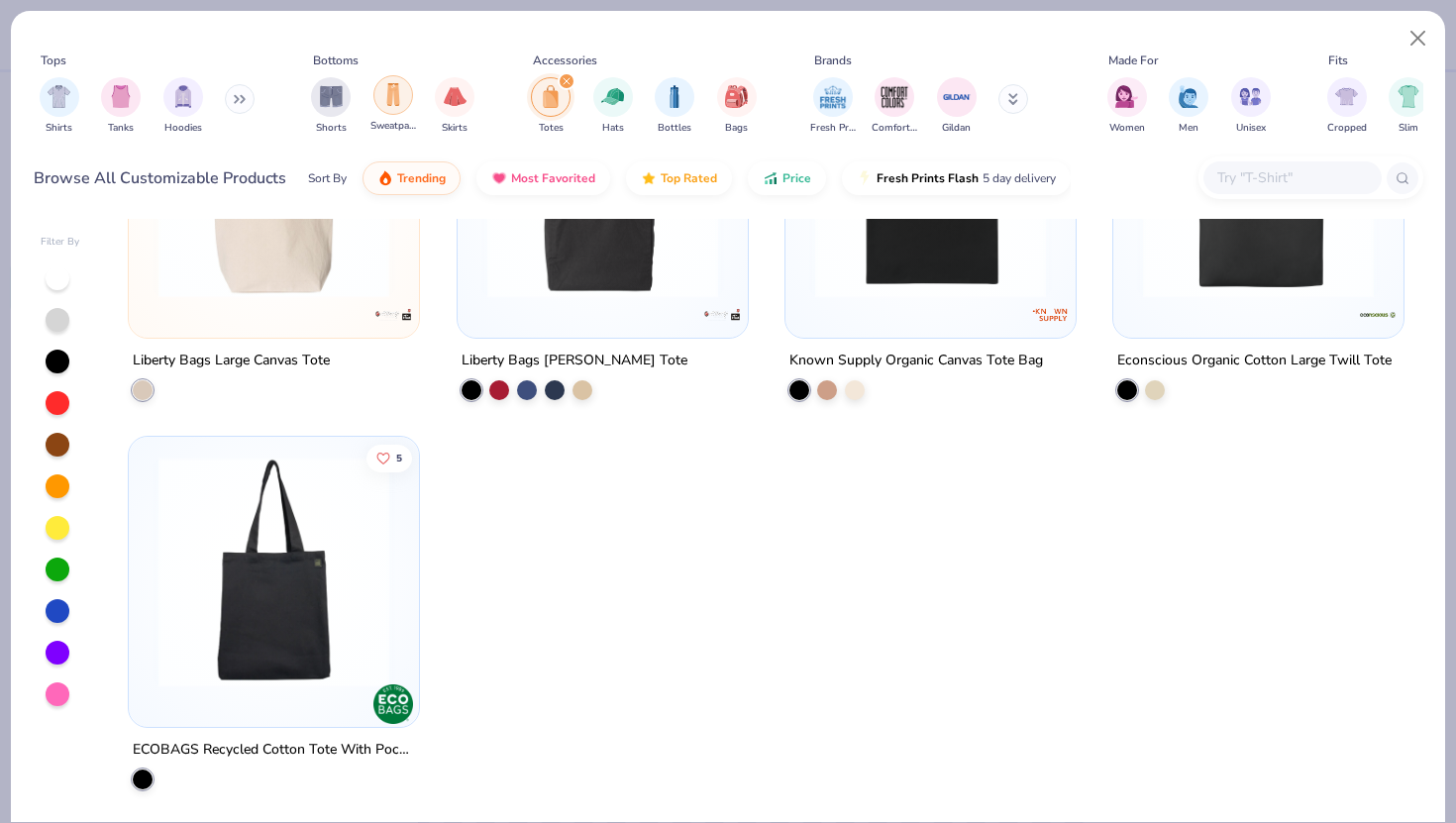 click at bounding box center [393, 94] 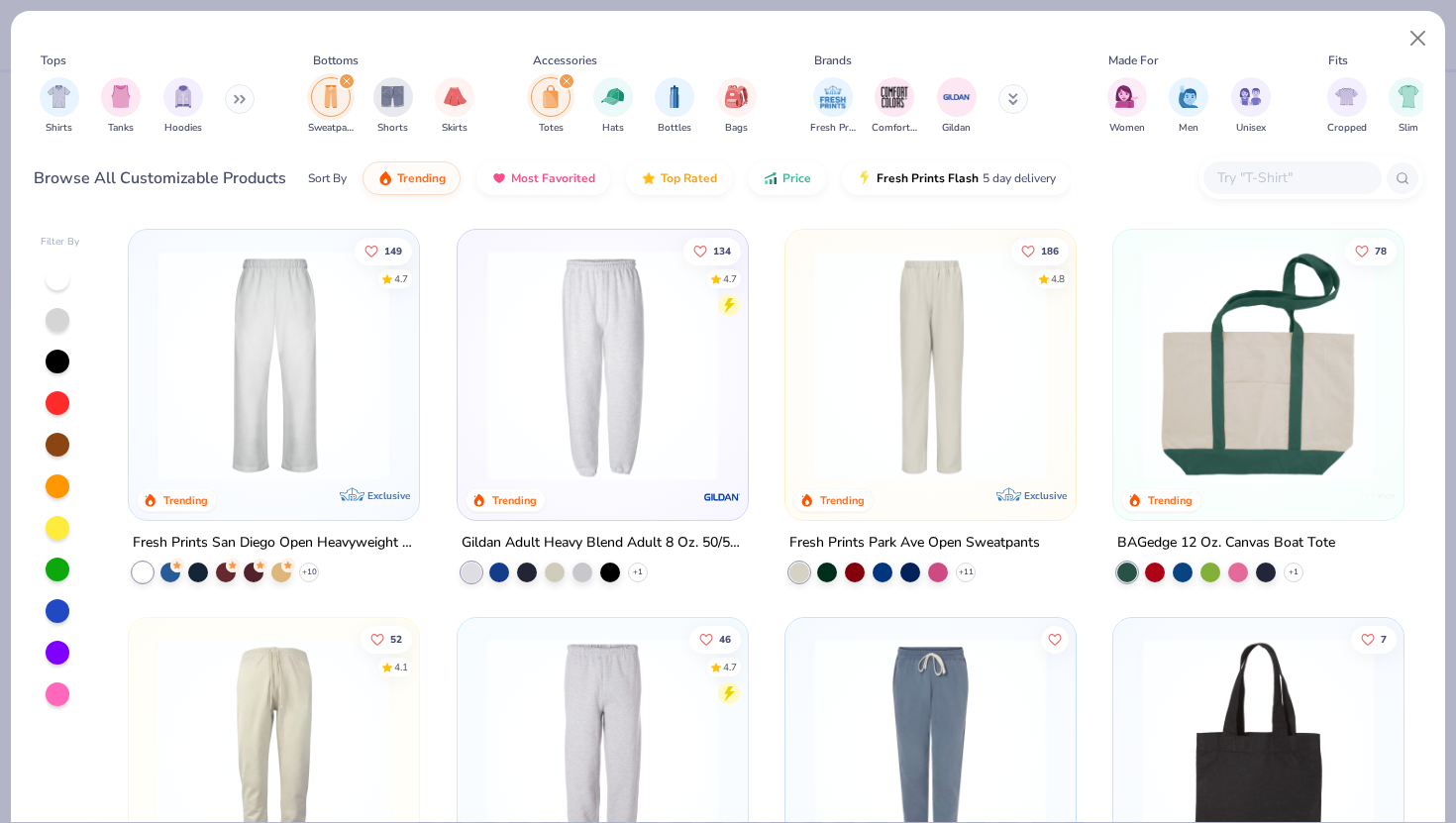 click at bounding box center (24, 364) 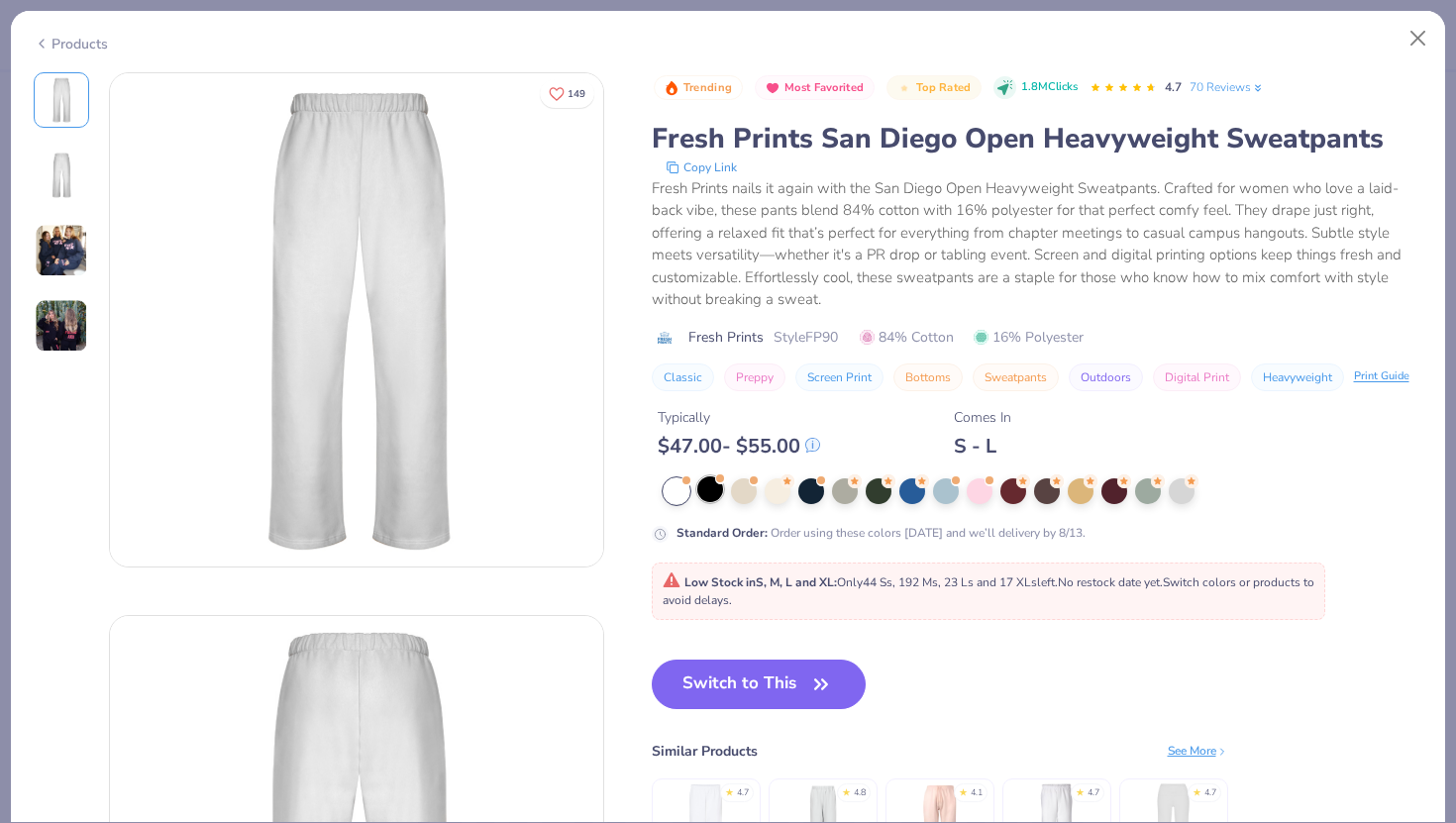 click at bounding box center [710, 489] 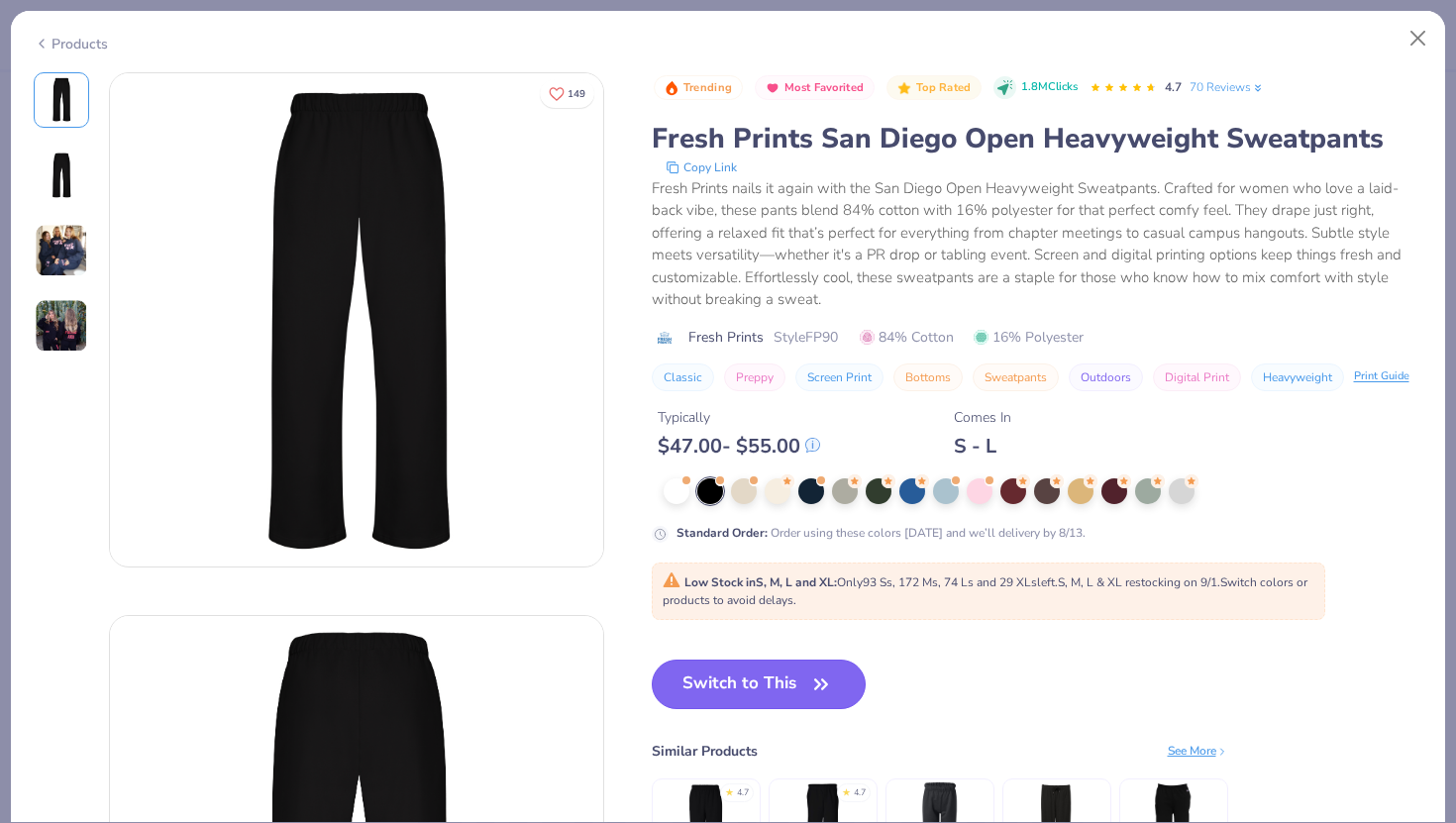click on "Switch to This" at bounding box center (759, 684) 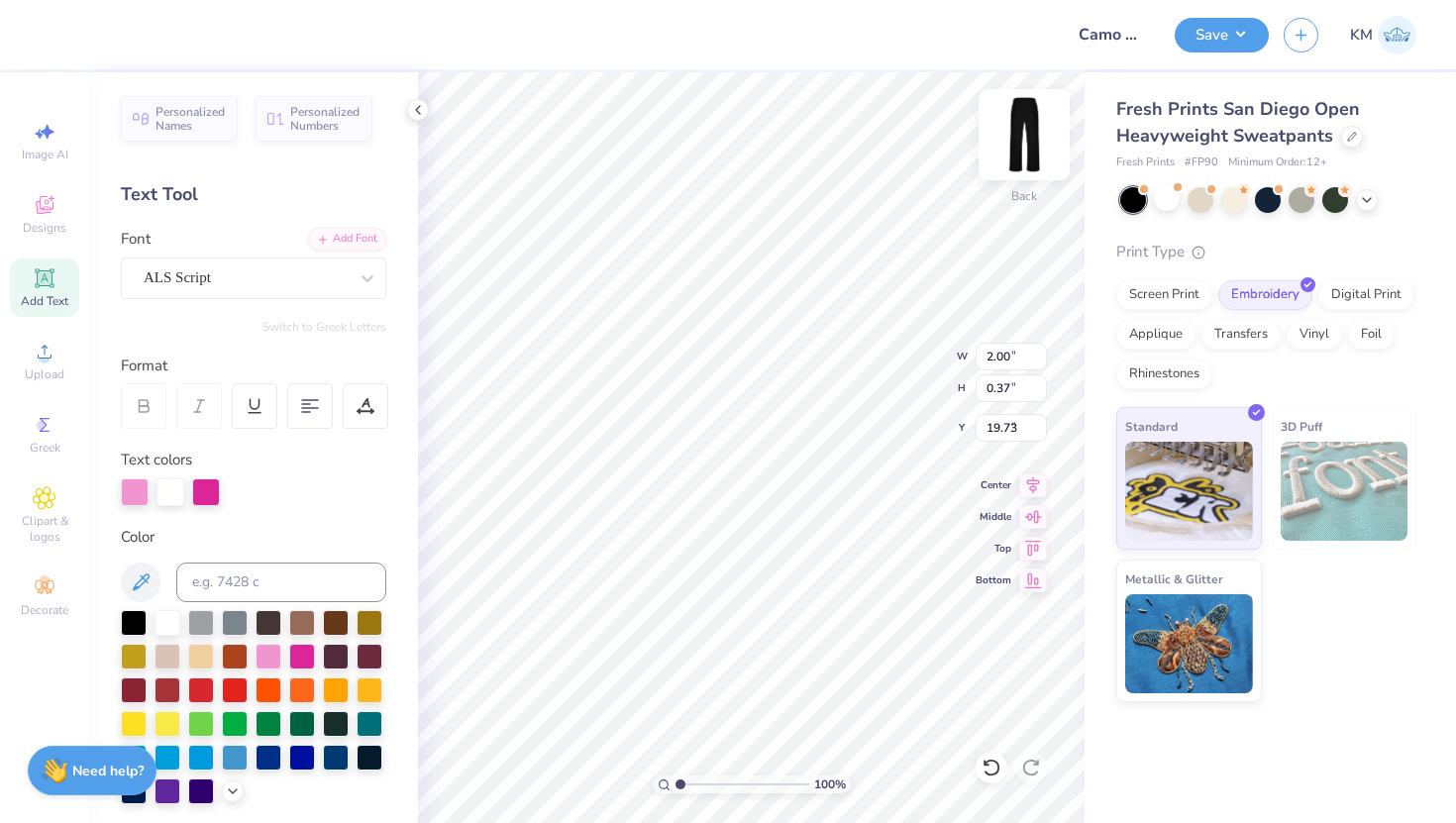 type on "8.70" 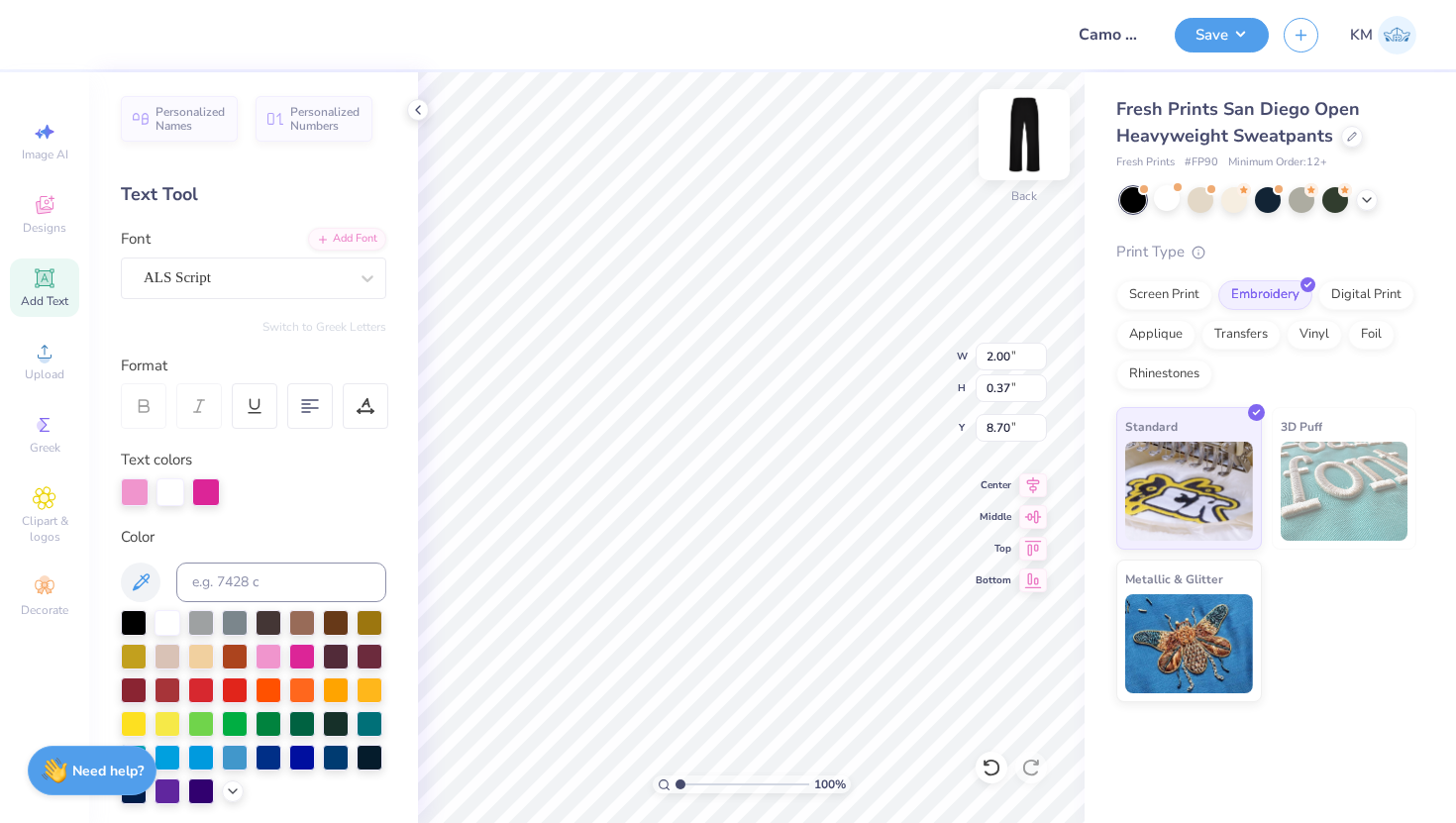 scroll, scrollTop: 0, scrollLeft: 0, axis: both 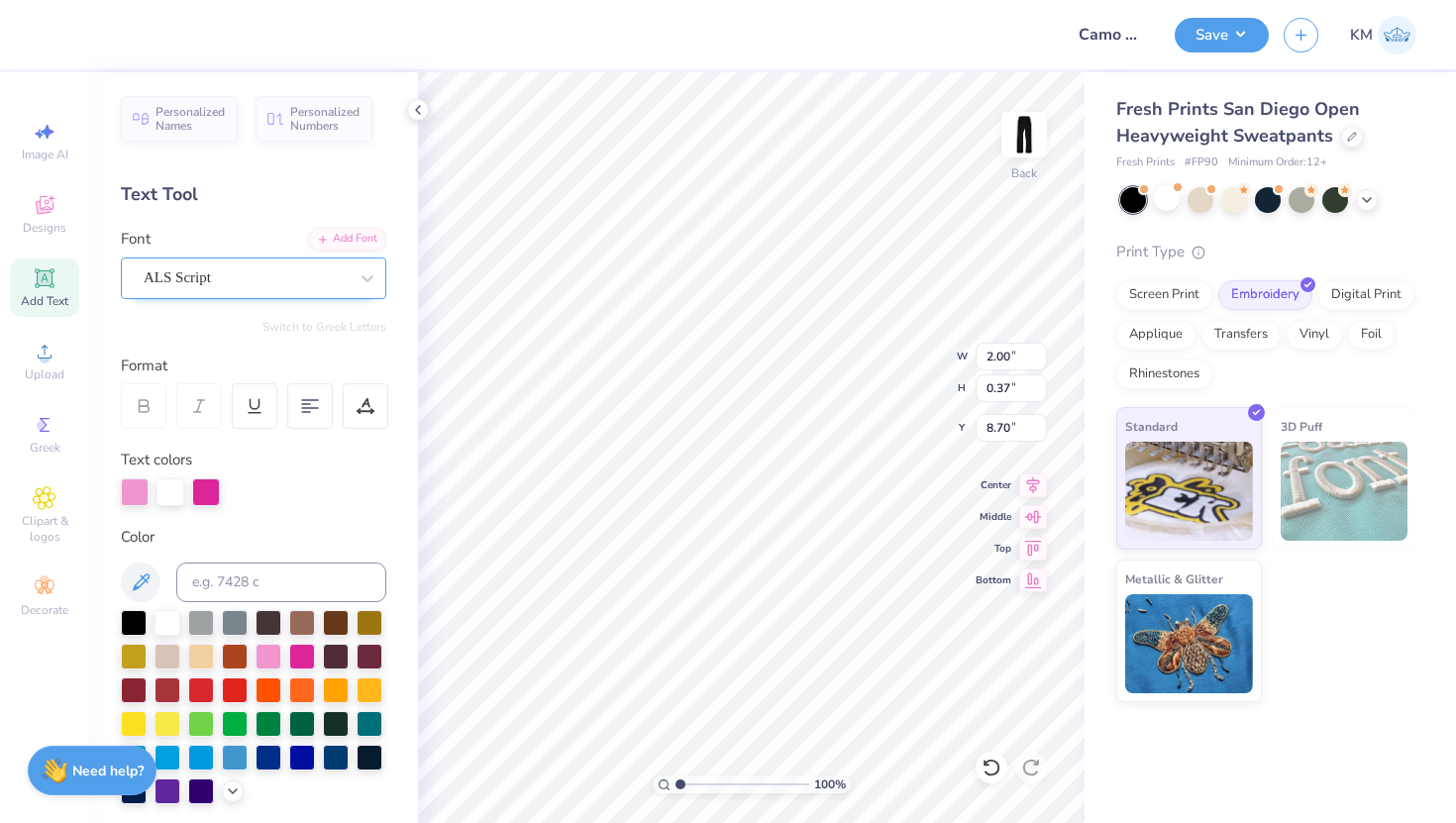 type on "SAE" 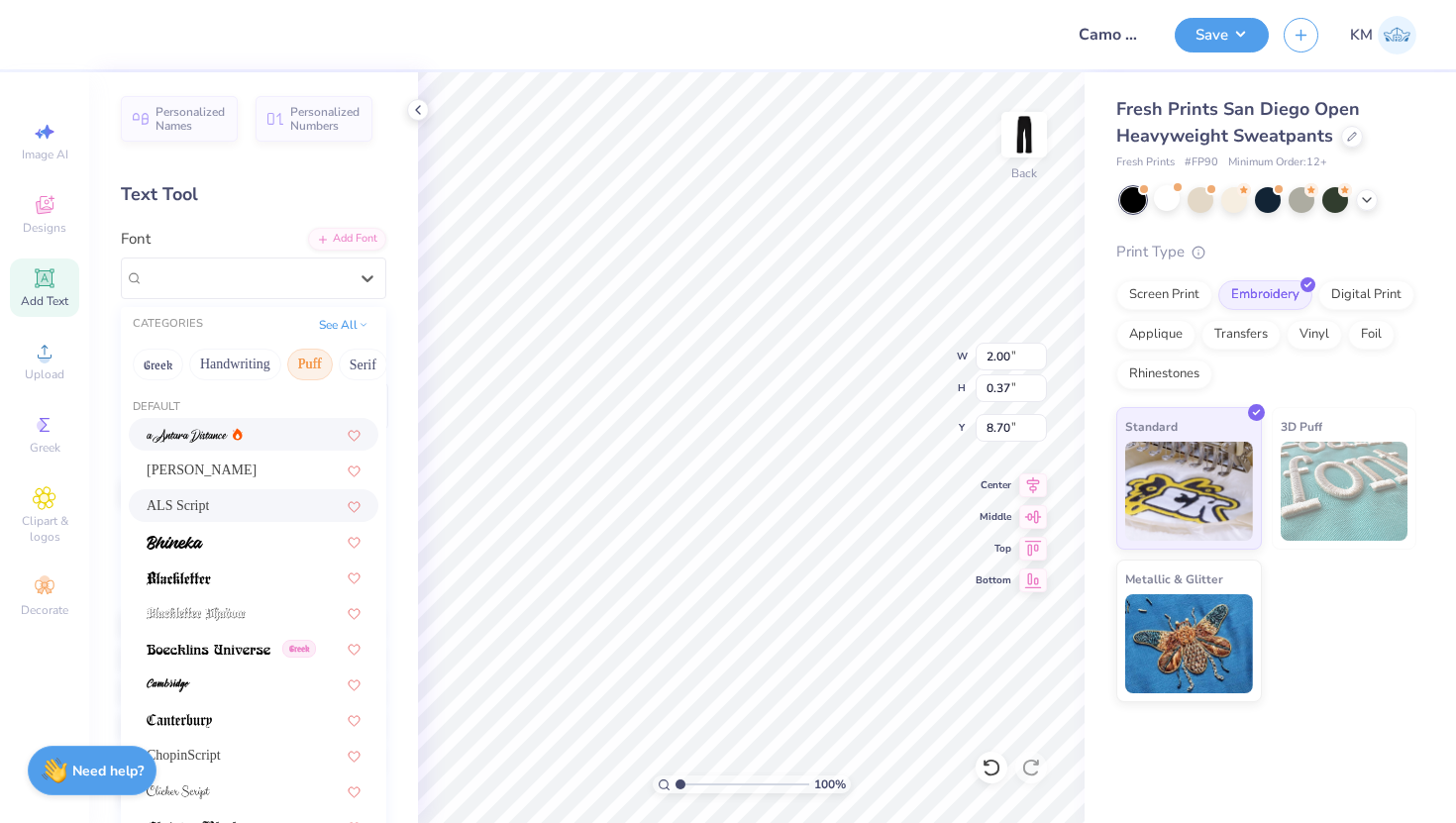 click on "Puff" at bounding box center (310, 364) 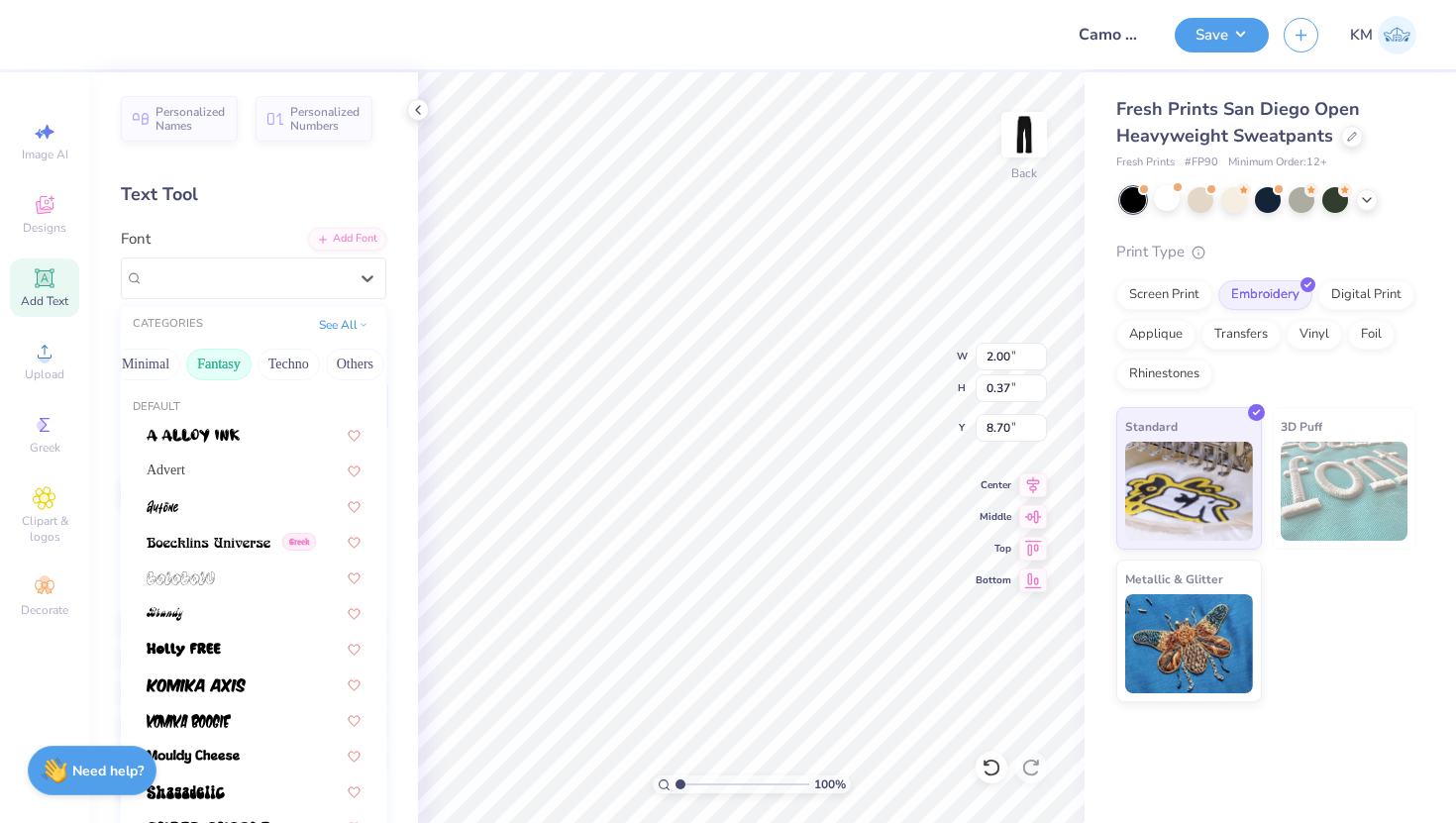 scroll, scrollTop: 0, scrollLeft: 0, axis: both 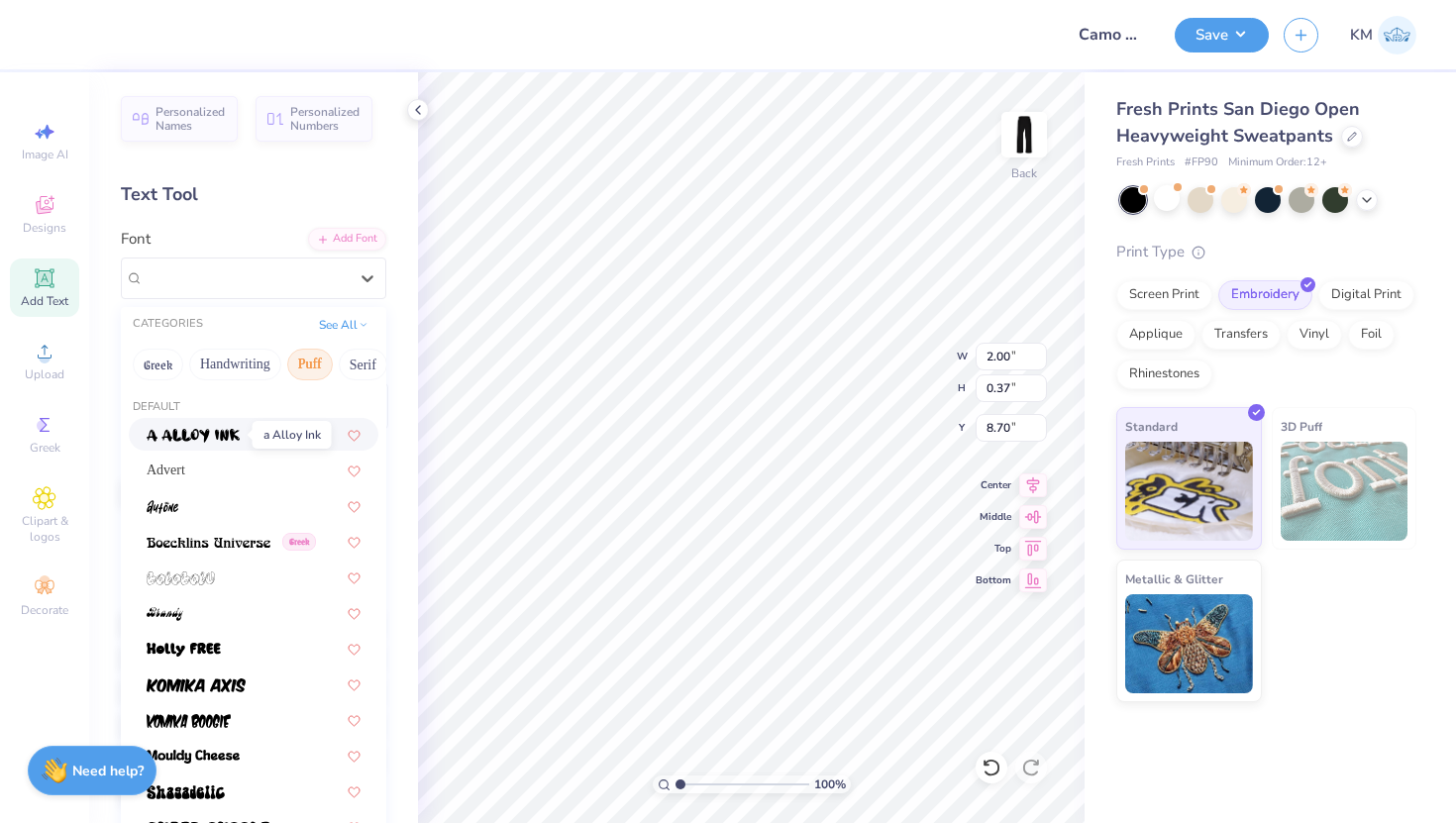 click at bounding box center [193, 436] 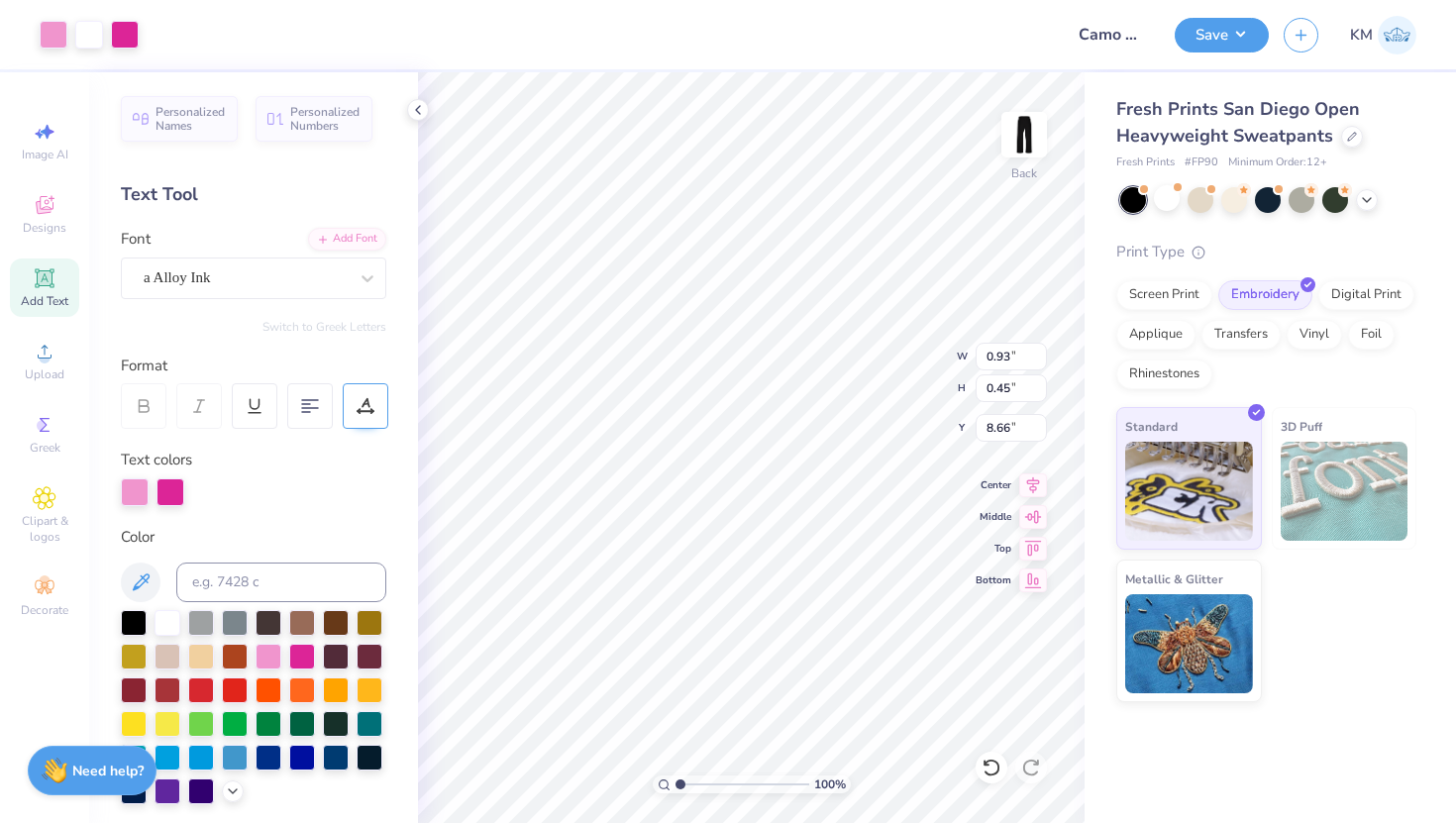 type on "8.68" 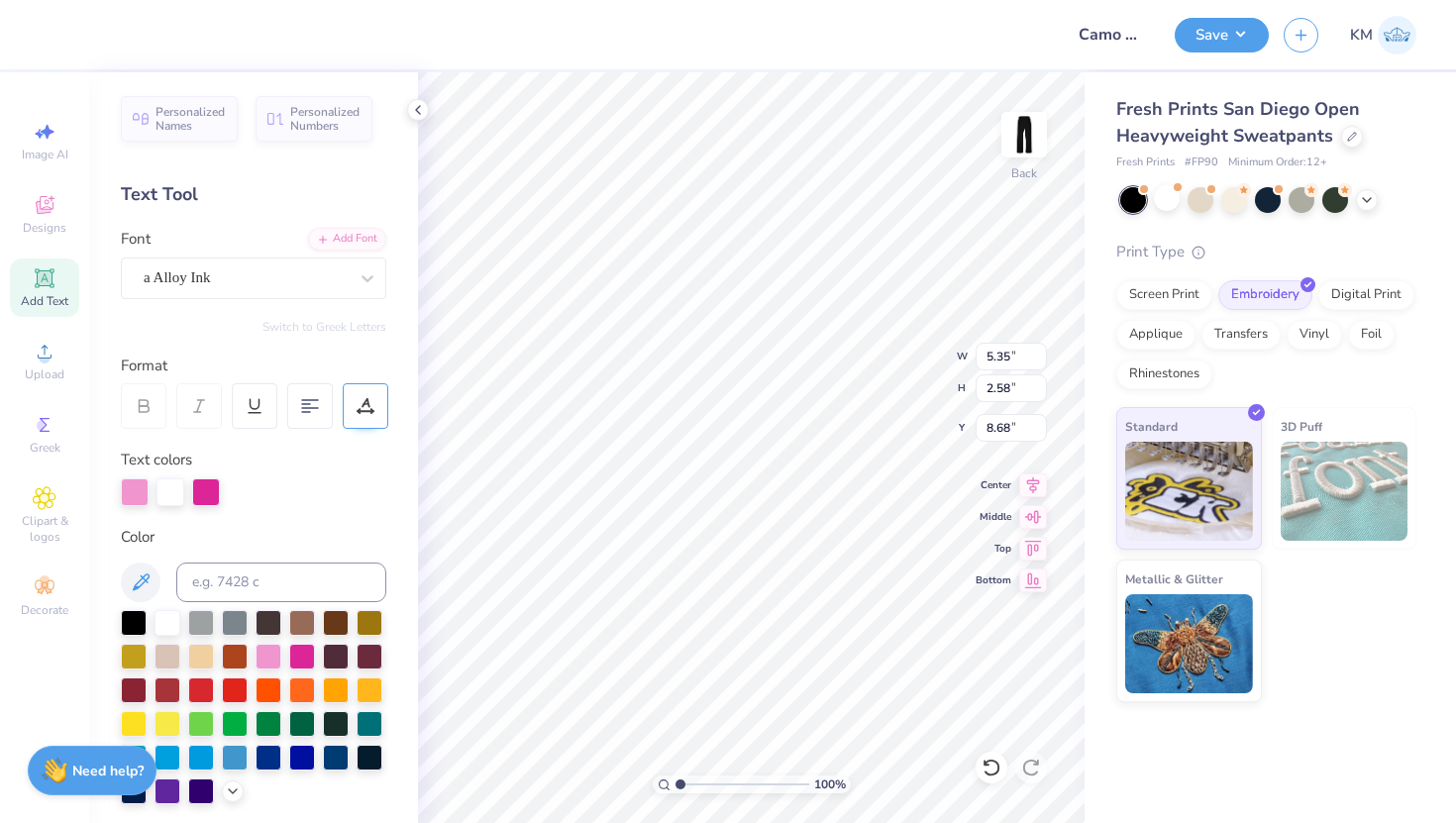 type on "5.35" 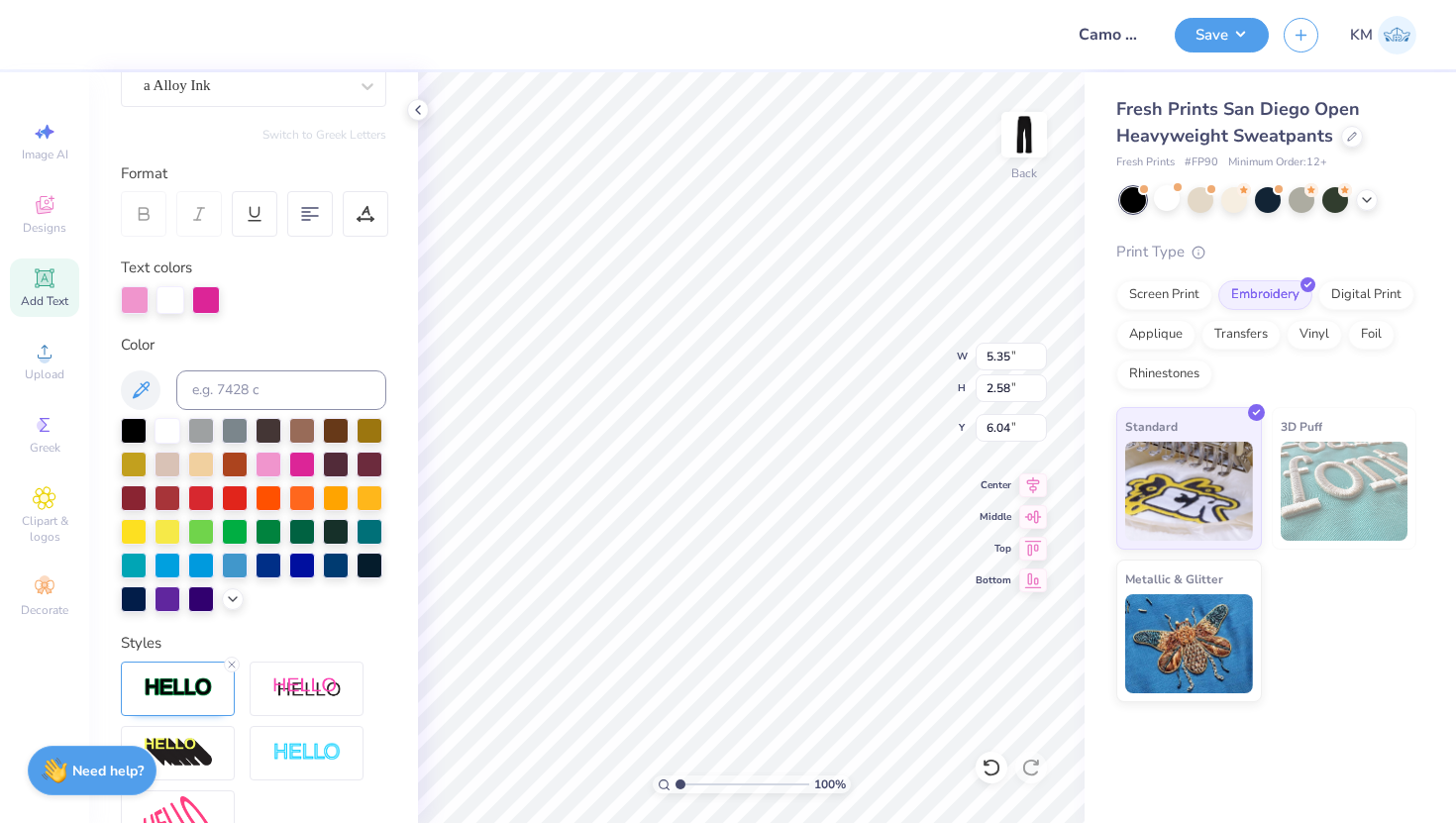 scroll, scrollTop: 200, scrollLeft: 0, axis: vertical 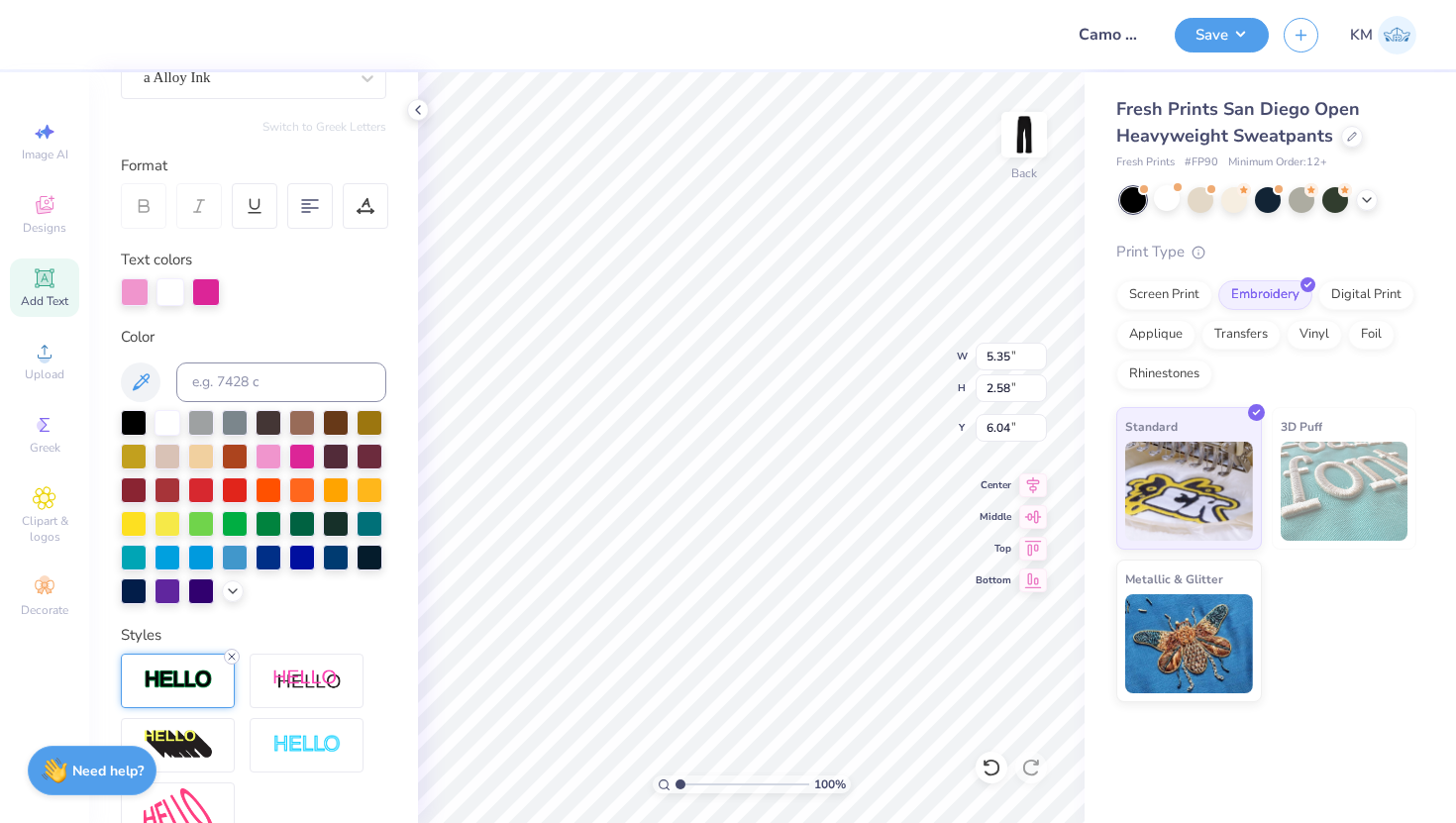 click 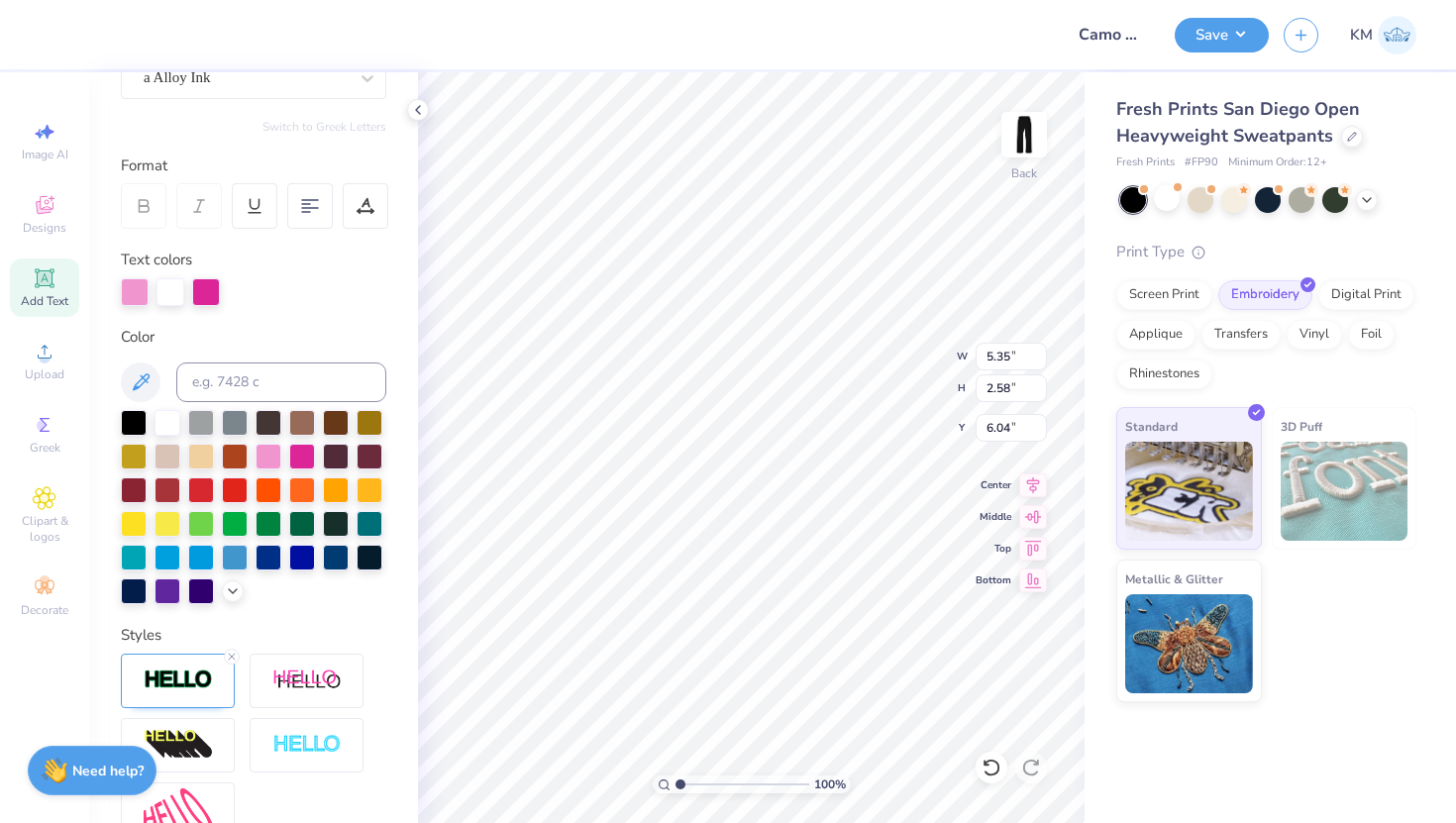 type on "5.32" 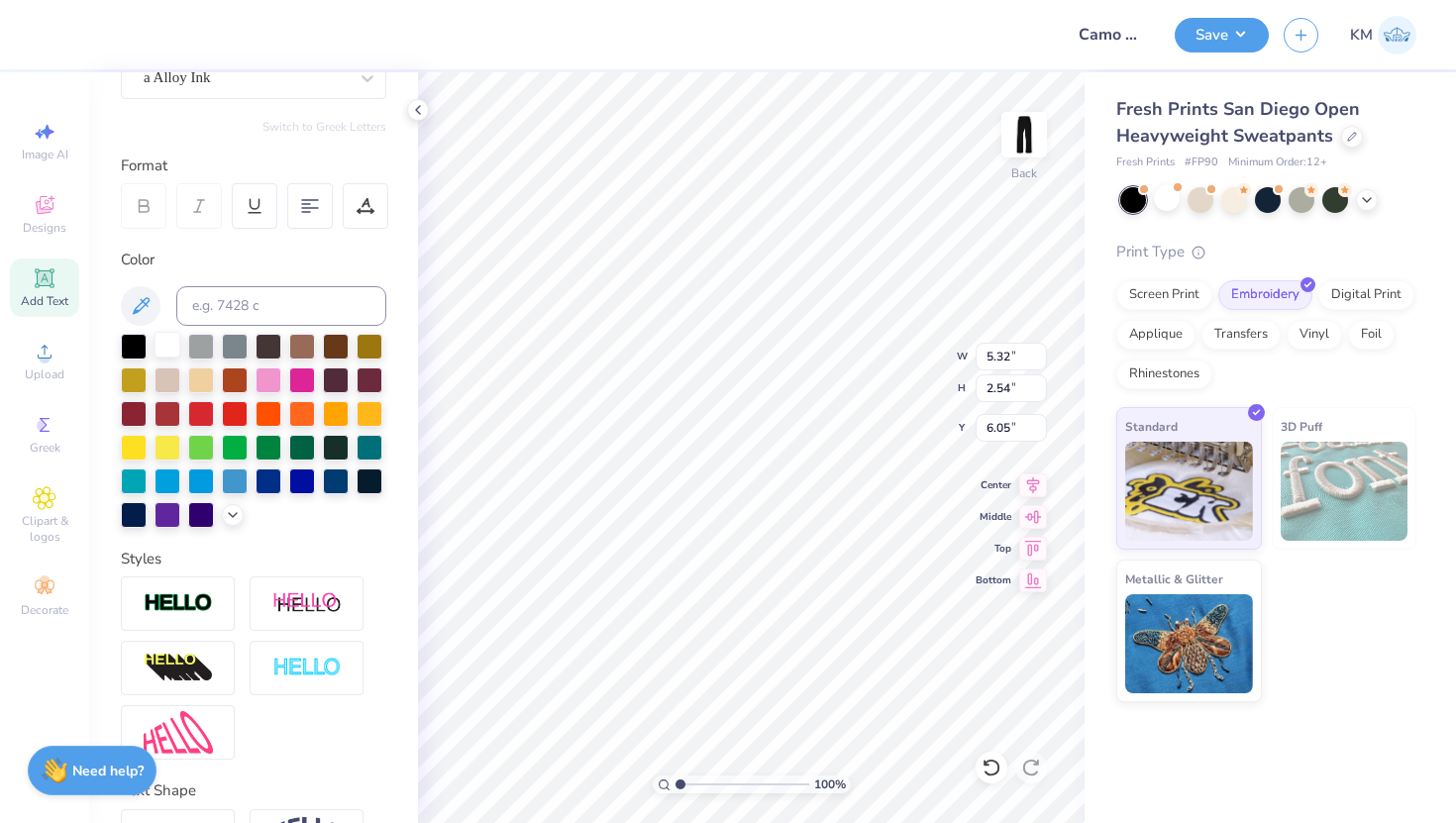click at bounding box center [167, 345] 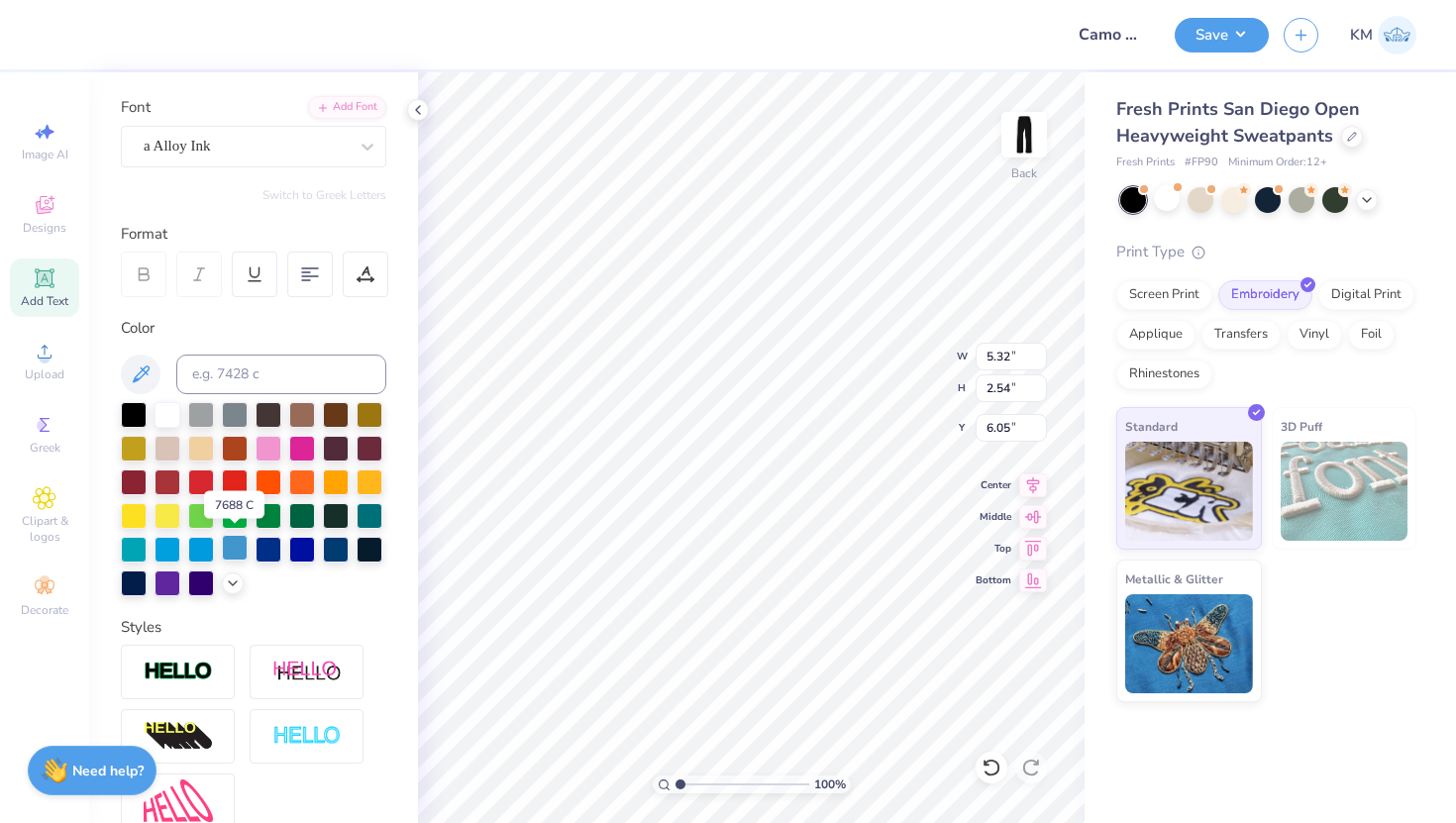 scroll, scrollTop: 111, scrollLeft: 0, axis: vertical 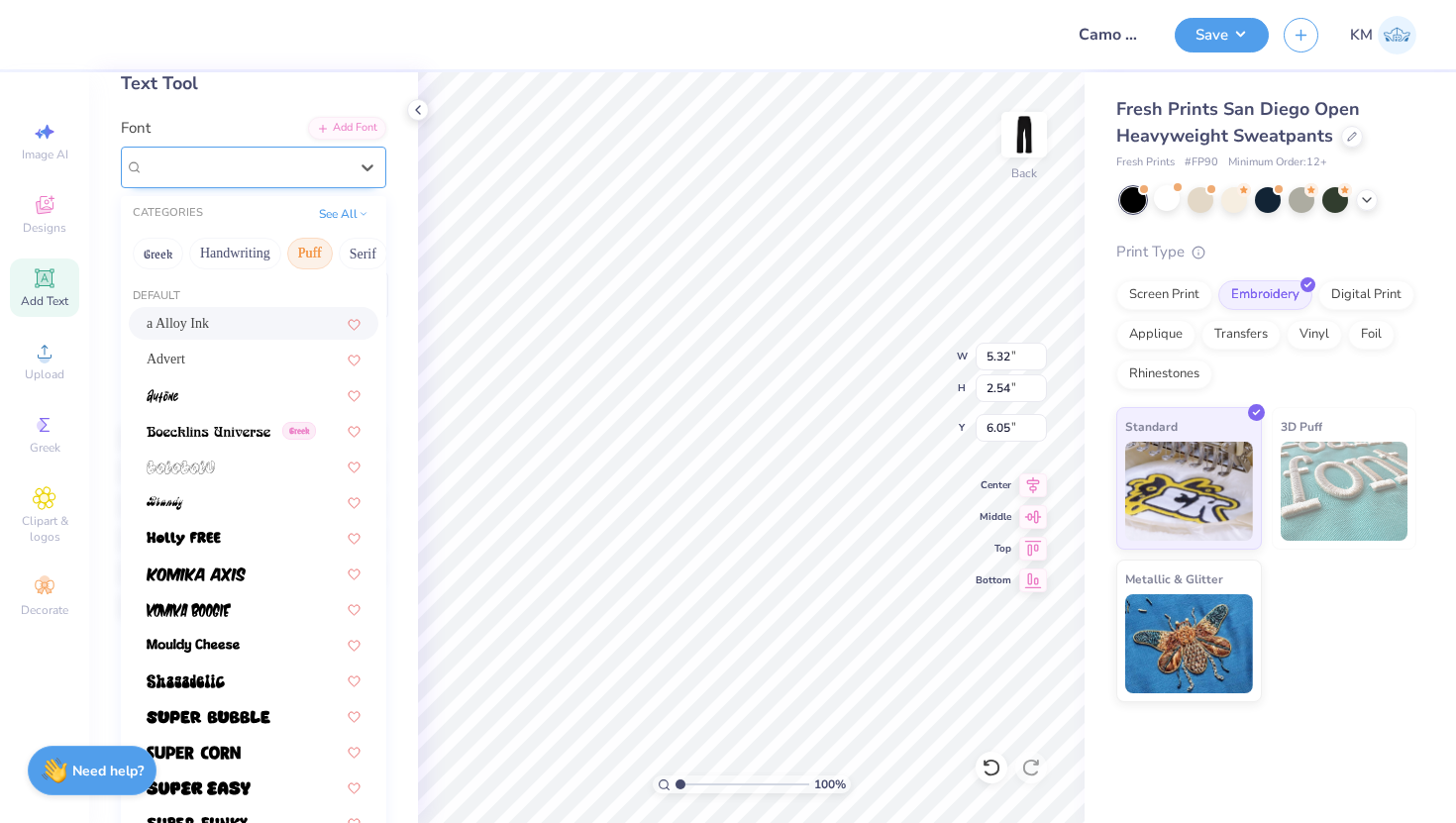 click on "a Alloy Ink" at bounding box center [246, 166] 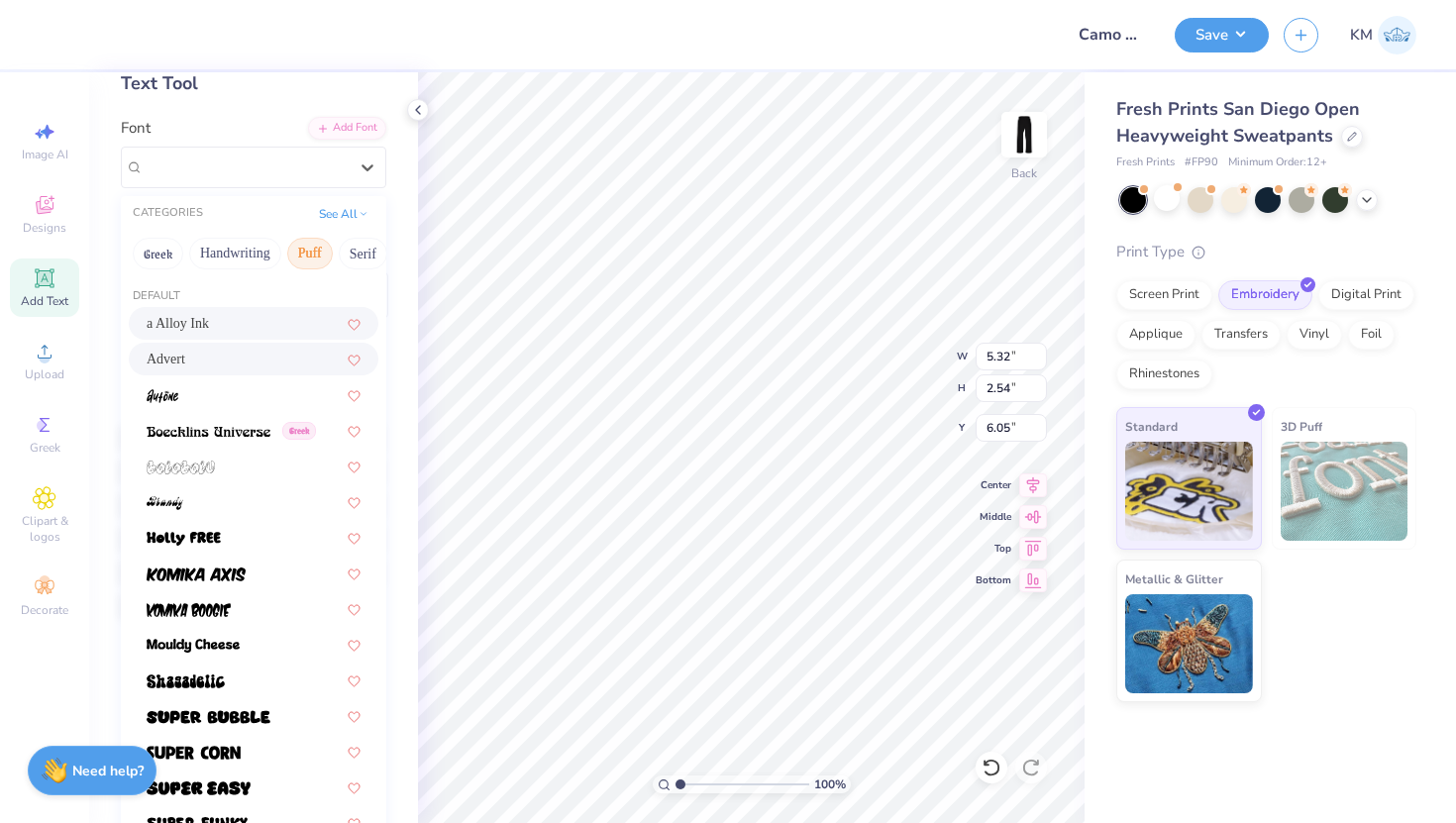 click on "Advert" at bounding box center (254, 359) 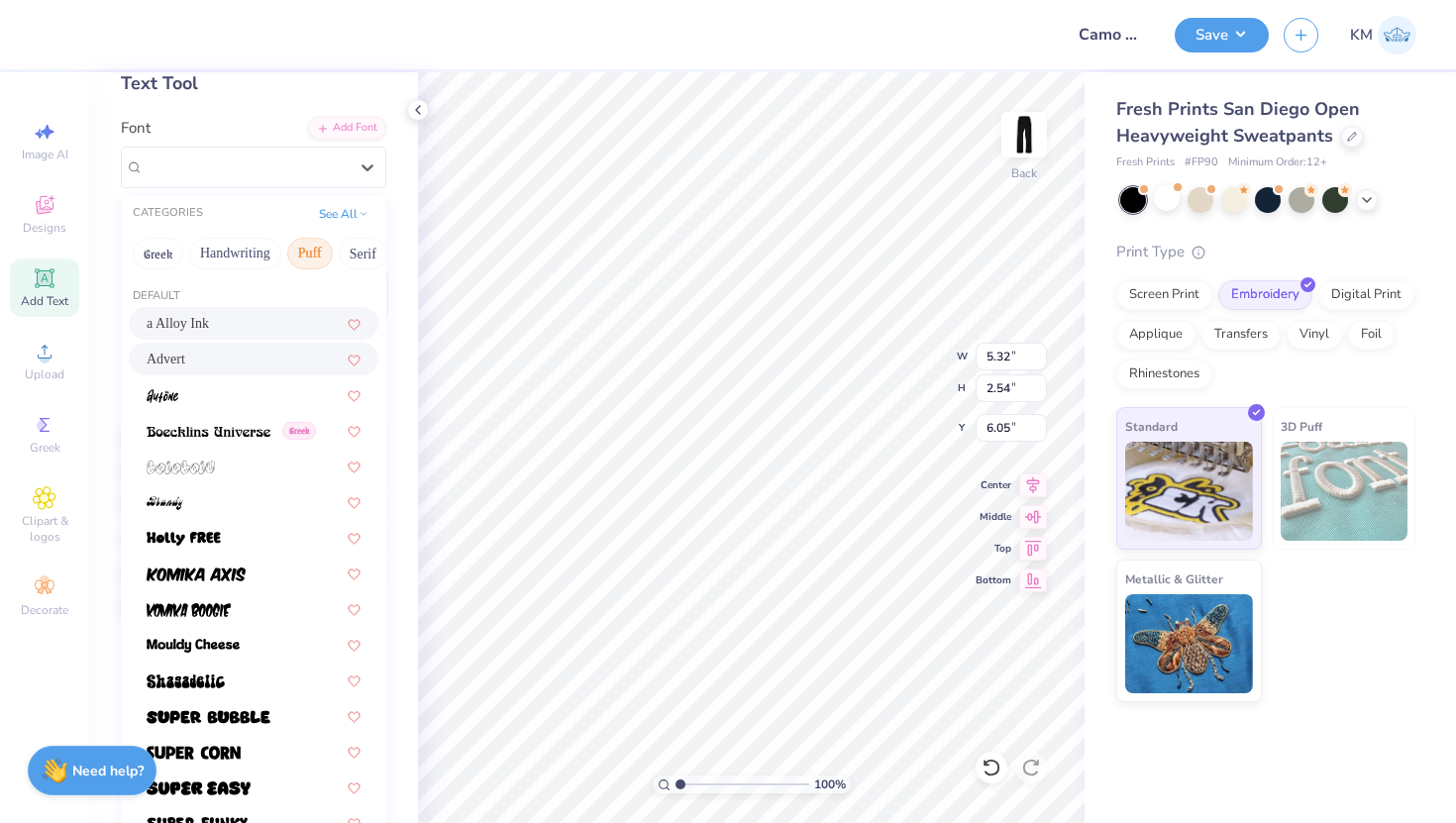 type on "5.11" 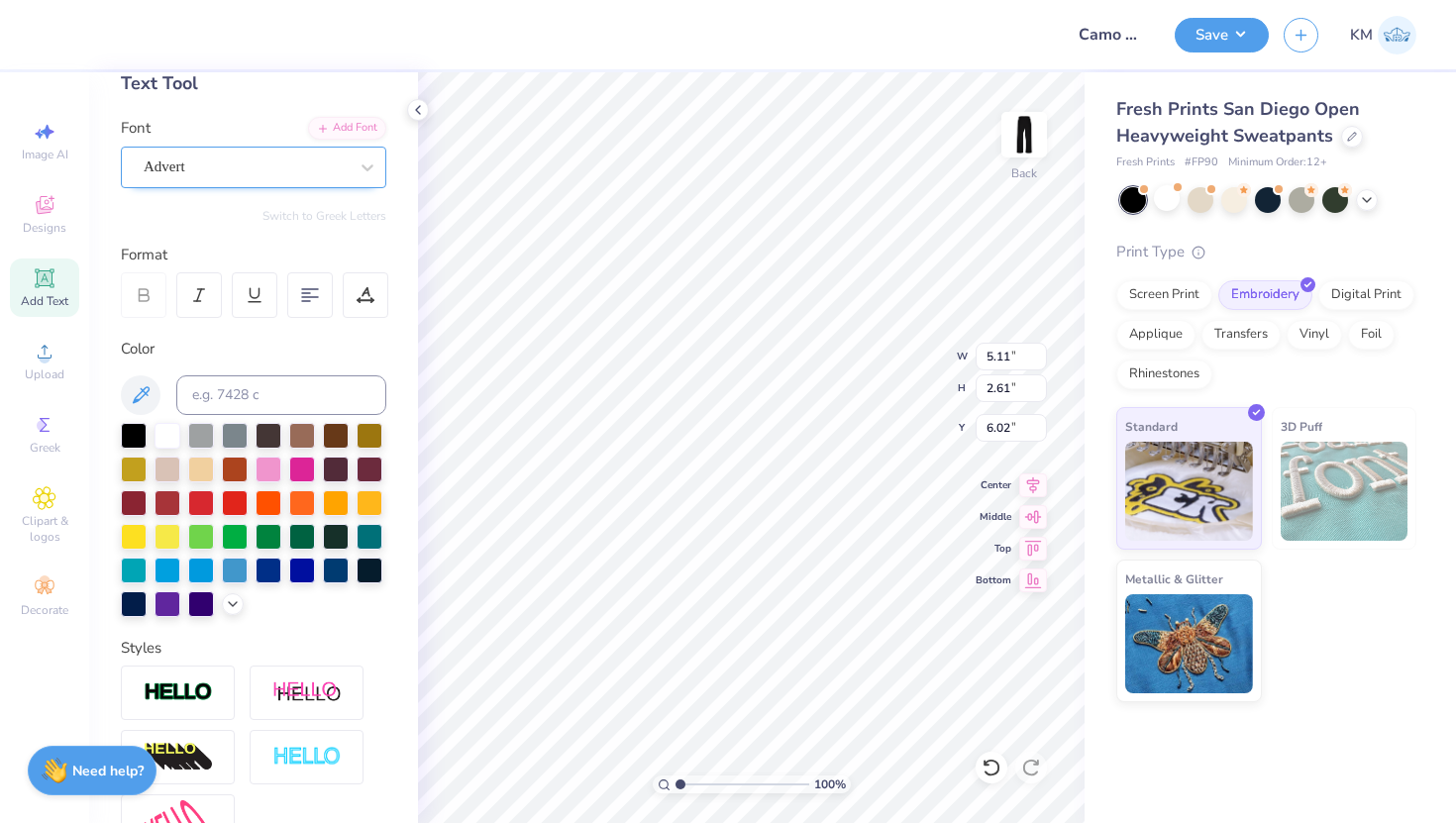 click on "Advert" at bounding box center [254, 167] 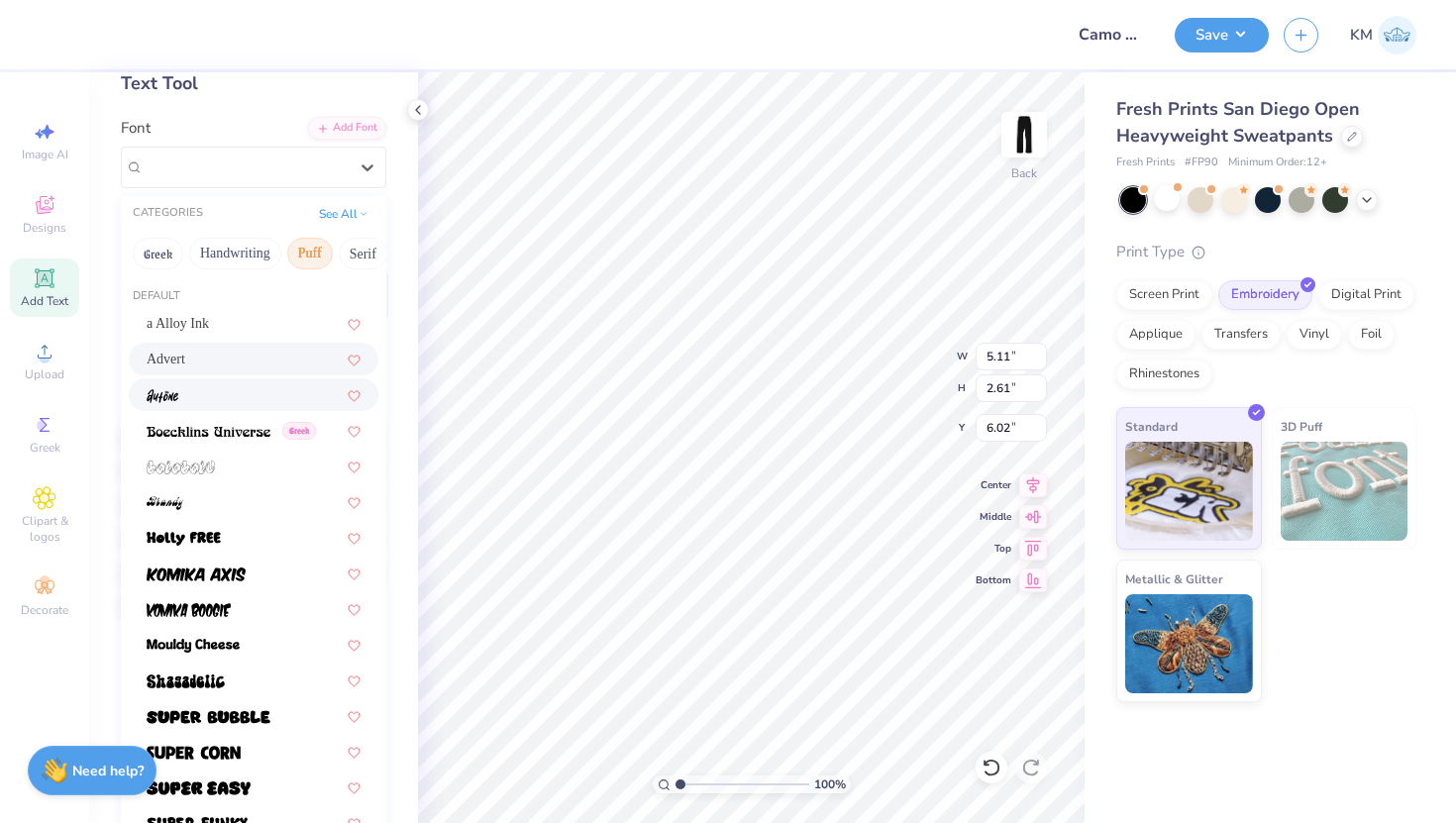 click at bounding box center (254, 394) 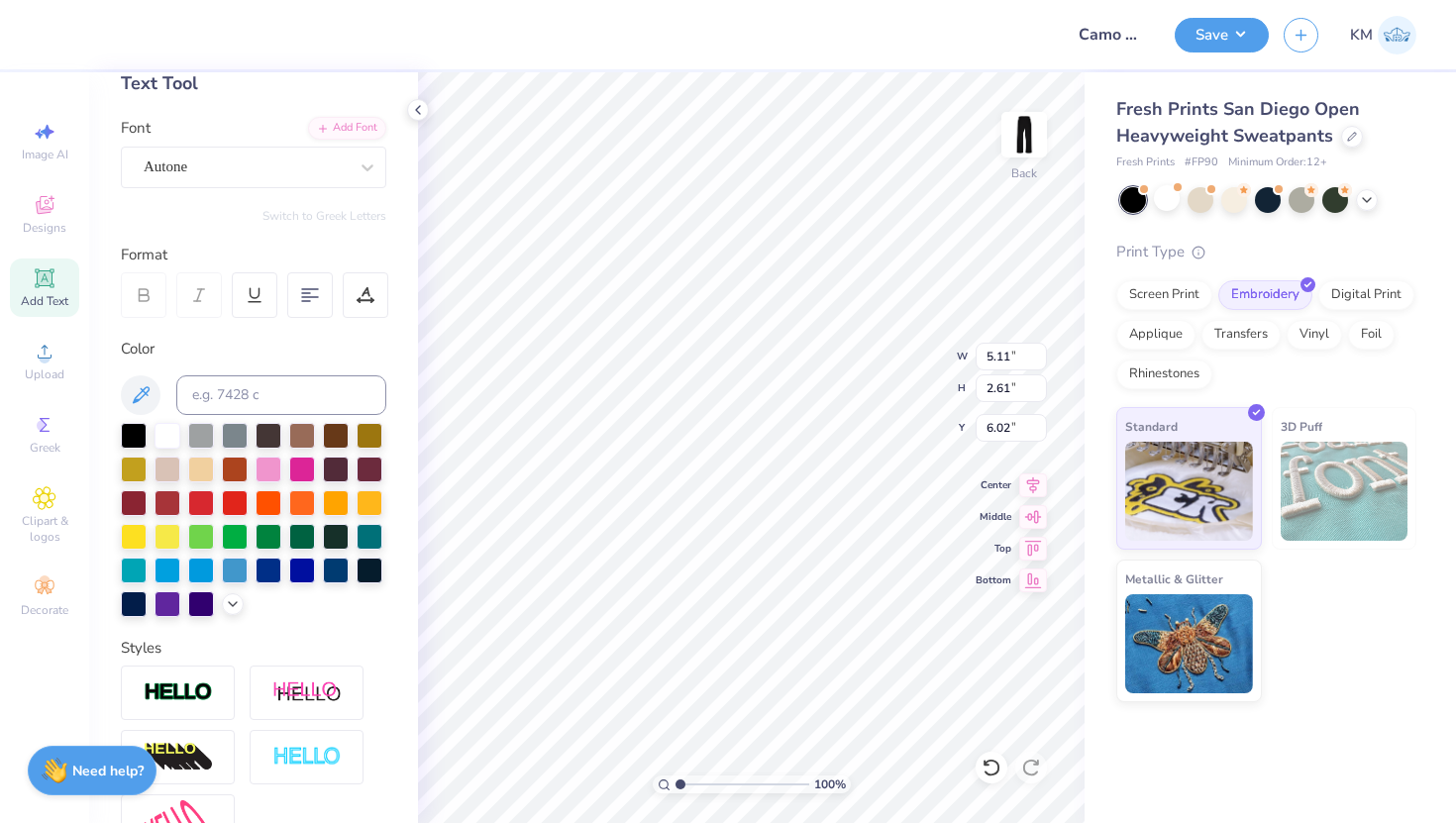 type on "3.45" 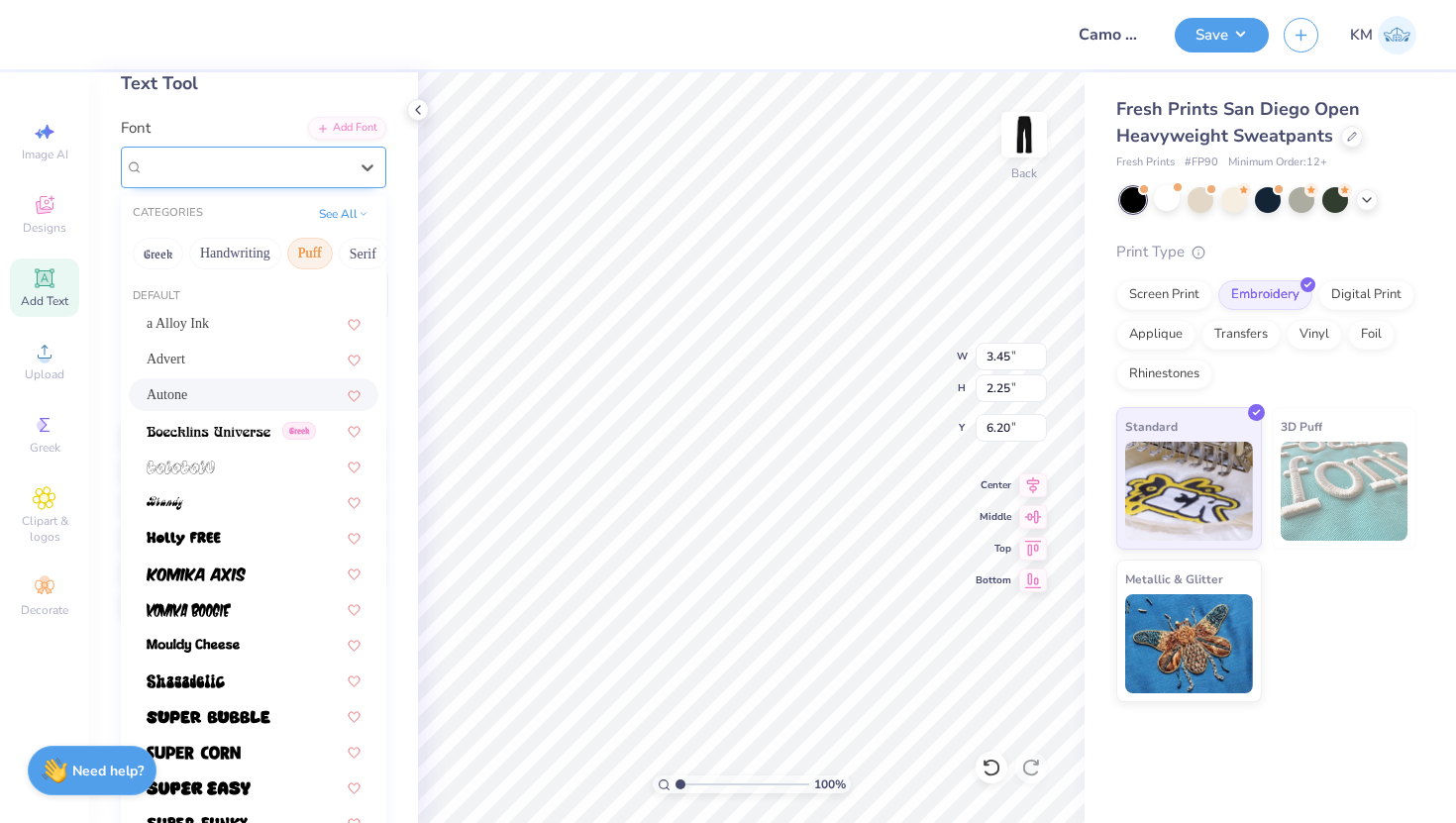 click on "Autone" at bounding box center (246, 166) 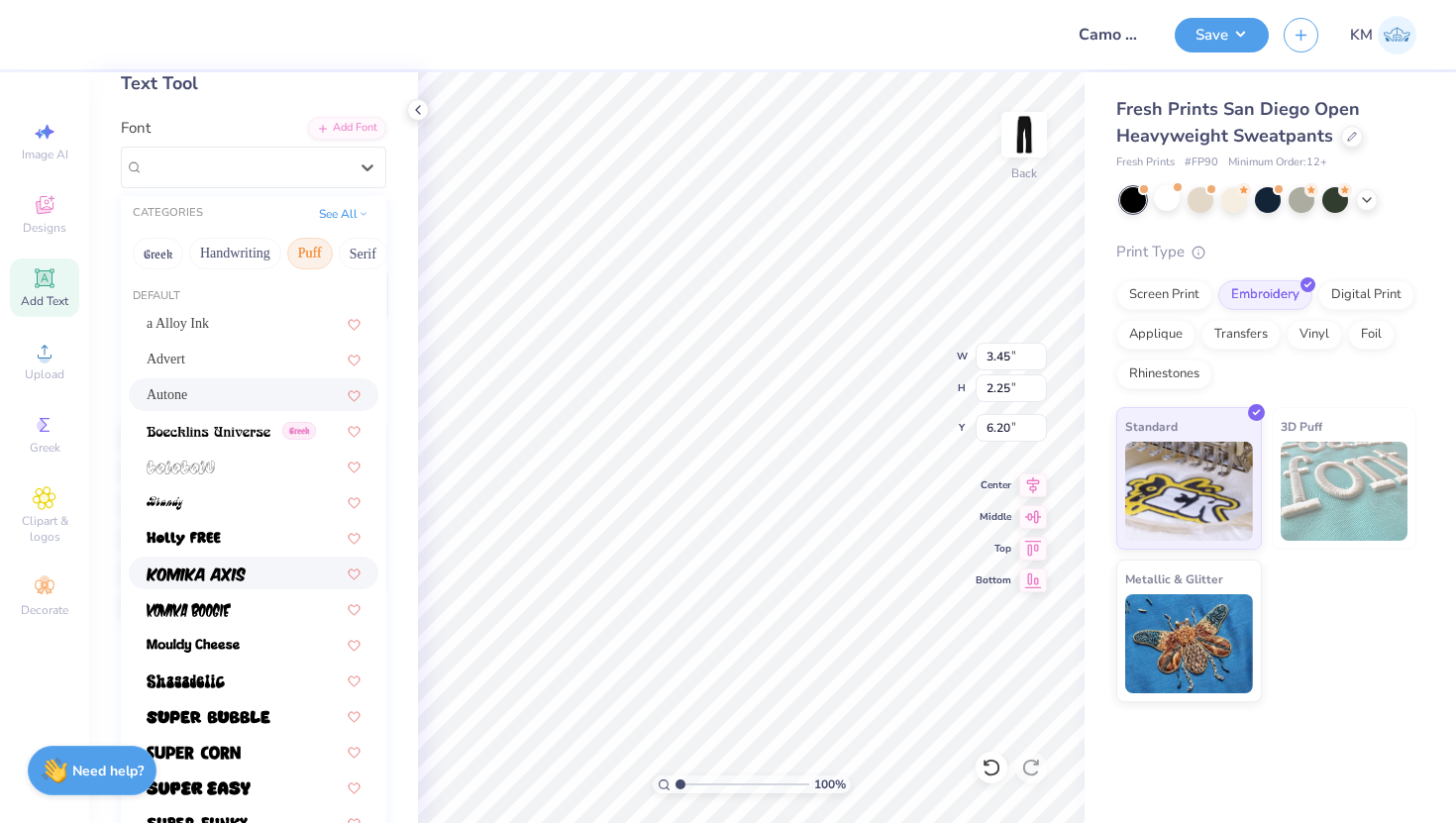 click at bounding box center [196, 572] 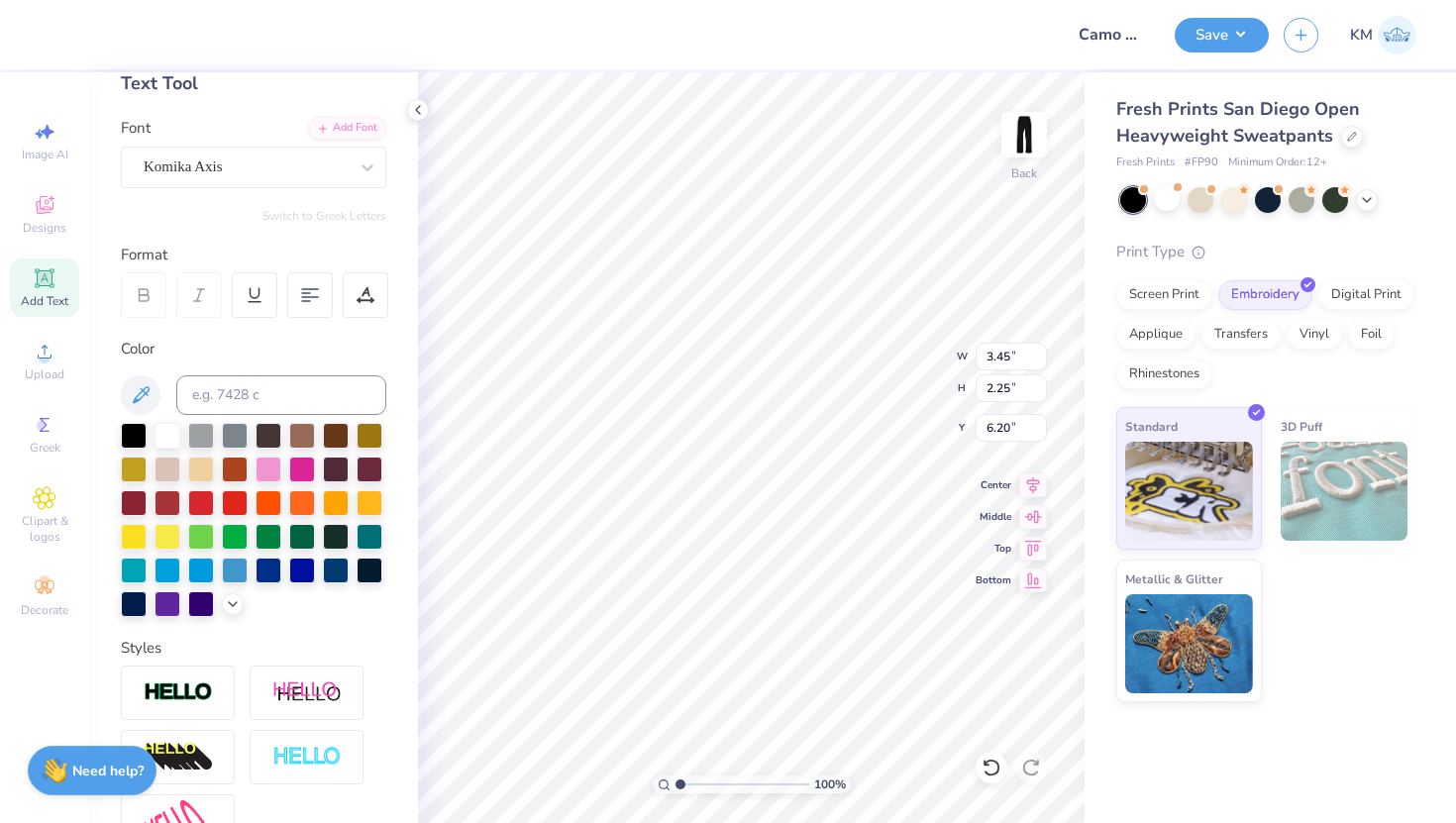 type on "5.60" 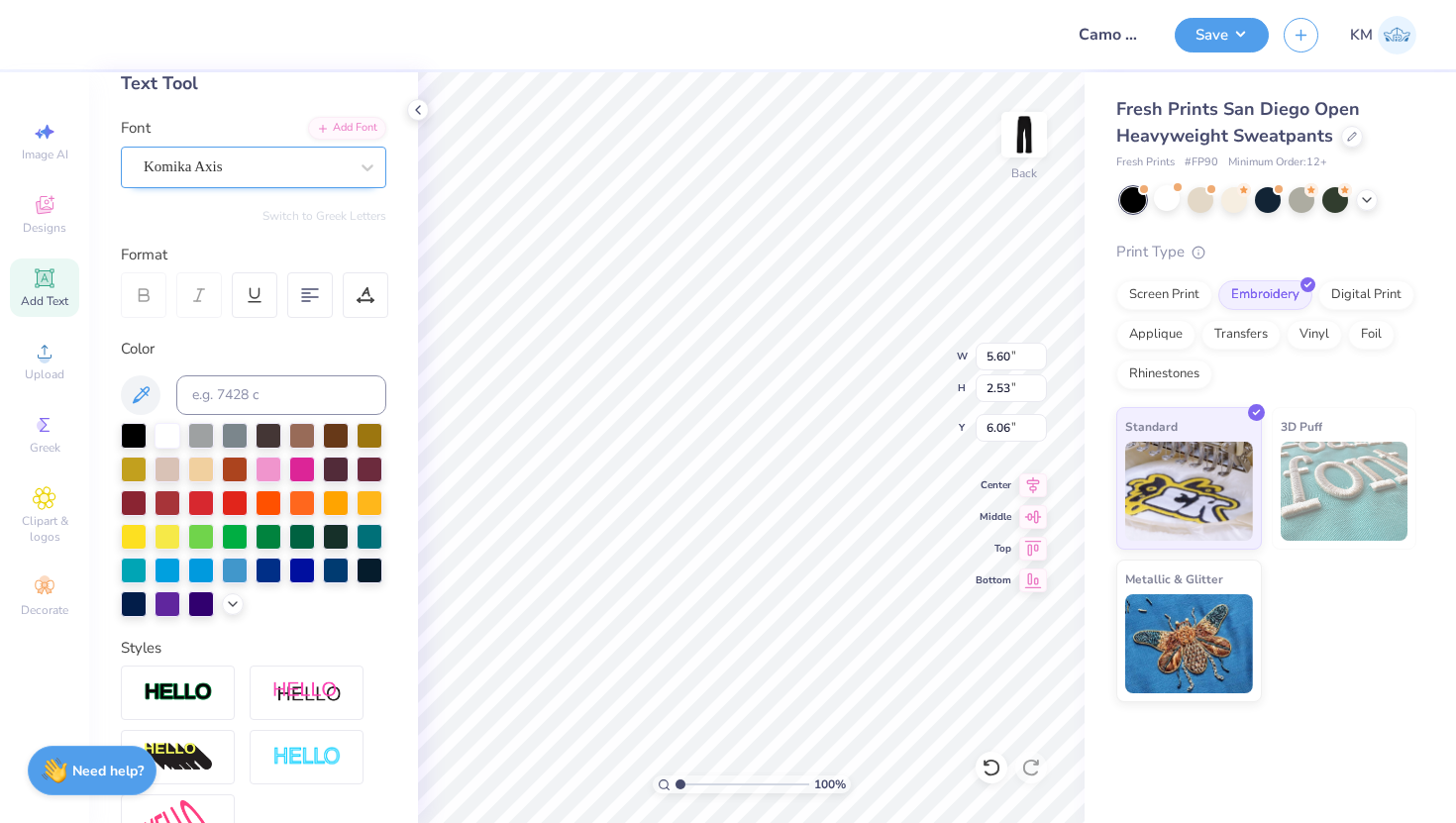 click on "Komika Axis" at bounding box center [246, 166] 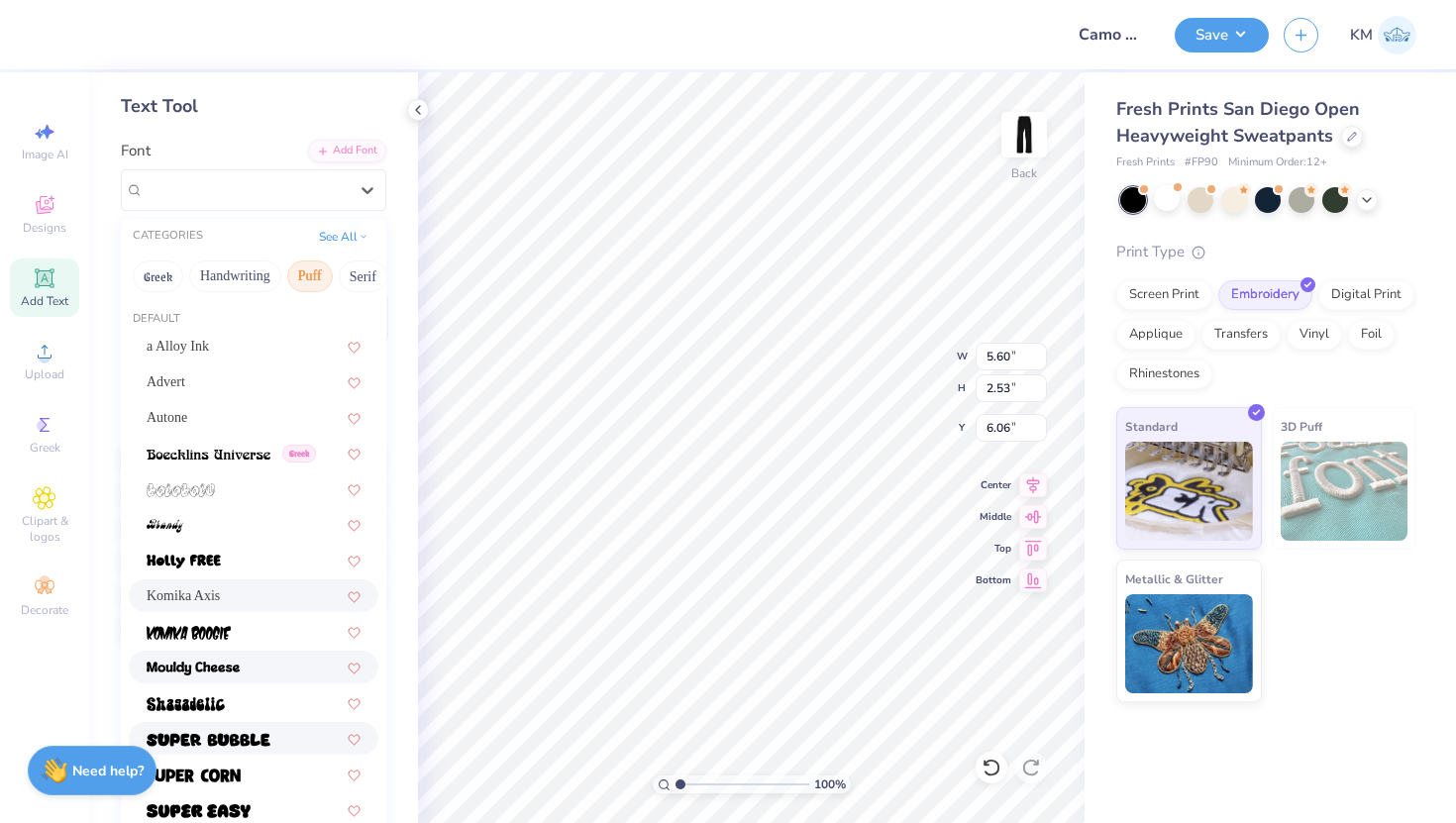 scroll, scrollTop: 46, scrollLeft: 0, axis: vertical 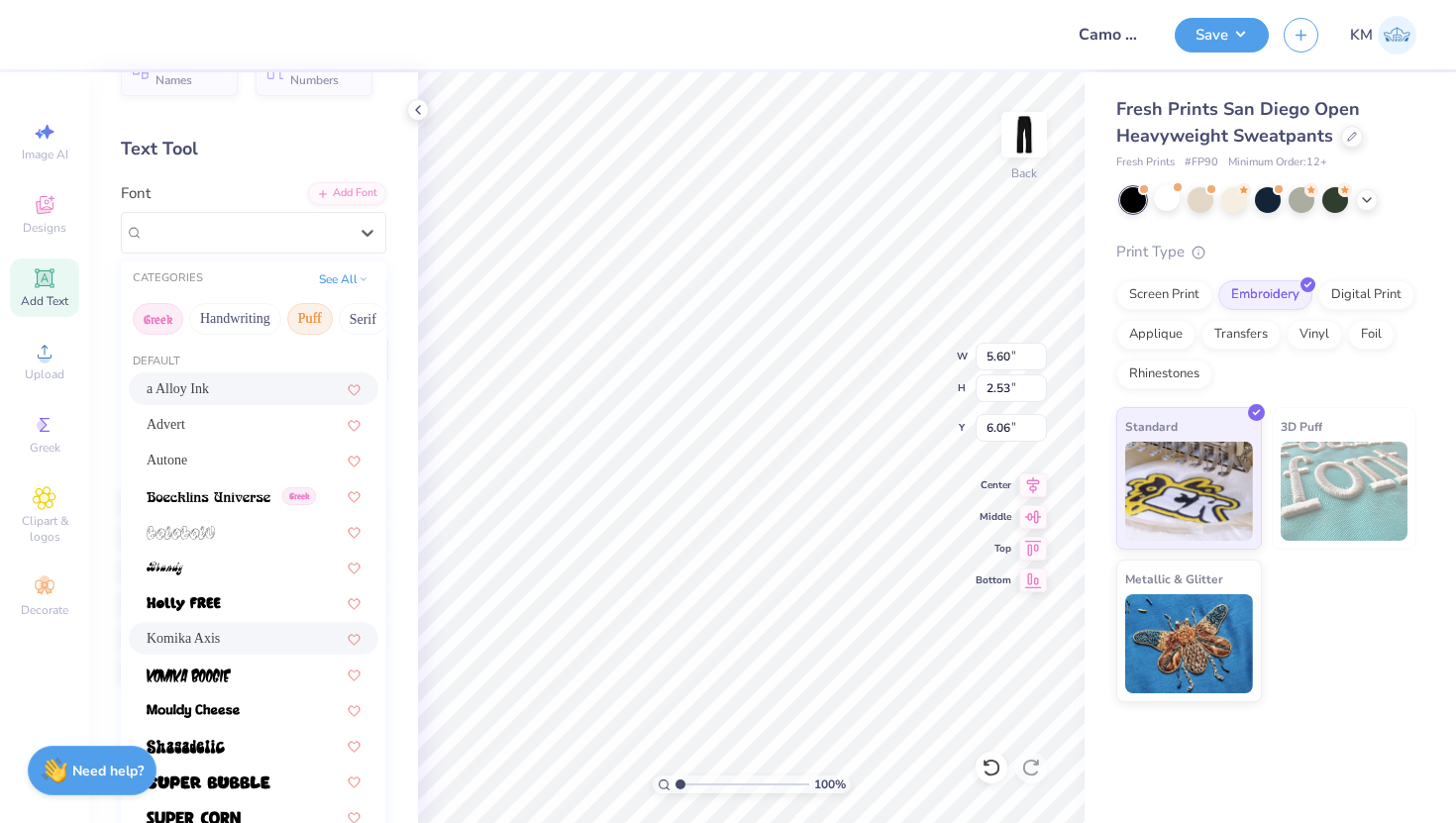 click on "Greek" at bounding box center (157, 319) 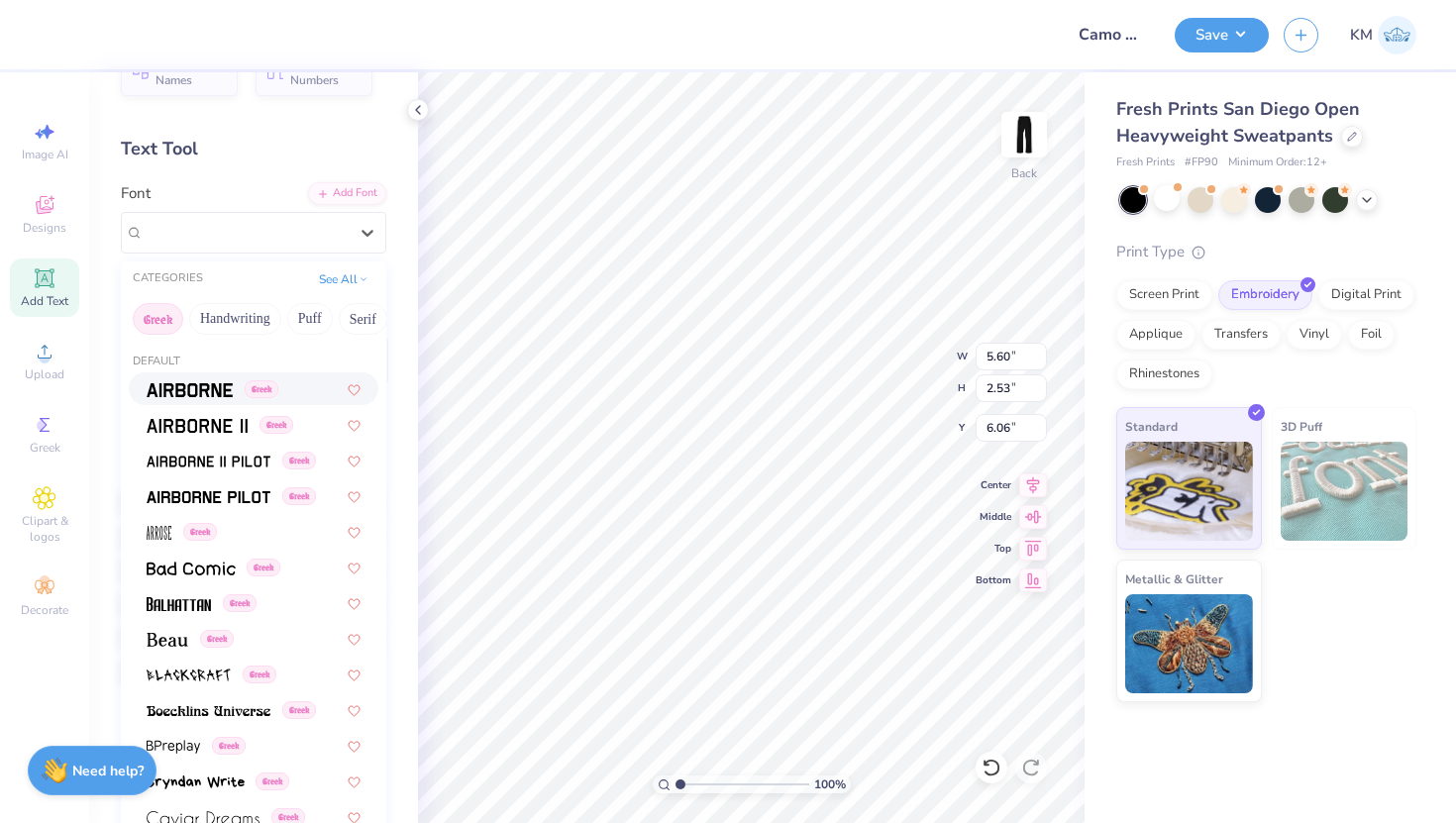 click at bounding box center [189, 390] 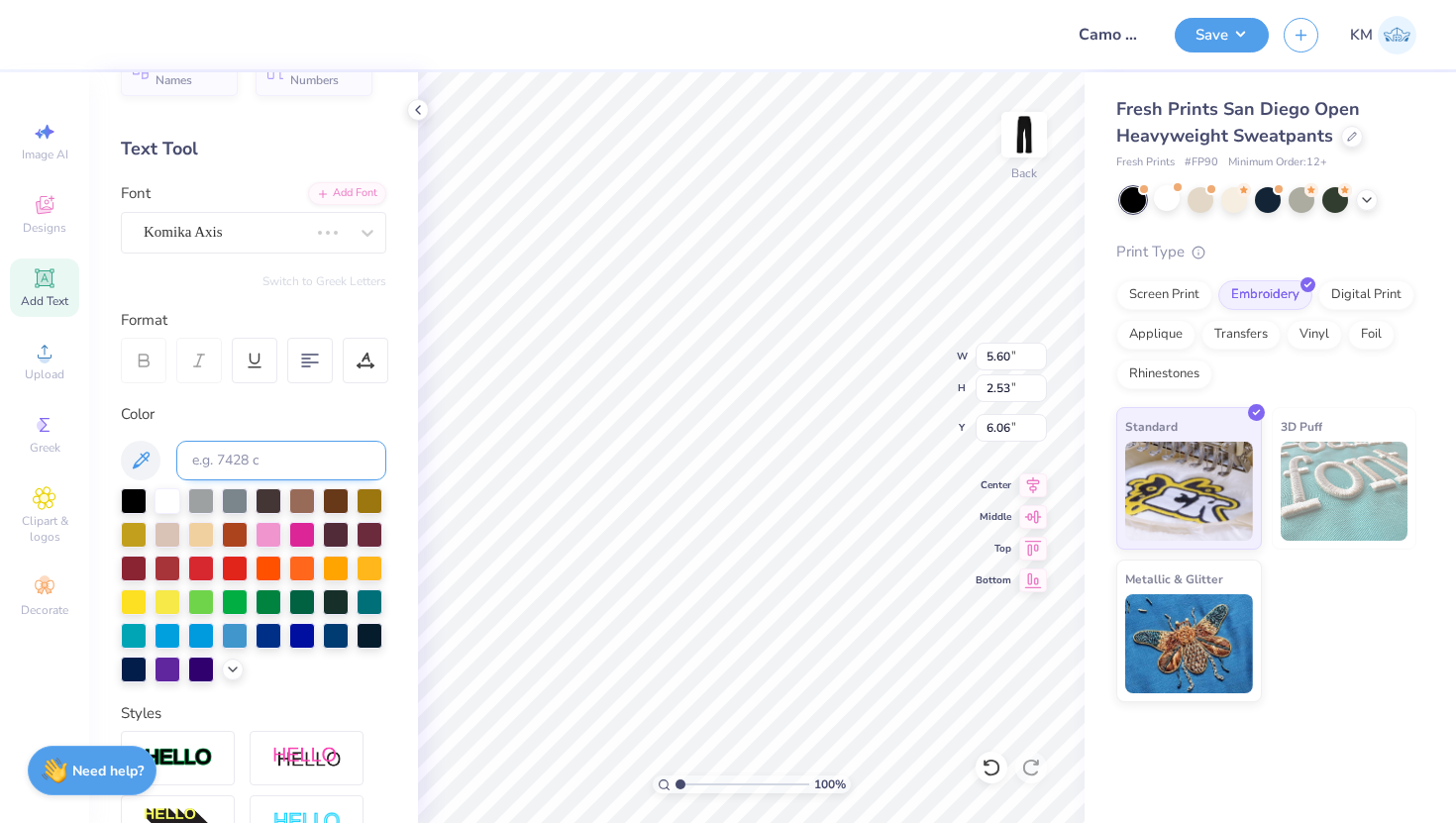 type on "4.91" 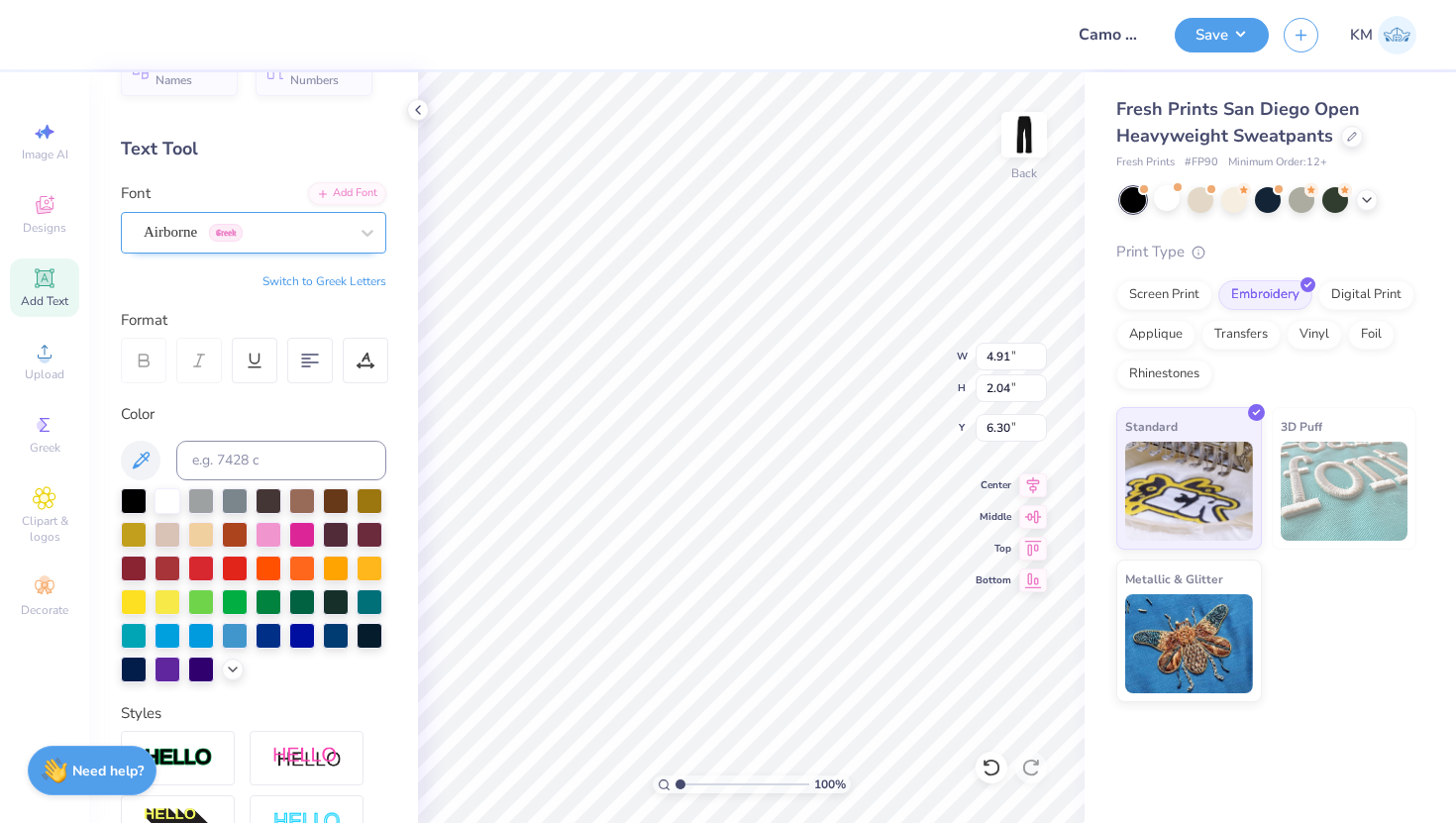click on "Airborne Greek" at bounding box center [246, 232] 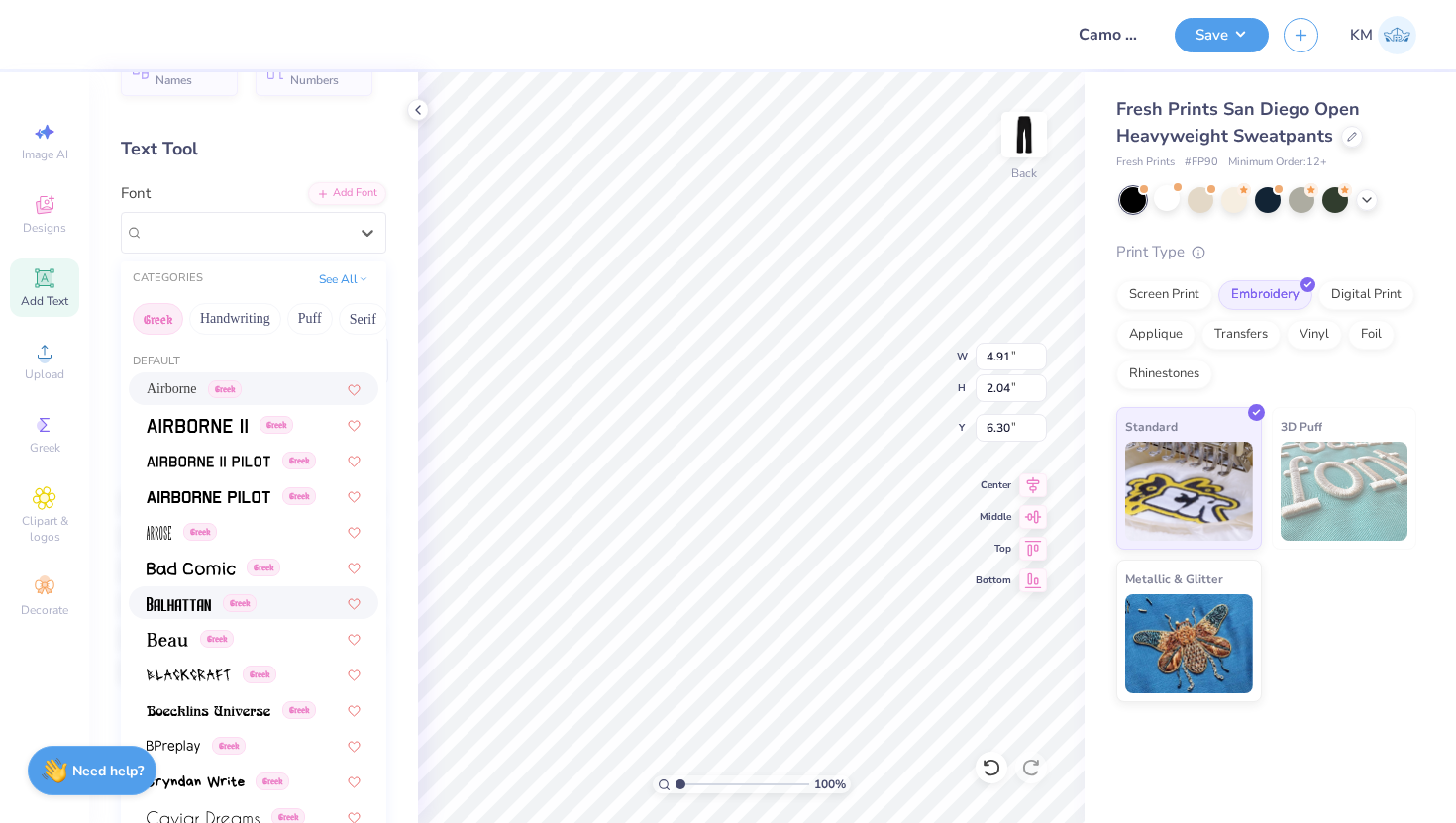 click at bounding box center [178, 604] 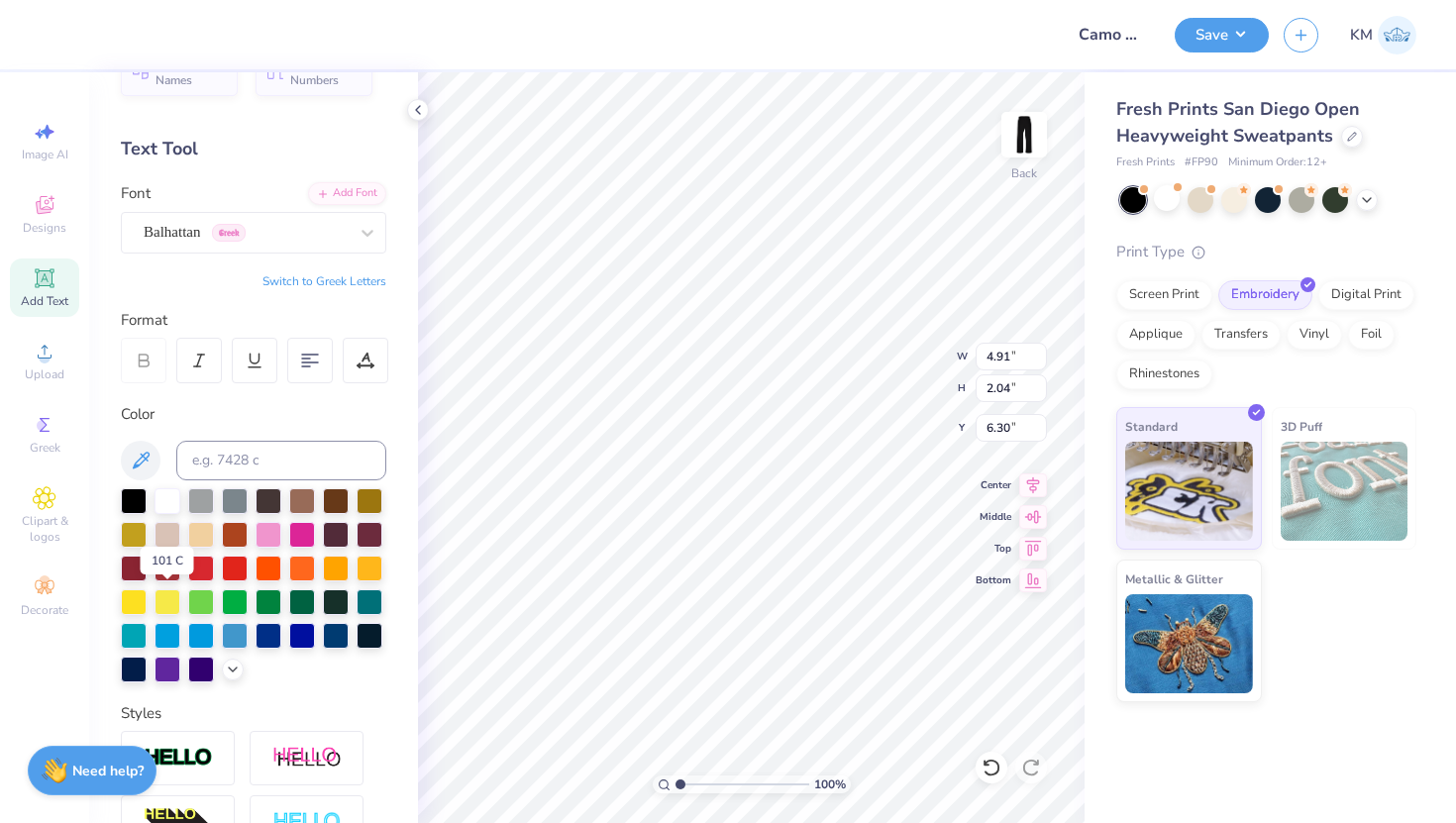 type on "3.49" 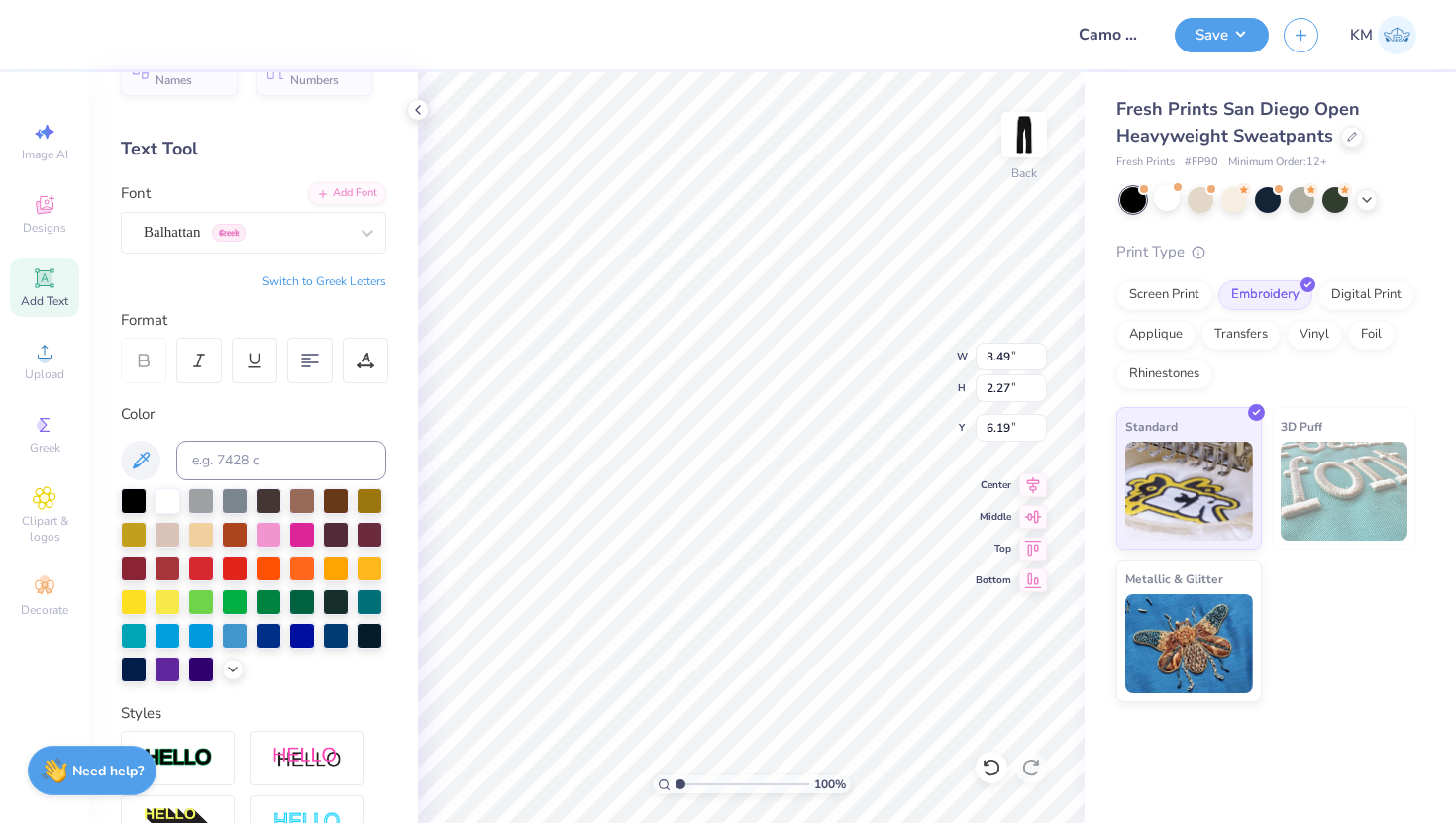 type on "6.45" 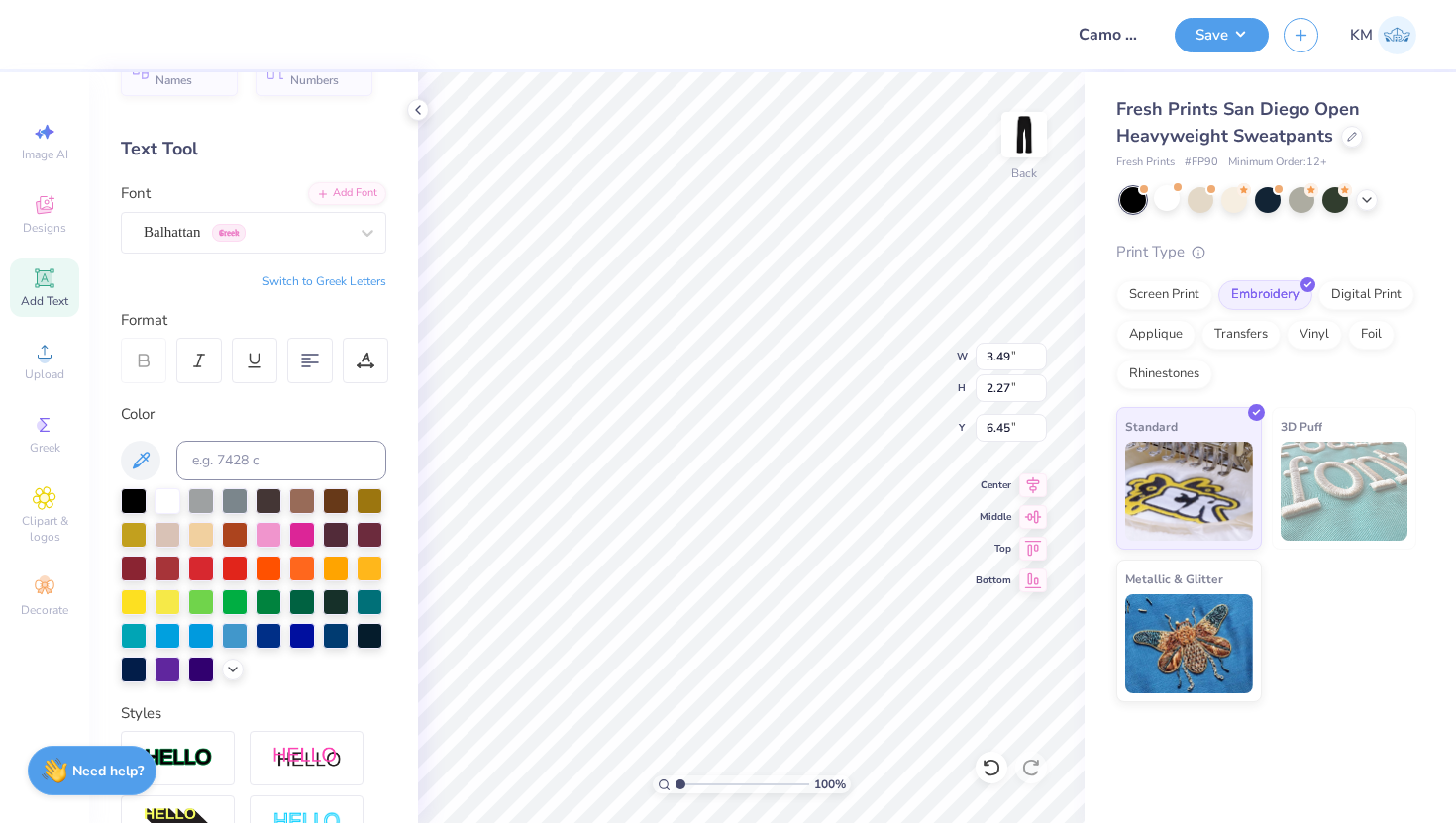 type on "6.71" 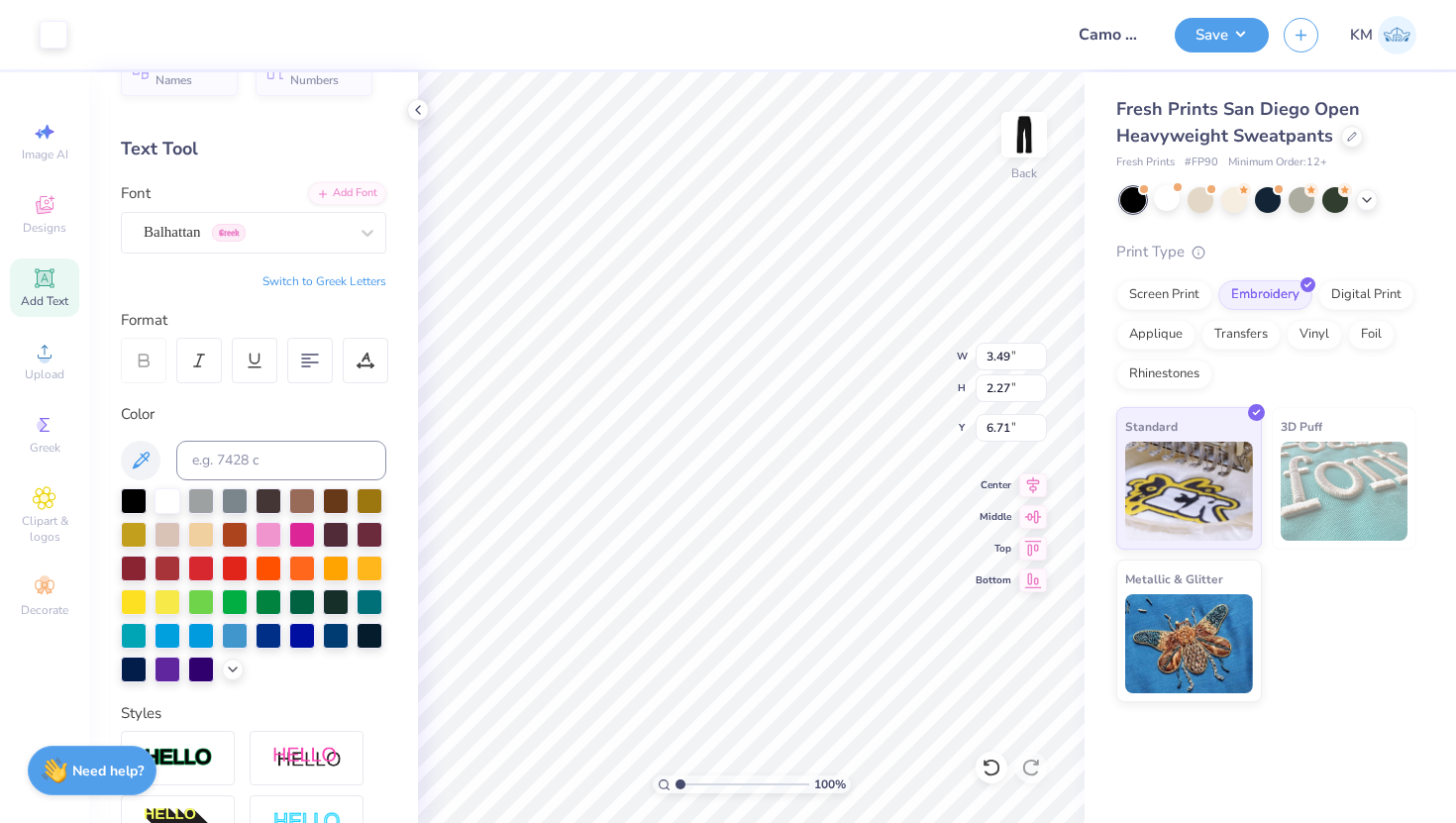 type on "6.73" 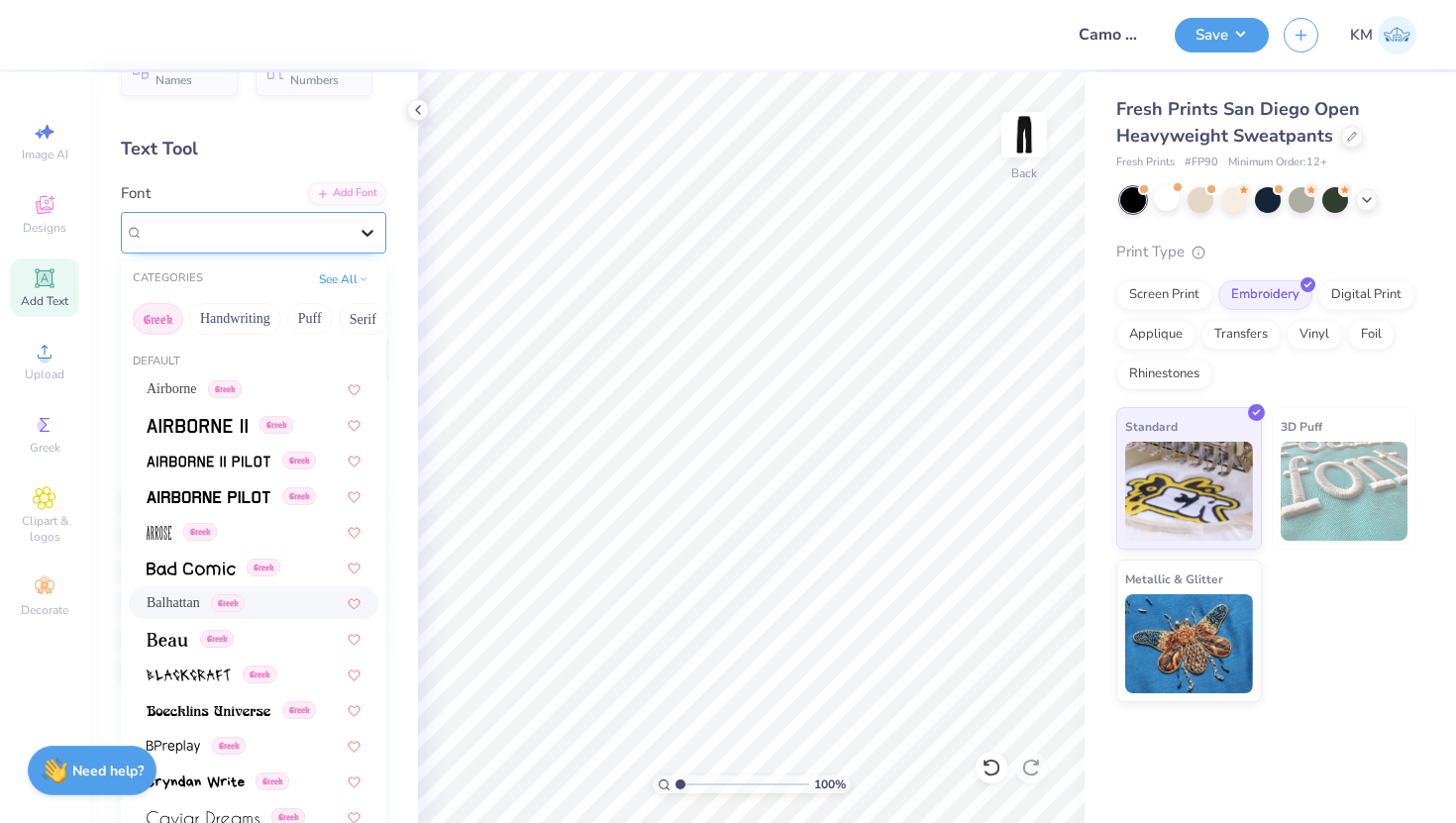 click 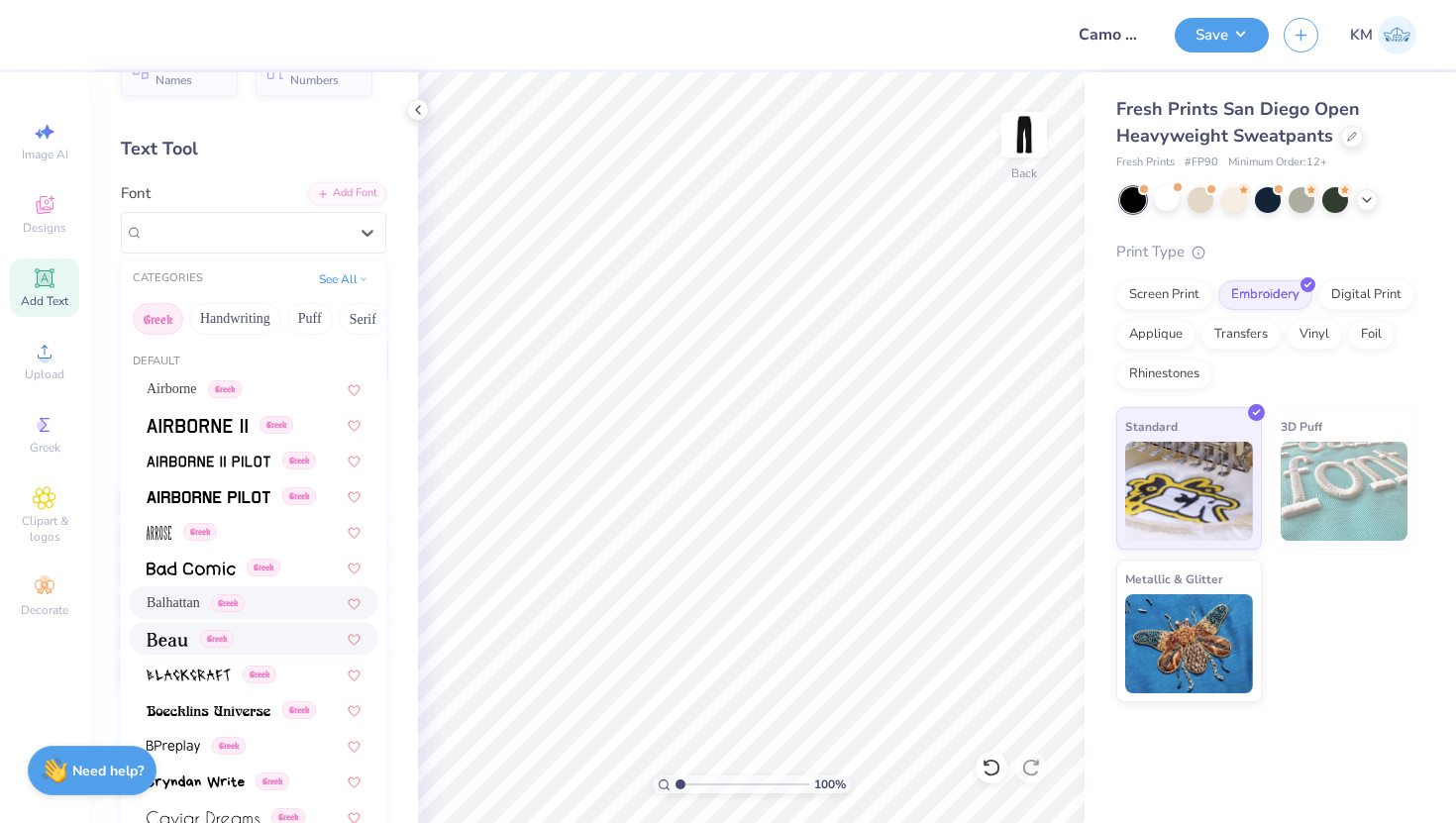 click on "Greek" at bounding box center (217, 639) 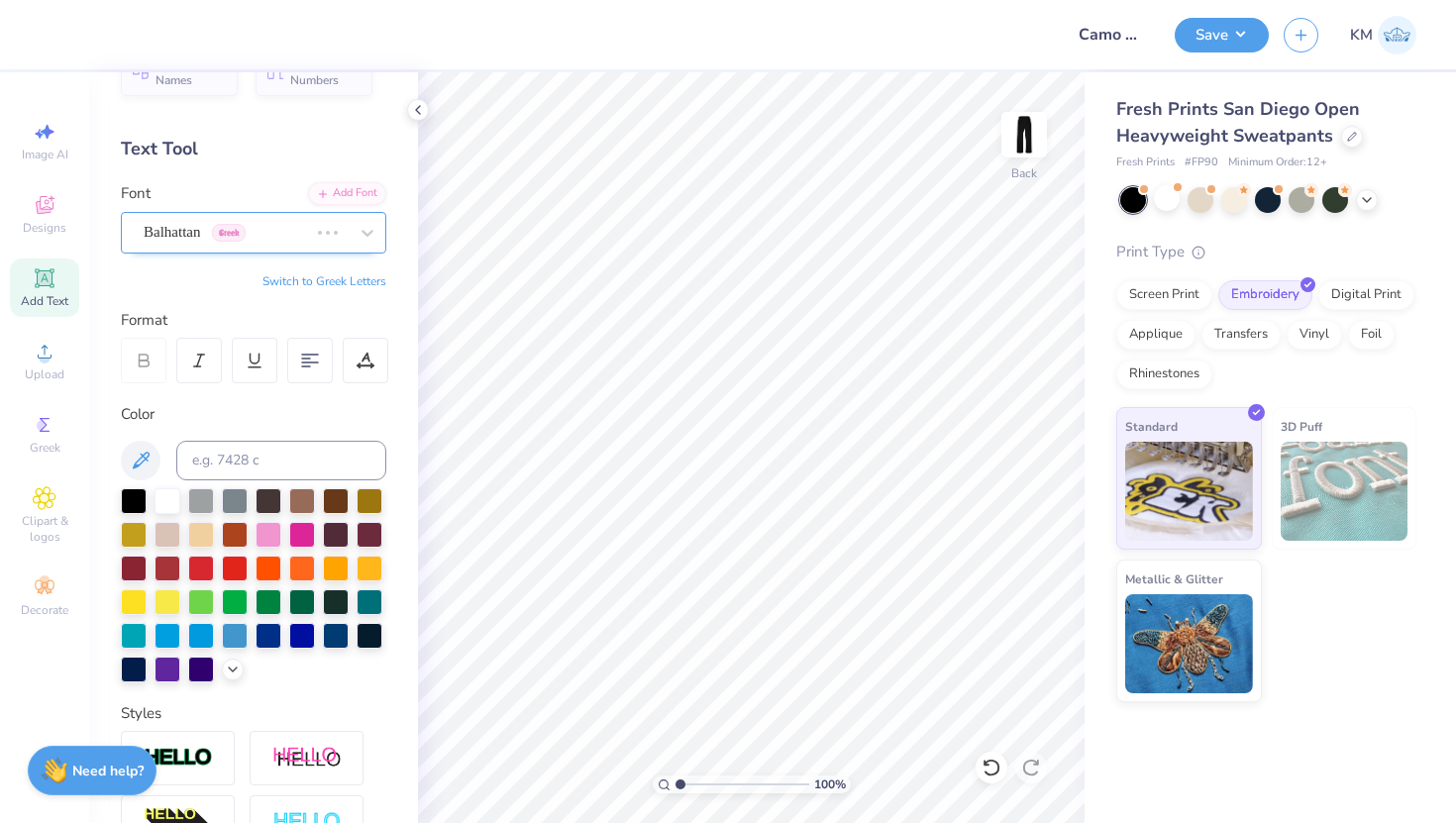 click on "Balhattan Greek" at bounding box center (226, 232) 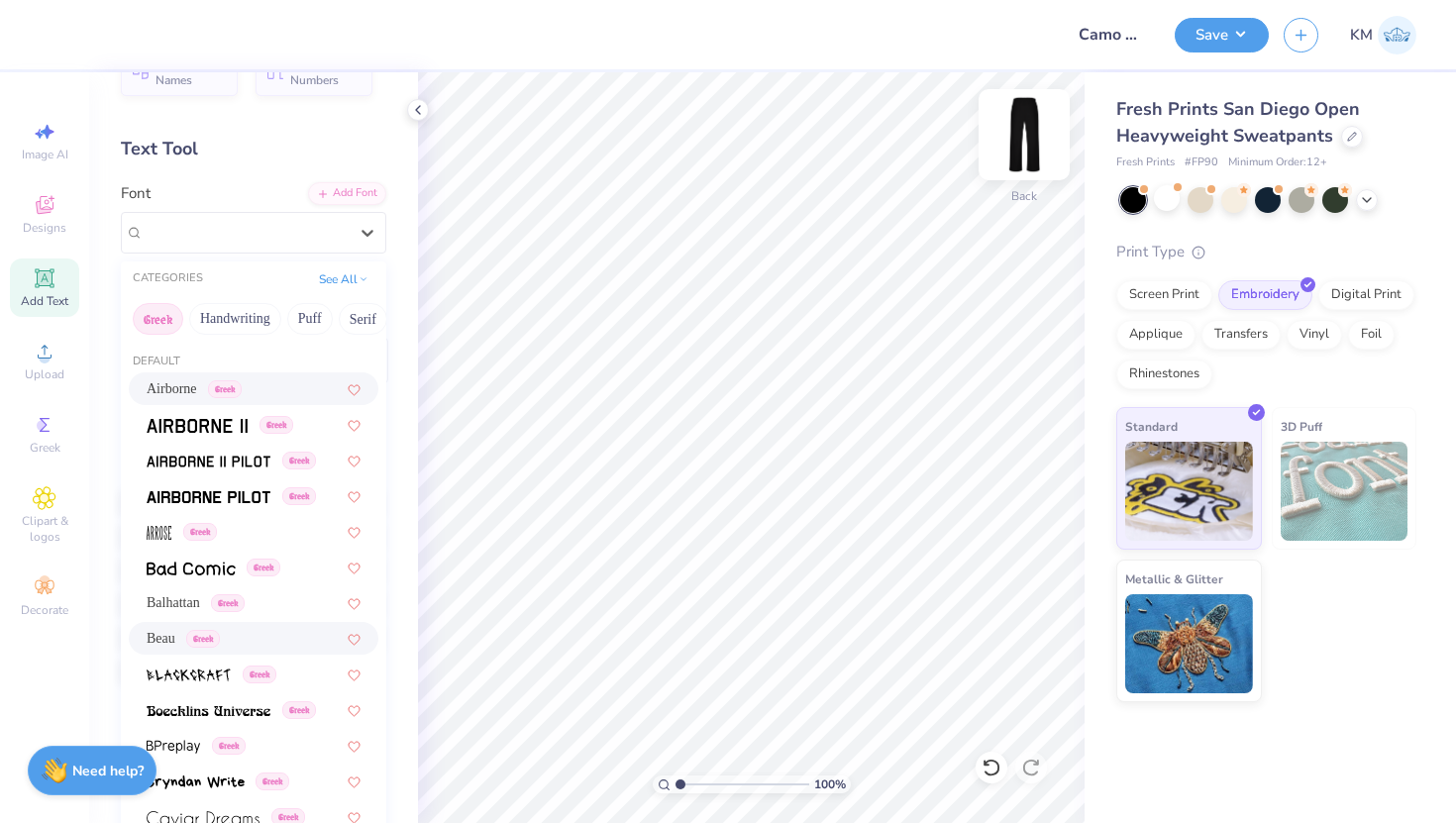 click at bounding box center [1024, 135] 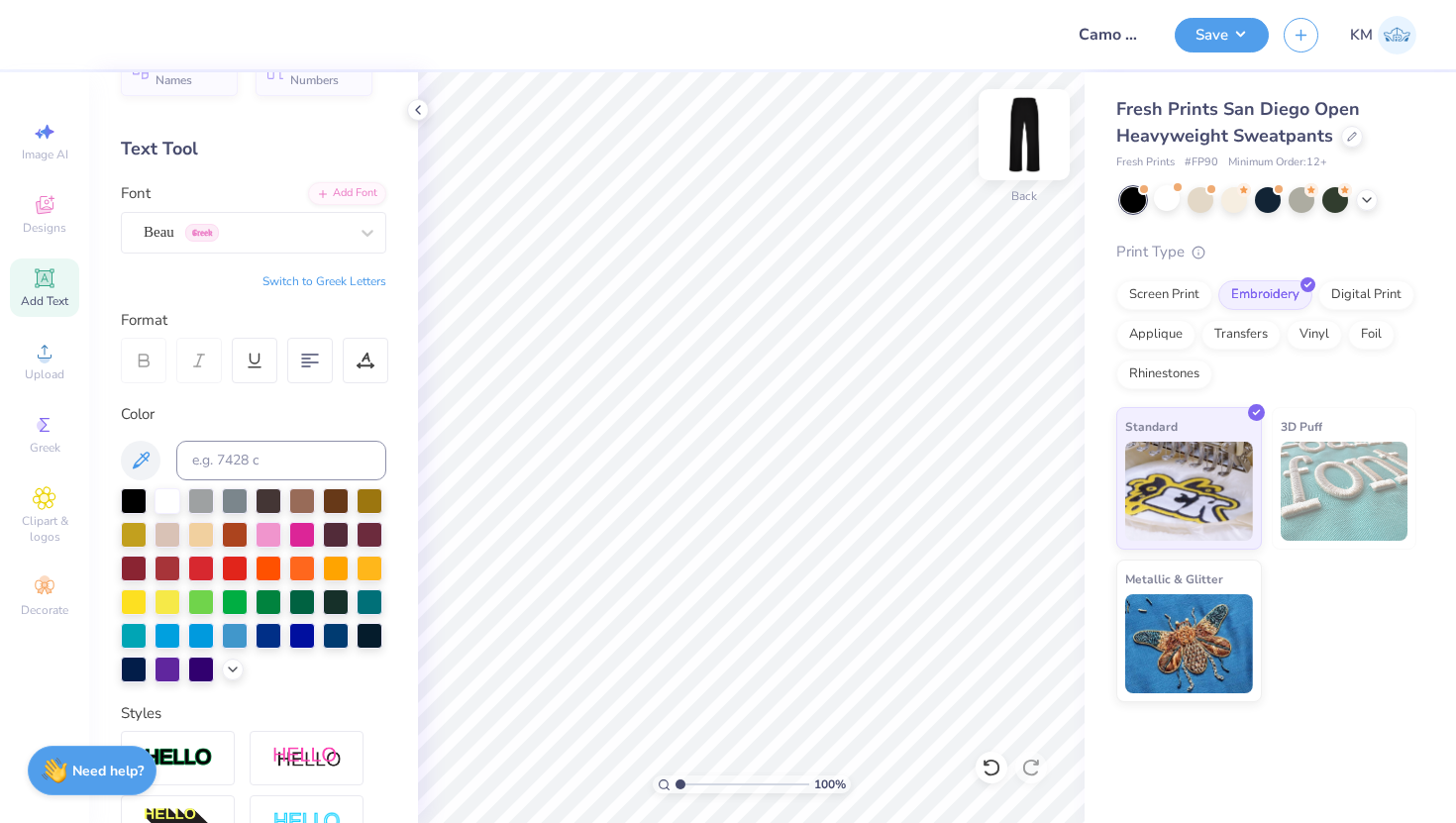 click on "Back" at bounding box center (1024, 147) 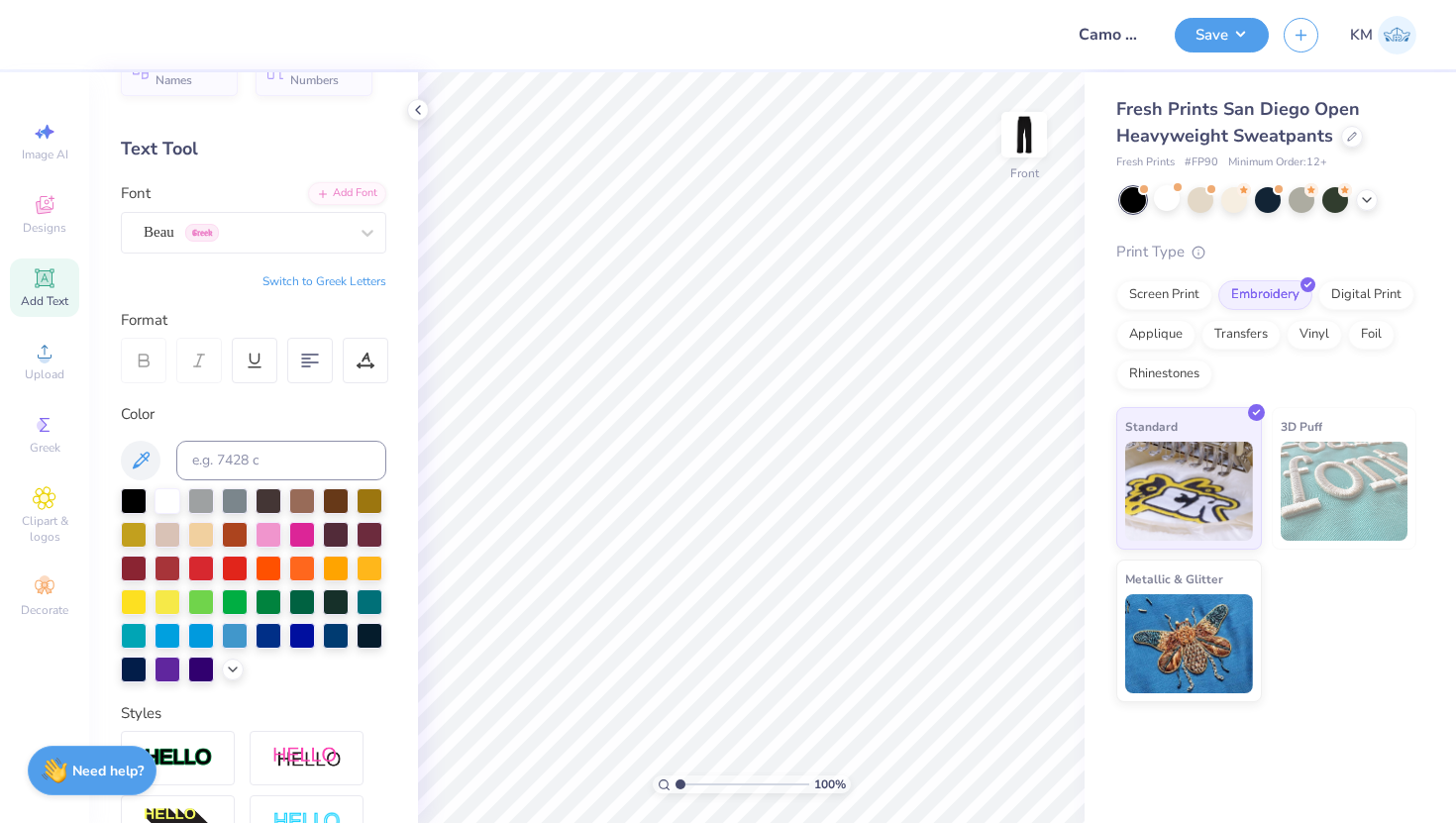 scroll, scrollTop: 0, scrollLeft: 0, axis: both 